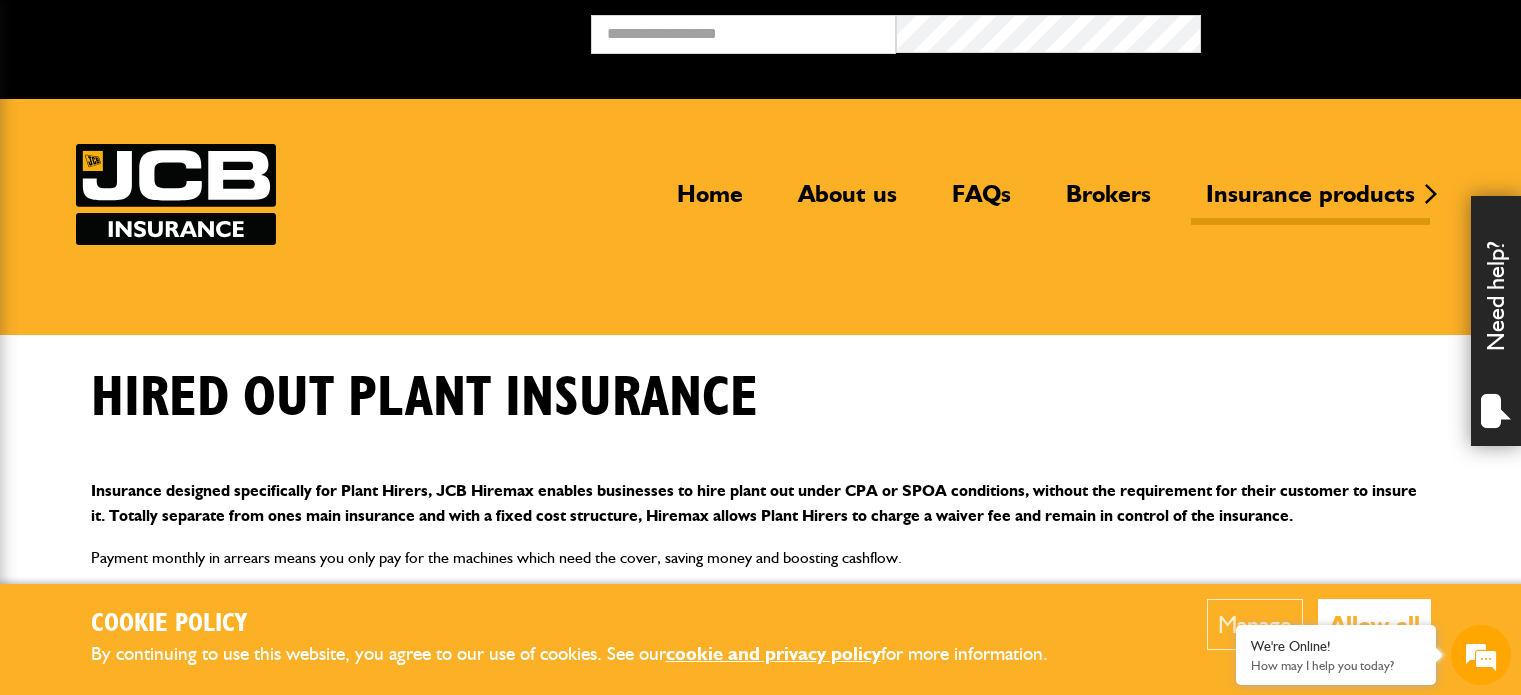 scroll, scrollTop: 0, scrollLeft: 0, axis: both 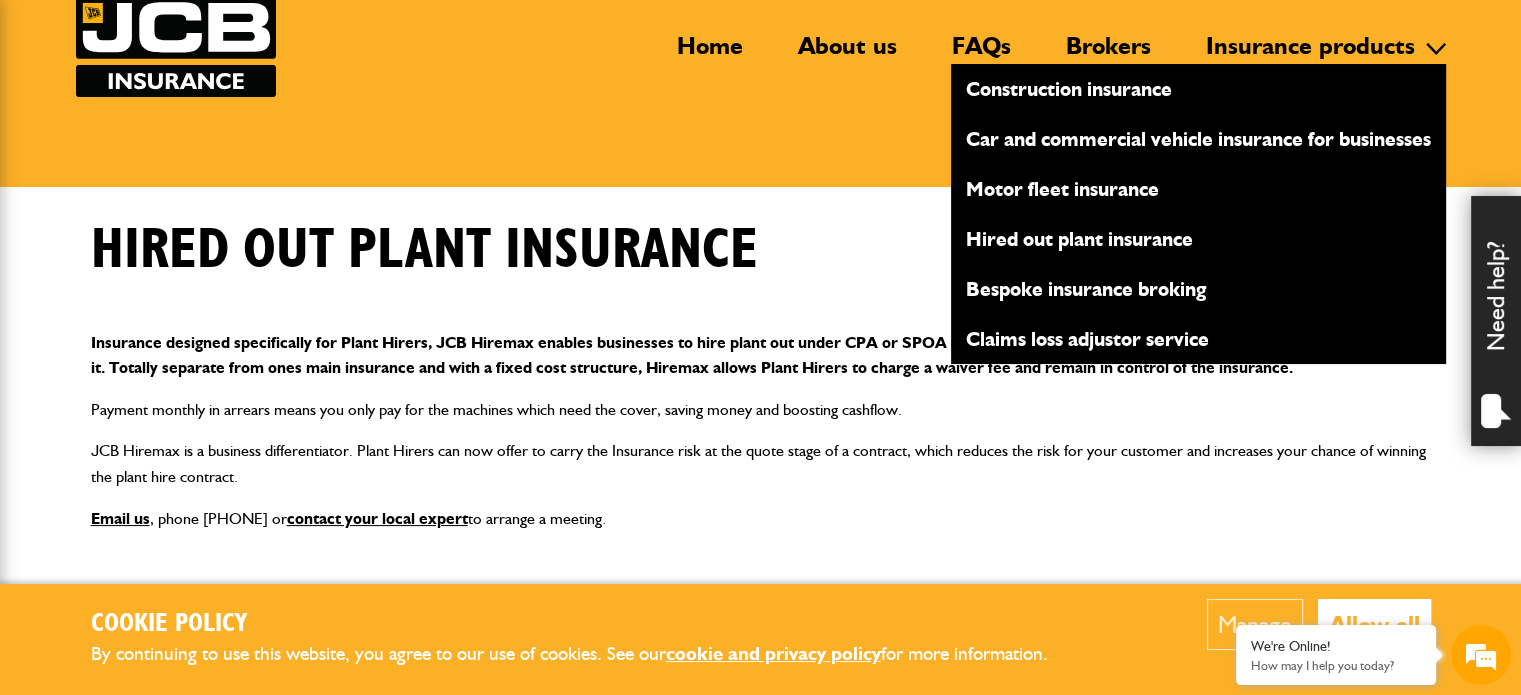 click on "Insurance products" at bounding box center (1310, 54) 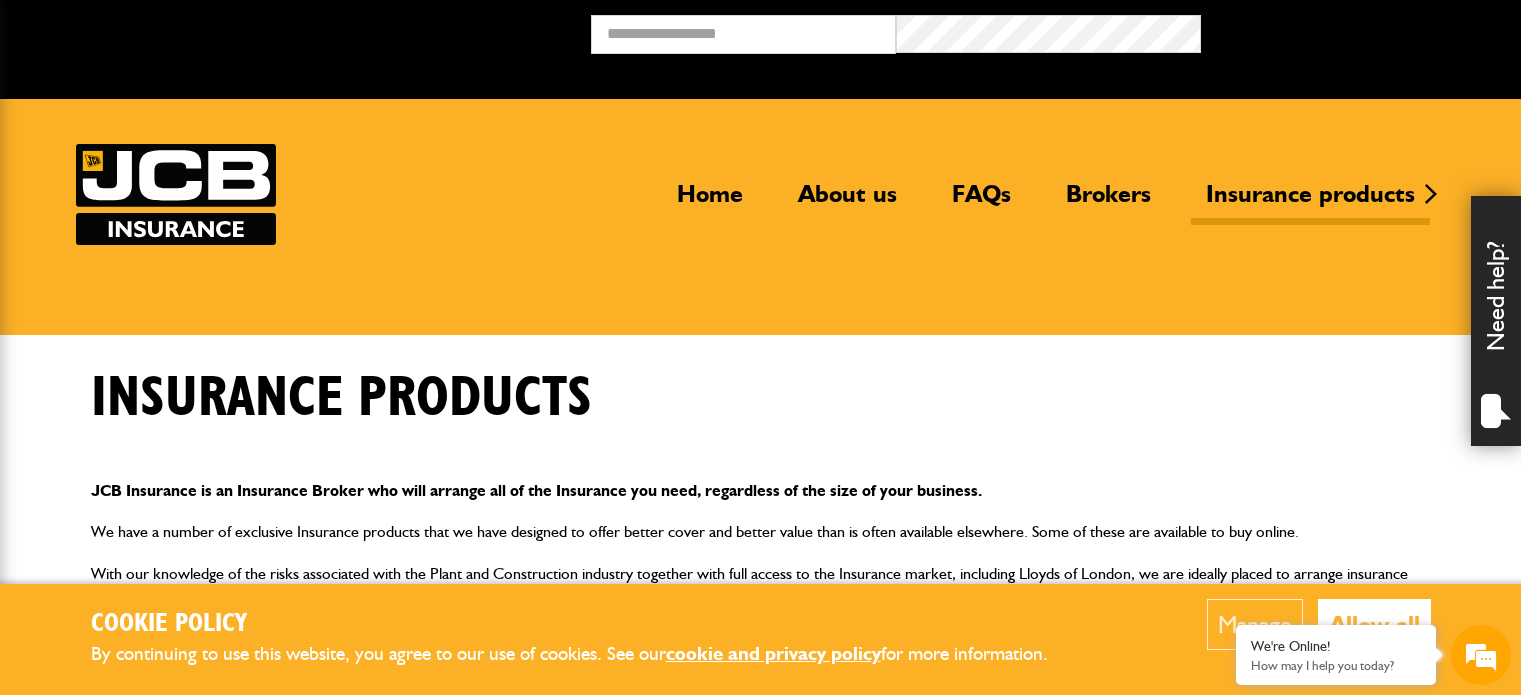scroll, scrollTop: 0, scrollLeft: 0, axis: both 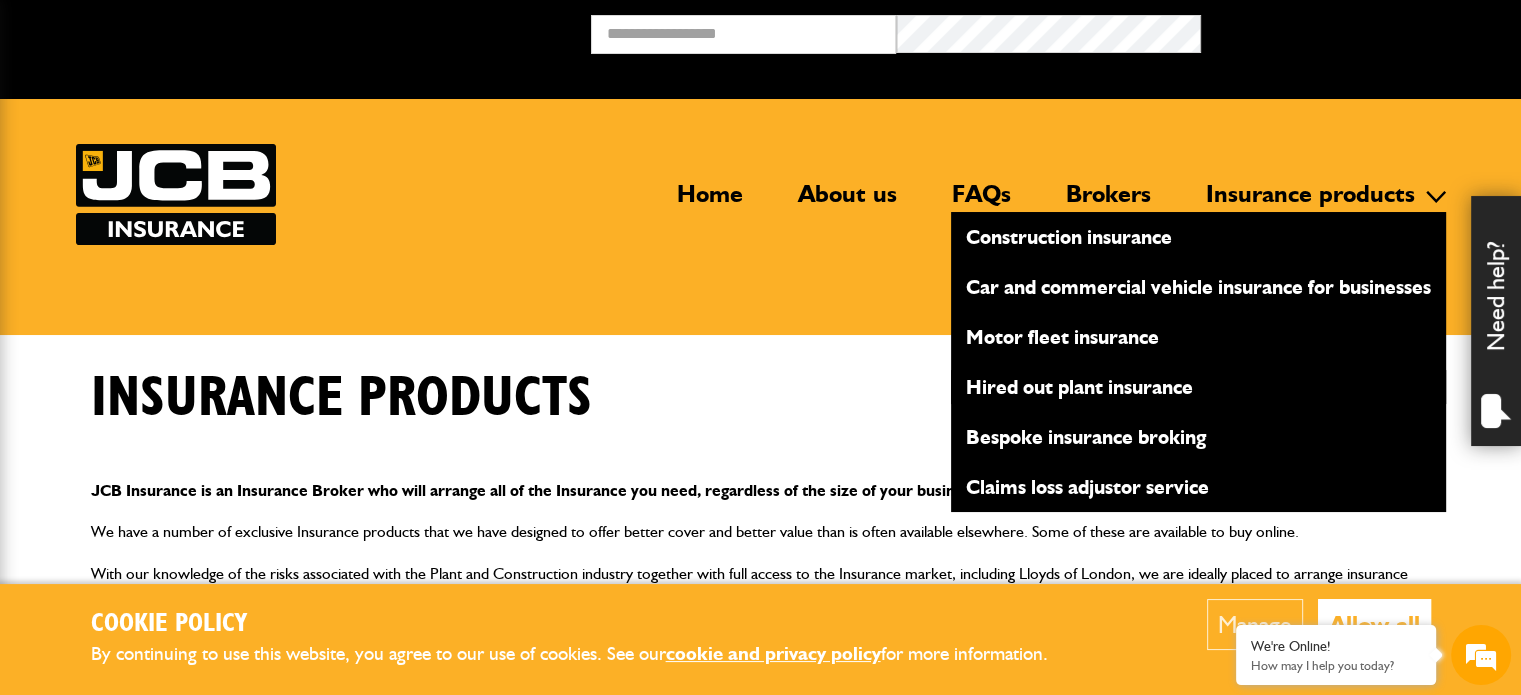 click on "Hired out plant insurance" at bounding box center (1198, 387) 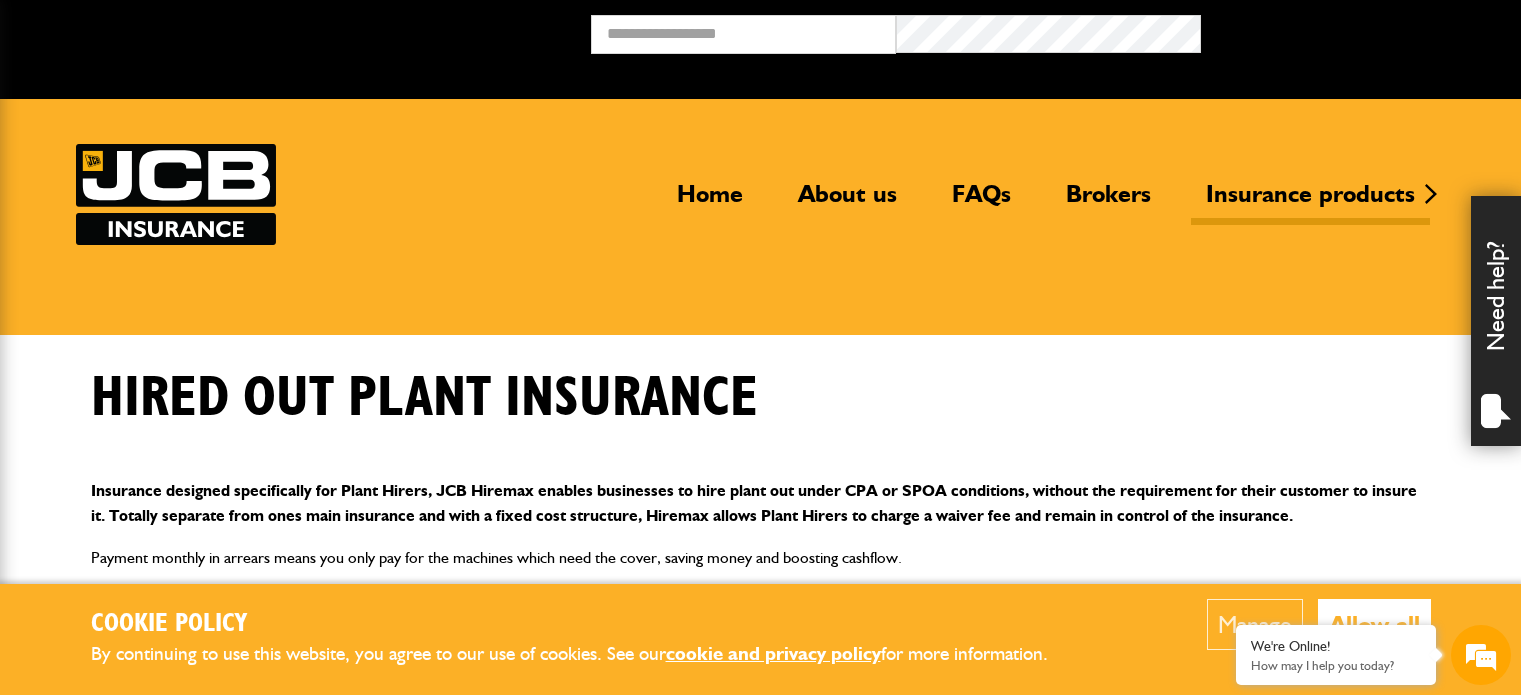 scroll, scrollTop: 0, scrollLeft: 0, axis: both 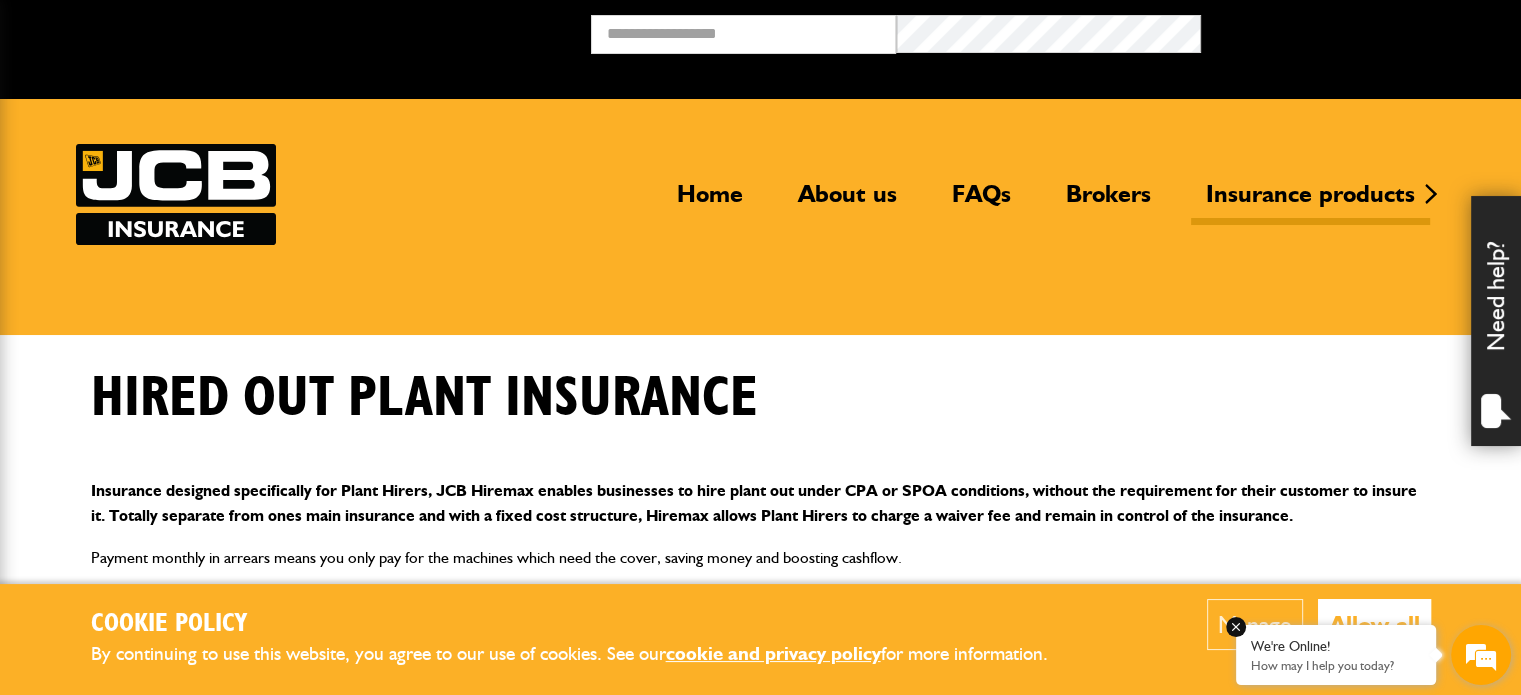 click on "We're Online!" at bounding box center (1336, 646) 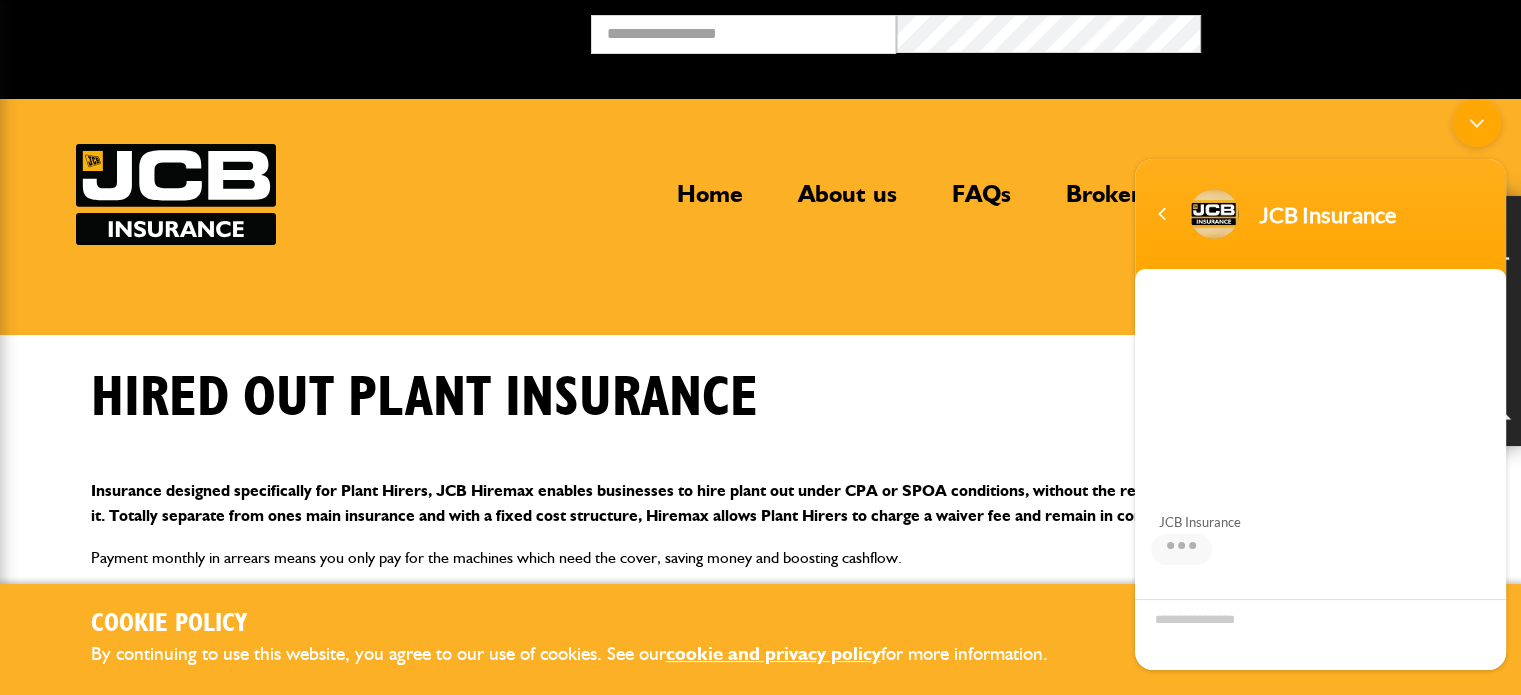 scroll, scrollTop: 202, scrollLeft: 0, axis: vertical 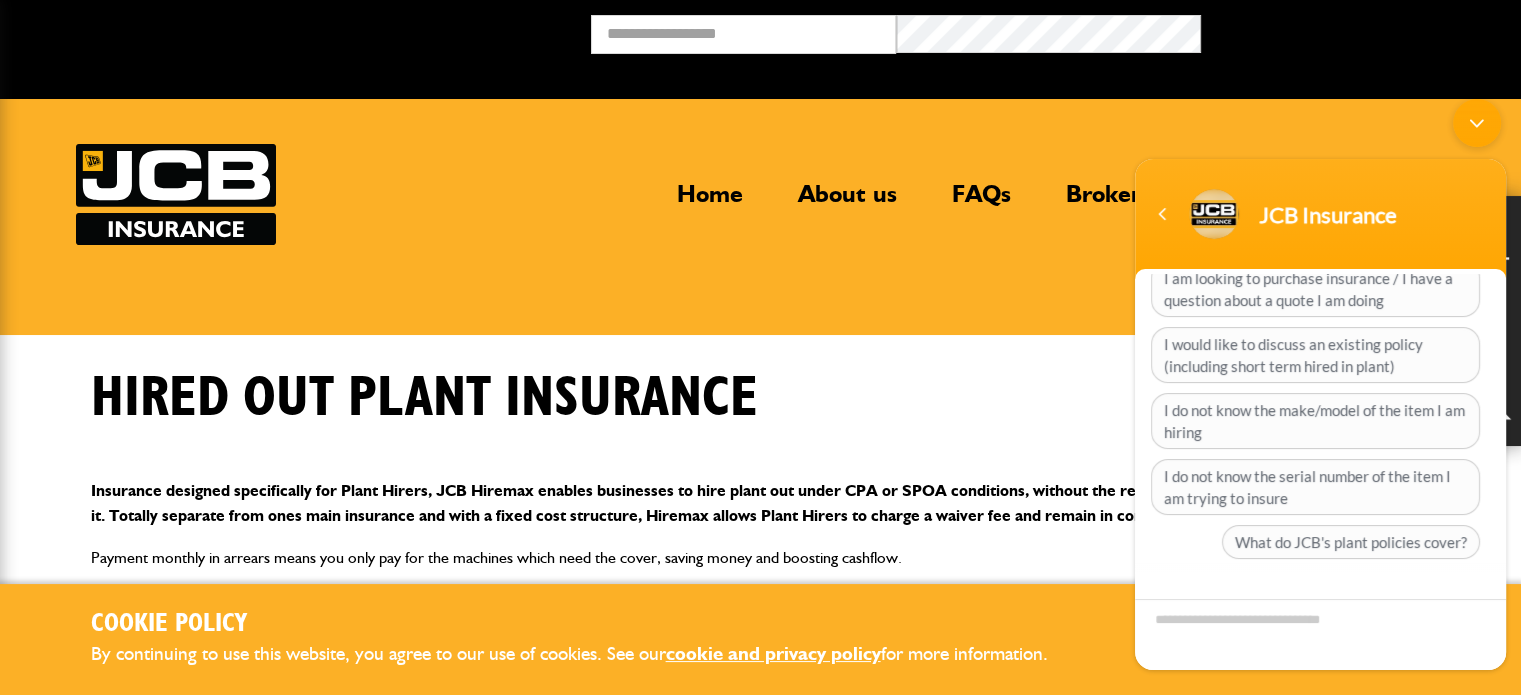 drag, startPoint x: 1507, startPoint y: 452, endPoint x: 1507, endPoint y: 431, distance: 21 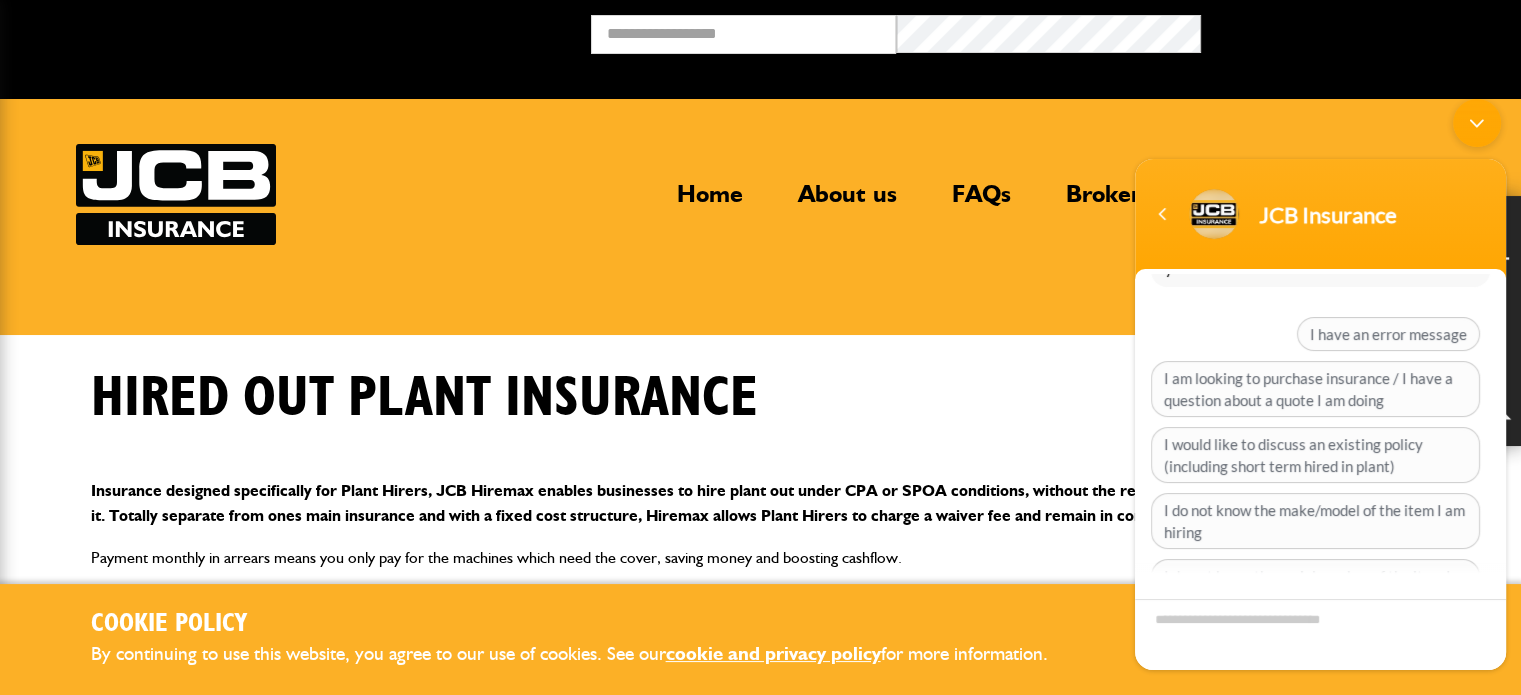 scroll, scrollTop: 100, scrollLeft: 0, axis: vertical 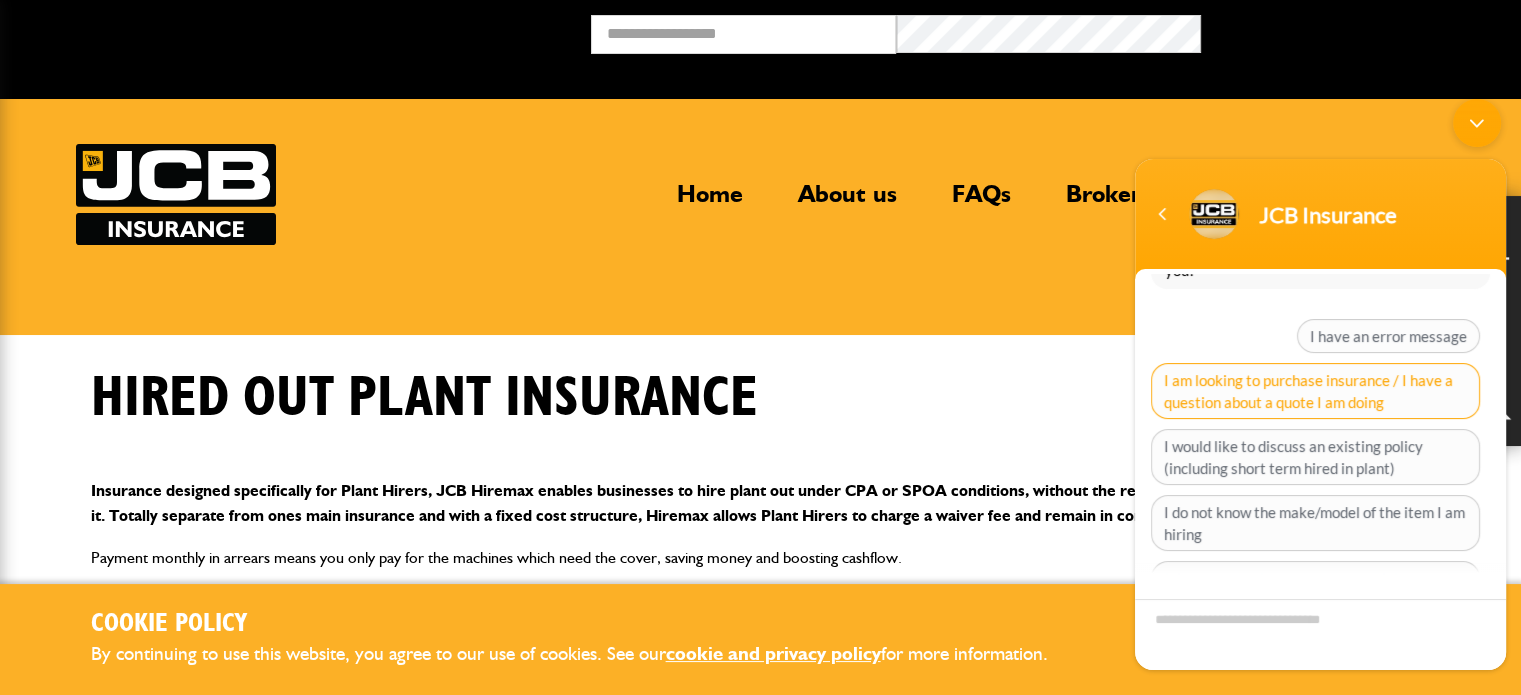 click on "I am looking to purchase insurance / I have a question about a quote I am doing" at bounding box center (1315, 391) 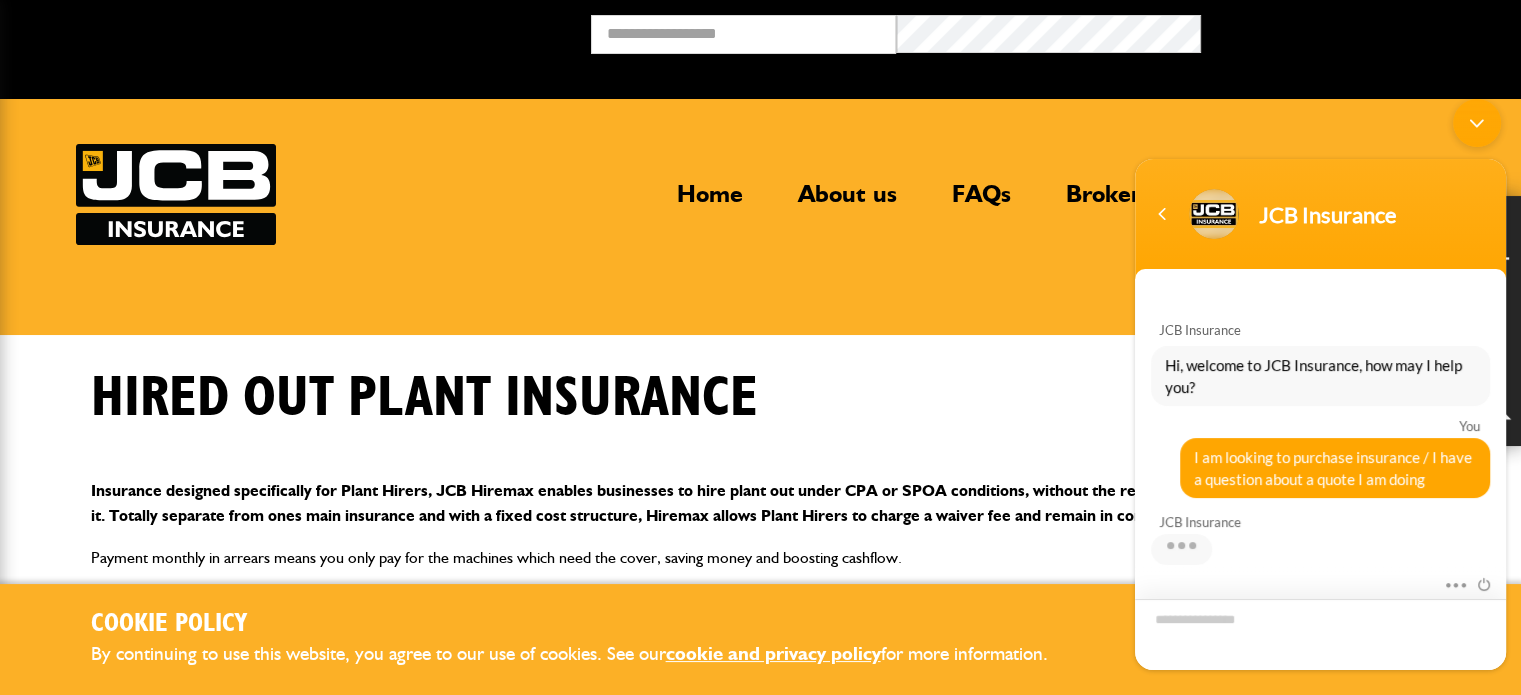 scroll, scrollTop: 236, scrollLeft: 0, axis: vertical 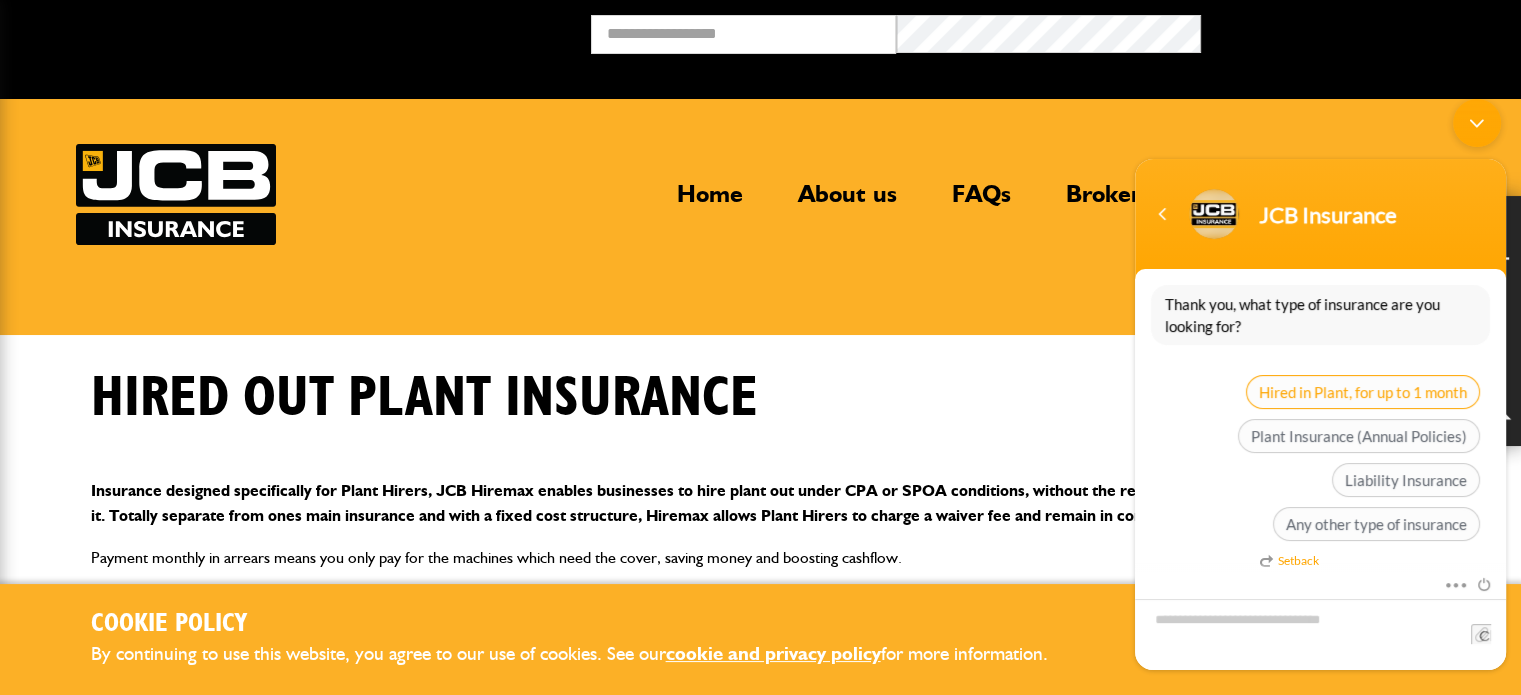click on "Hired in Plant, for up to 1 month" at bounding box center [1363, 392] 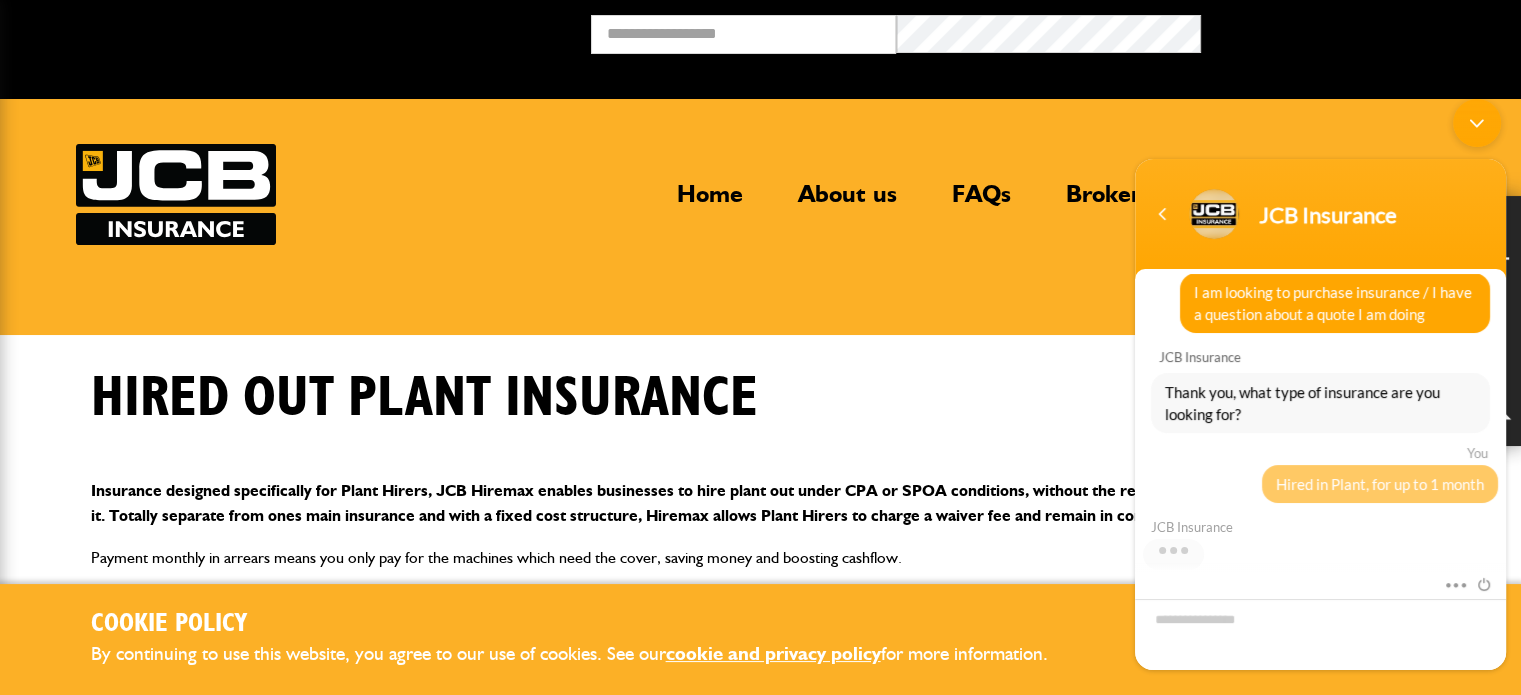 scroll, scrollTop: 82, scrollLeft: 0, axis: vertical 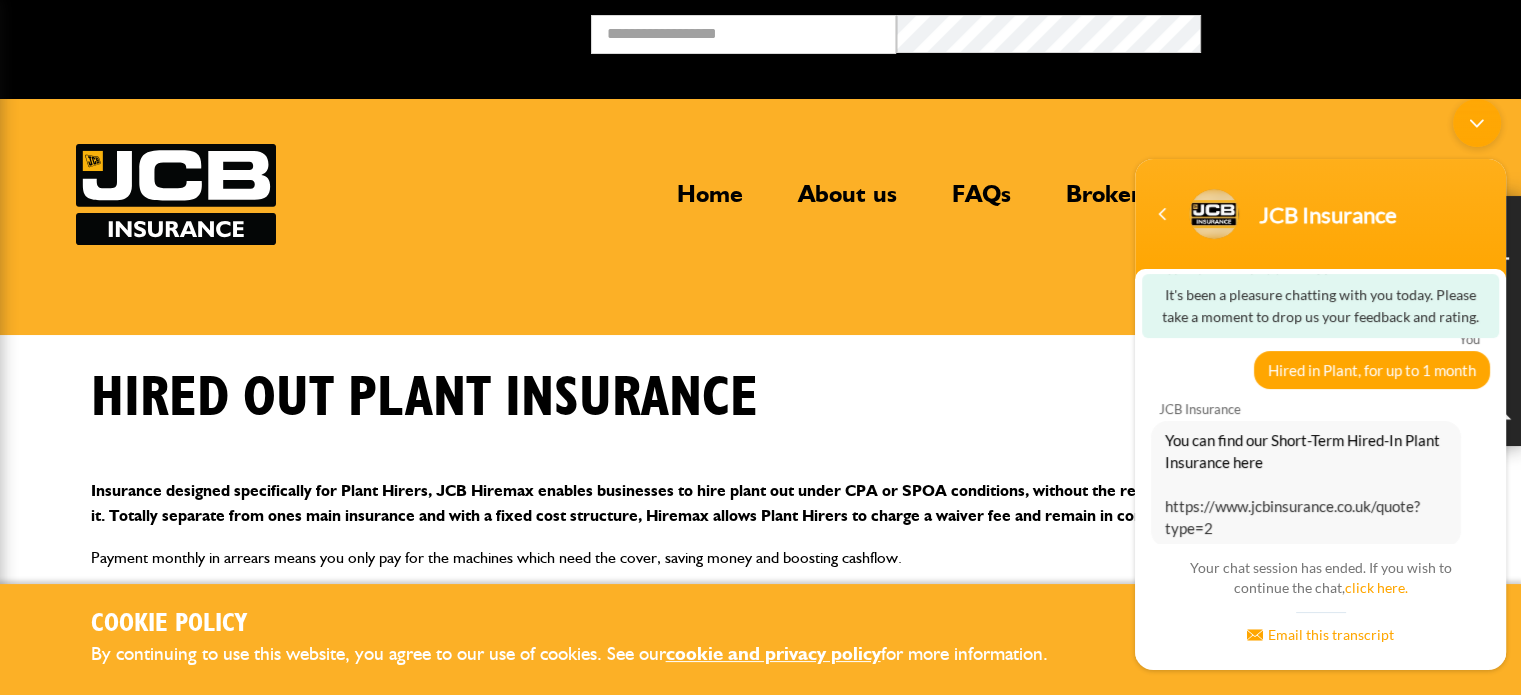 click on "https://www.jcbinsurance.co.uk/quote?type=2" at bounding box center [1292, 517] 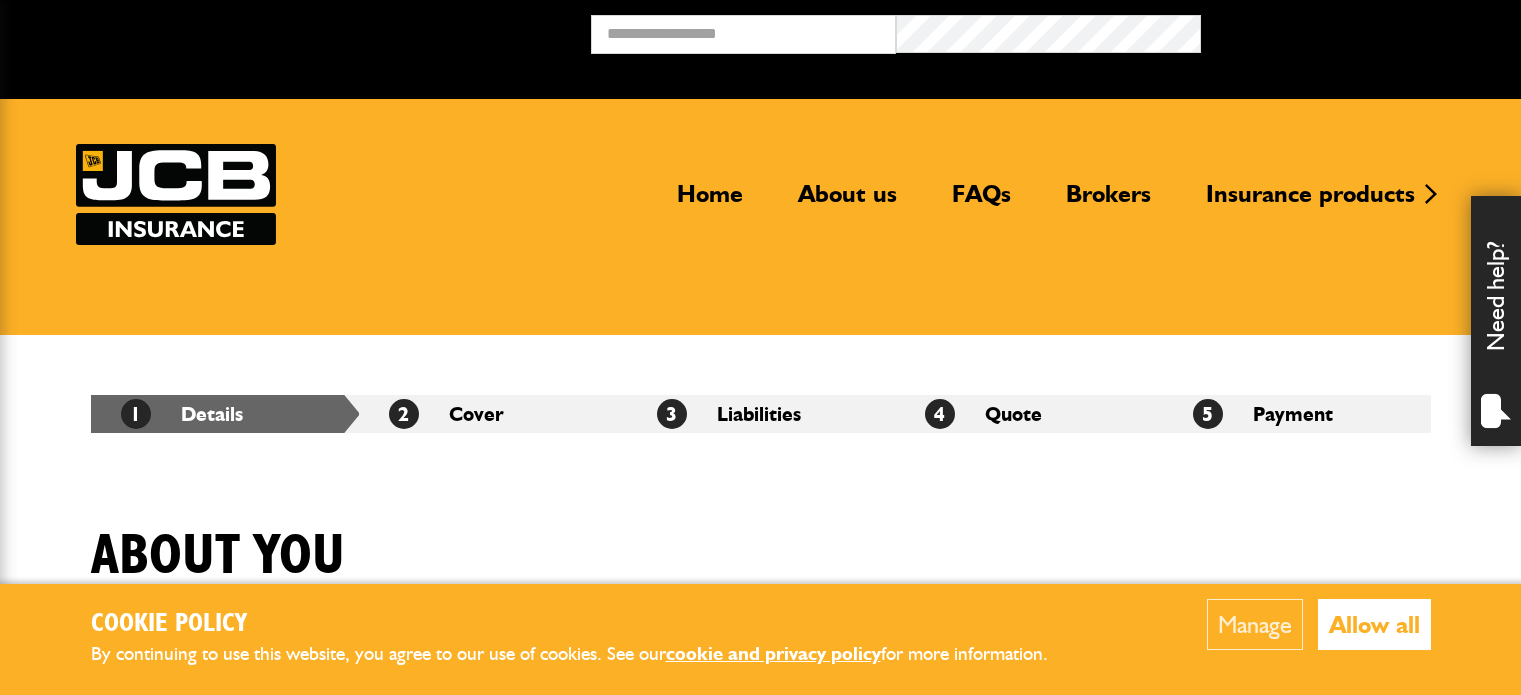 scroll, scrollTop: 0, scrollLeft: 0, axis: both 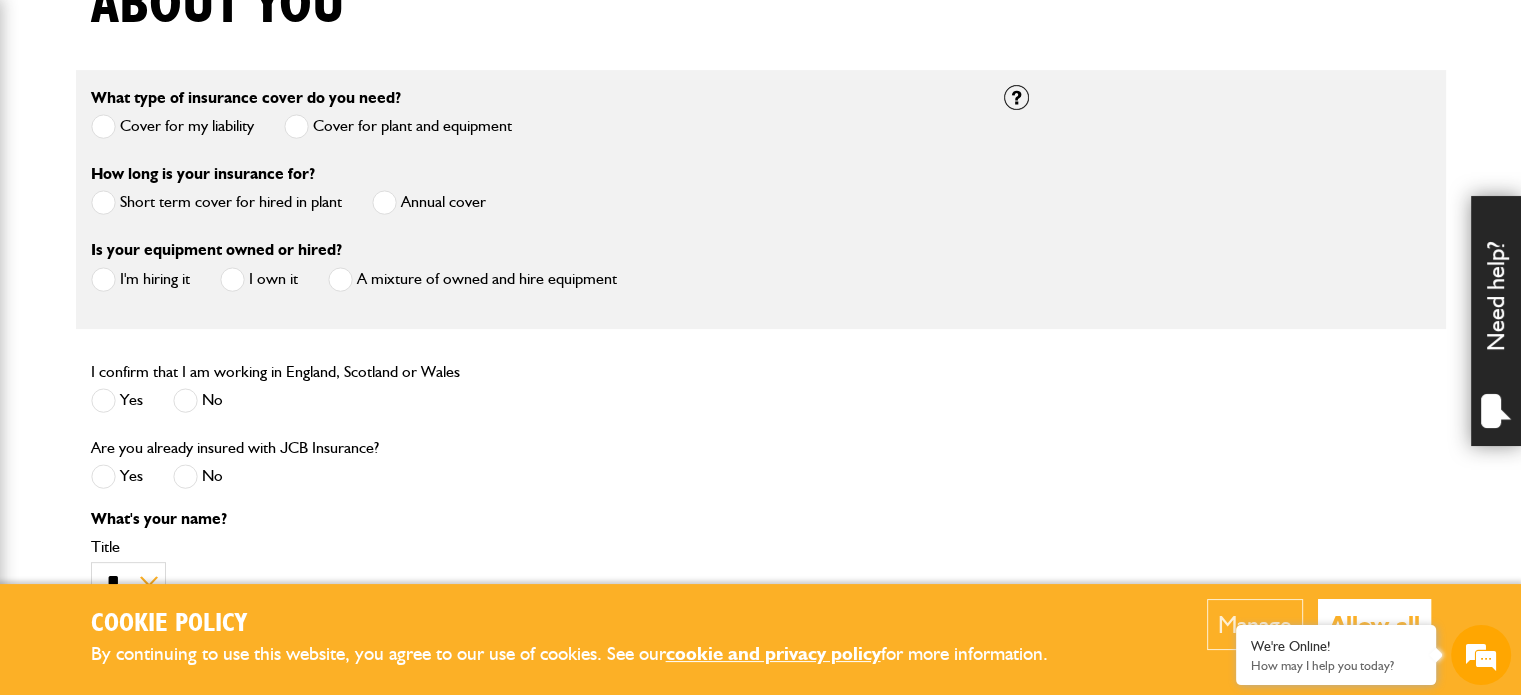 click at bounding box center [103, 202] 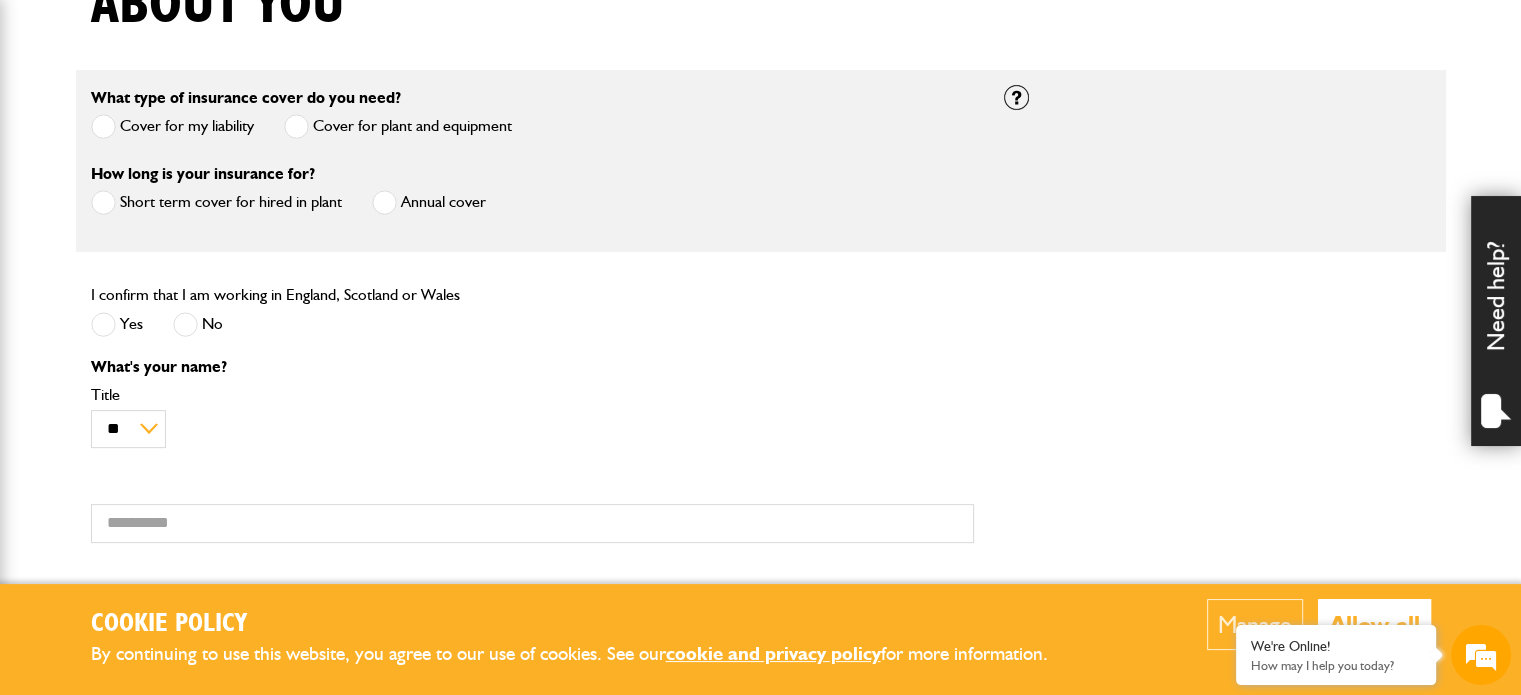 click at bounding box center (103, 324) 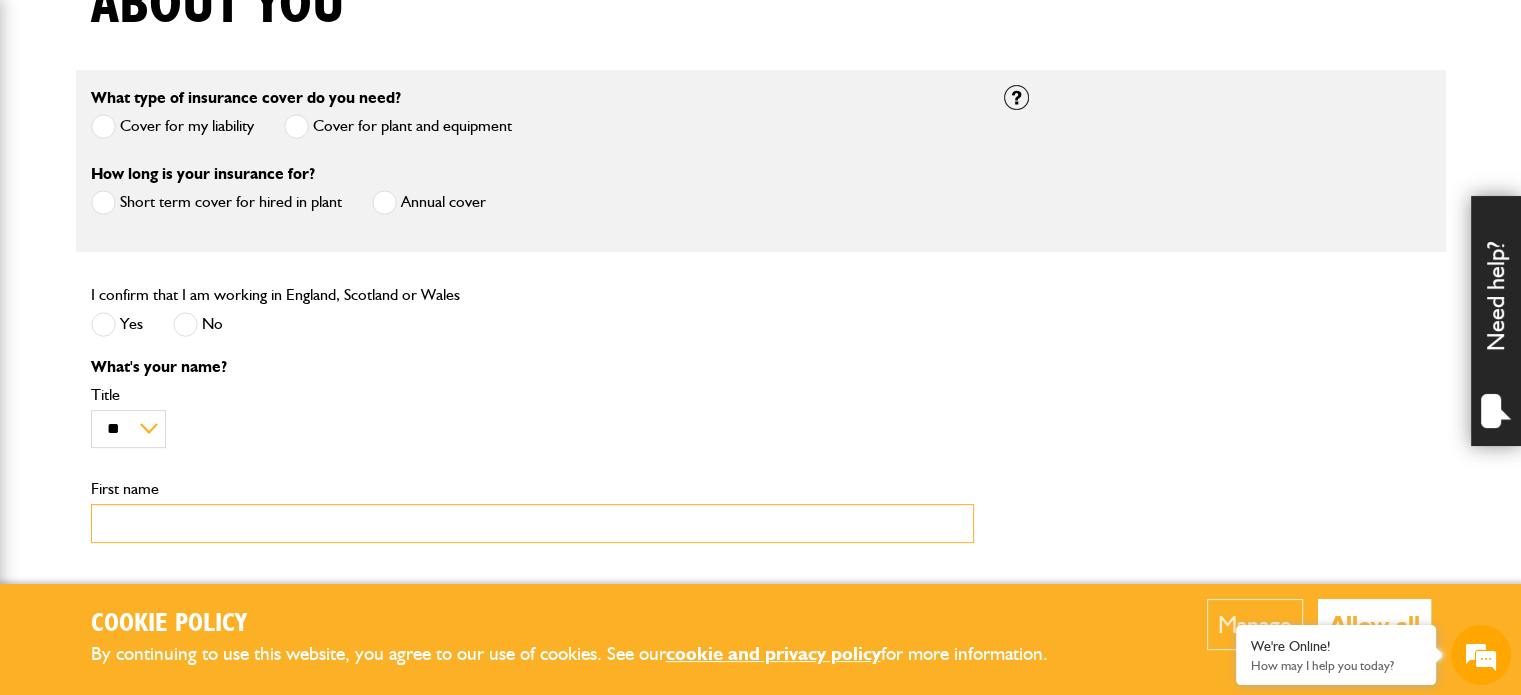 click on "First name" at bounding box center [532, 523] 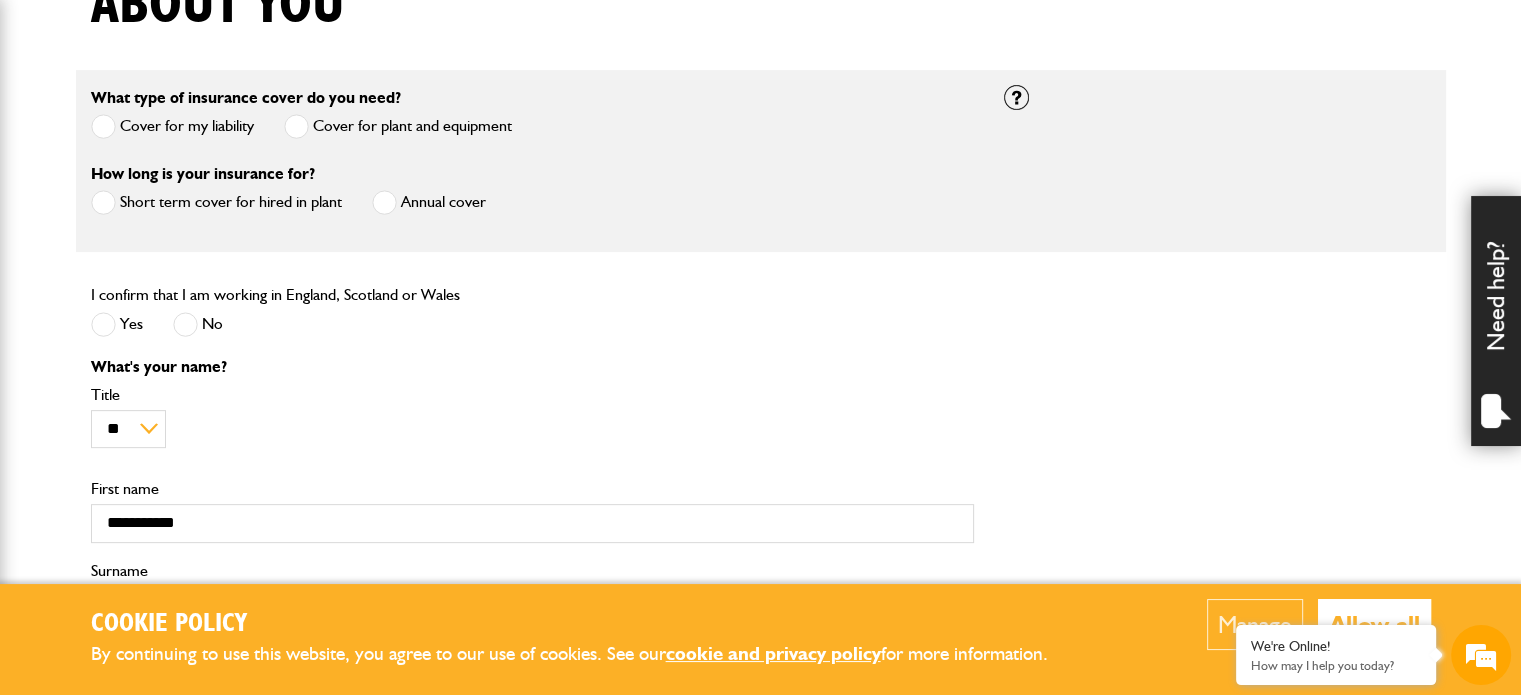 type on "******" 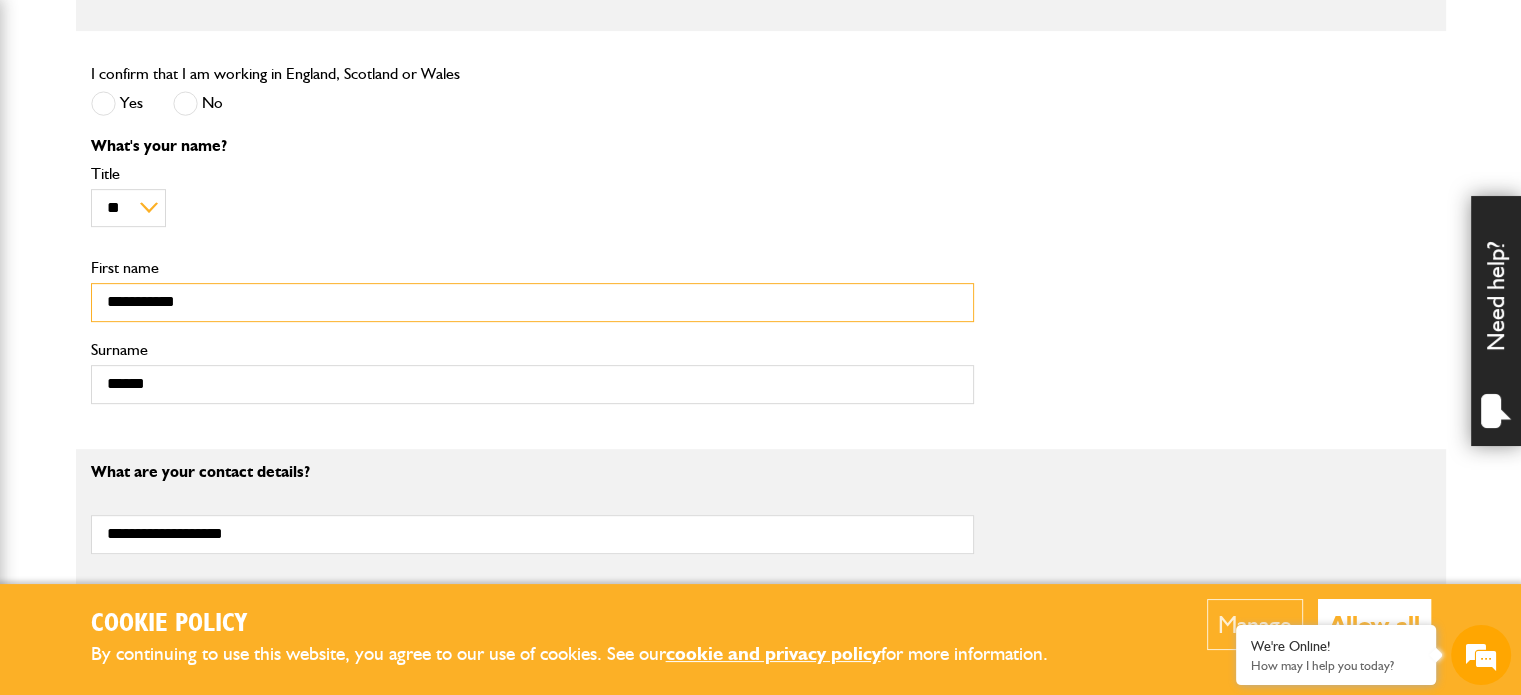 scroll, scrollTop: 788, scrollLeft: 0, axis: vertical 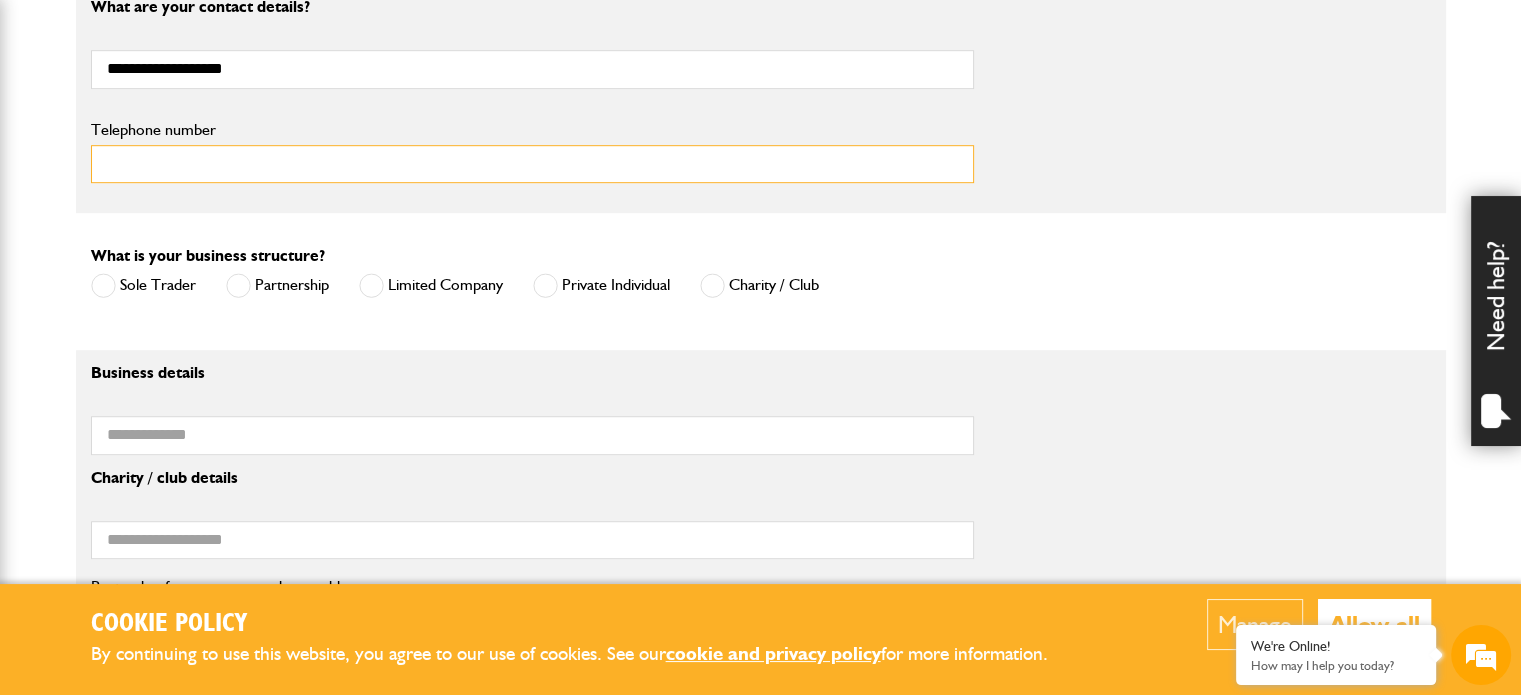 click on "Telephone number" at bounding box center (532, 164) 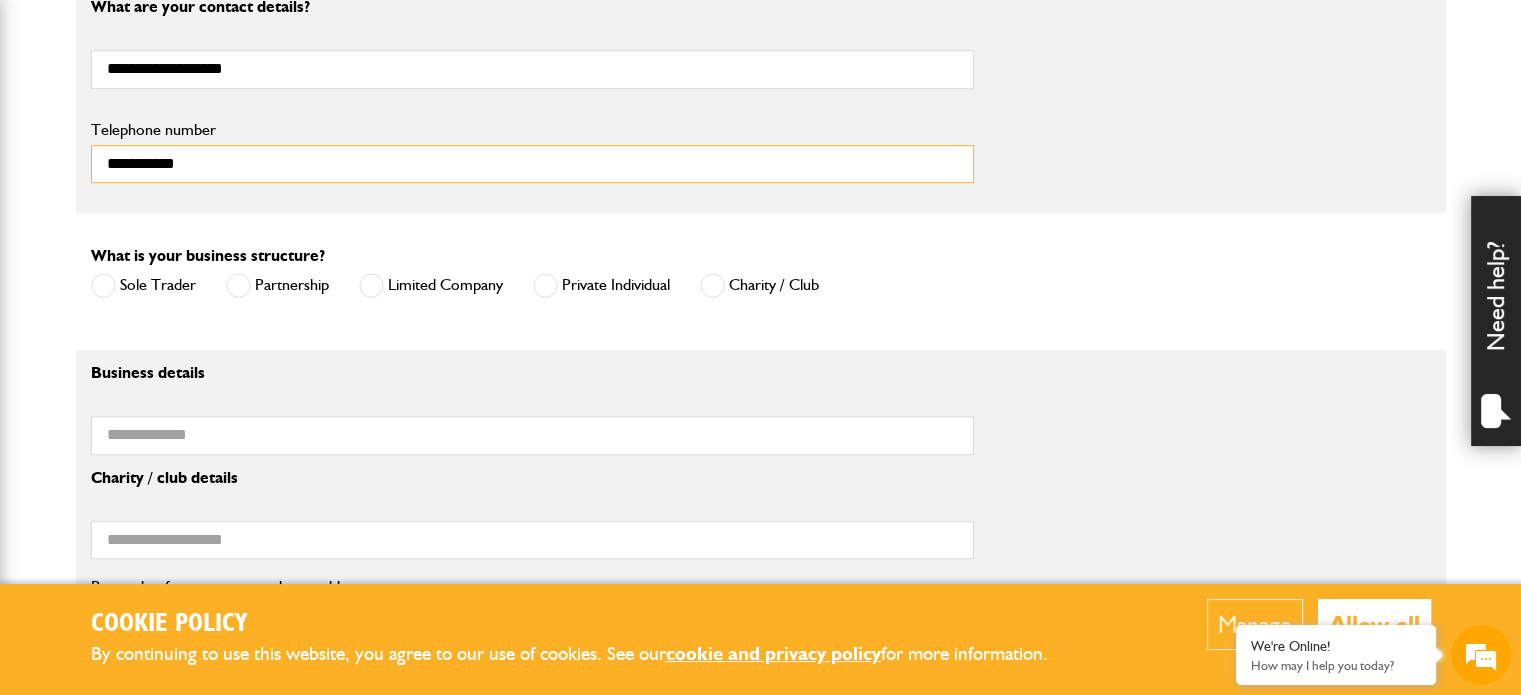type on "**********" 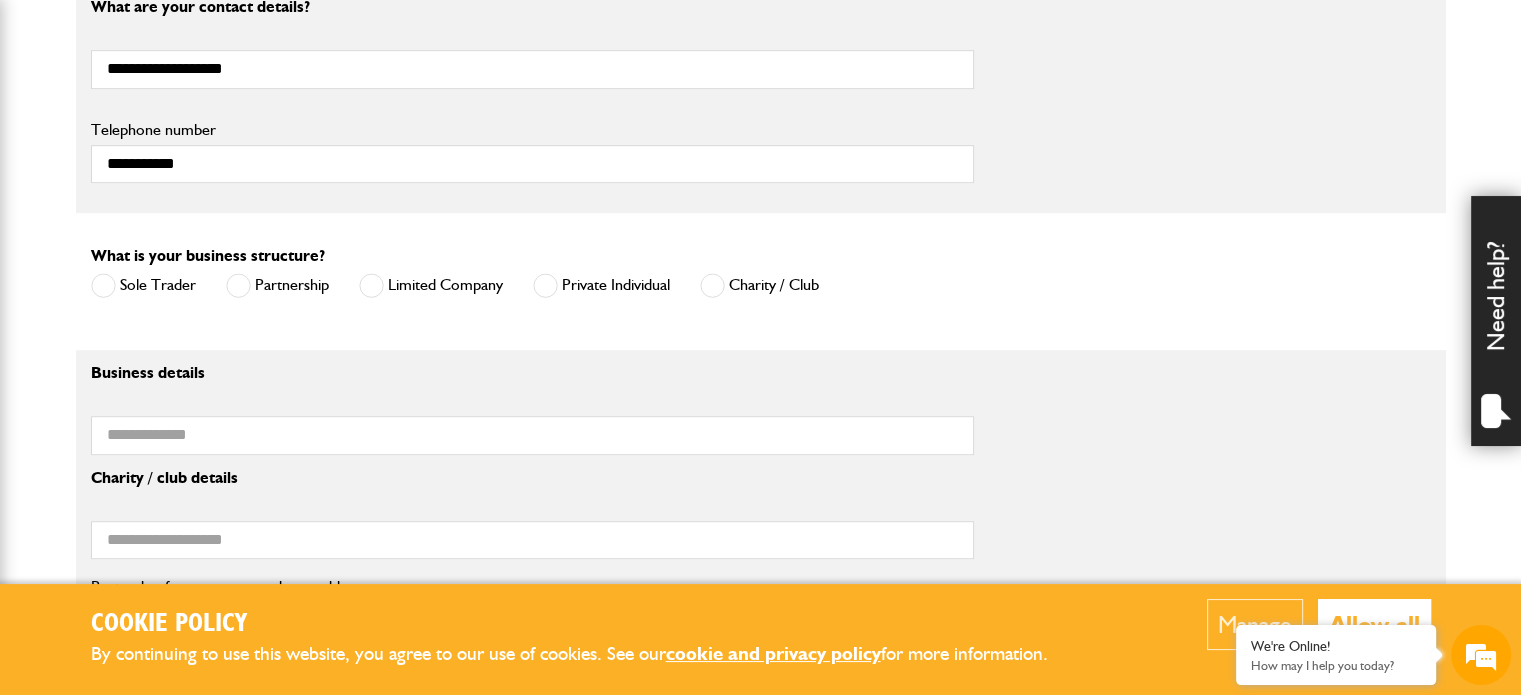 click at bounding box center [371, 285] 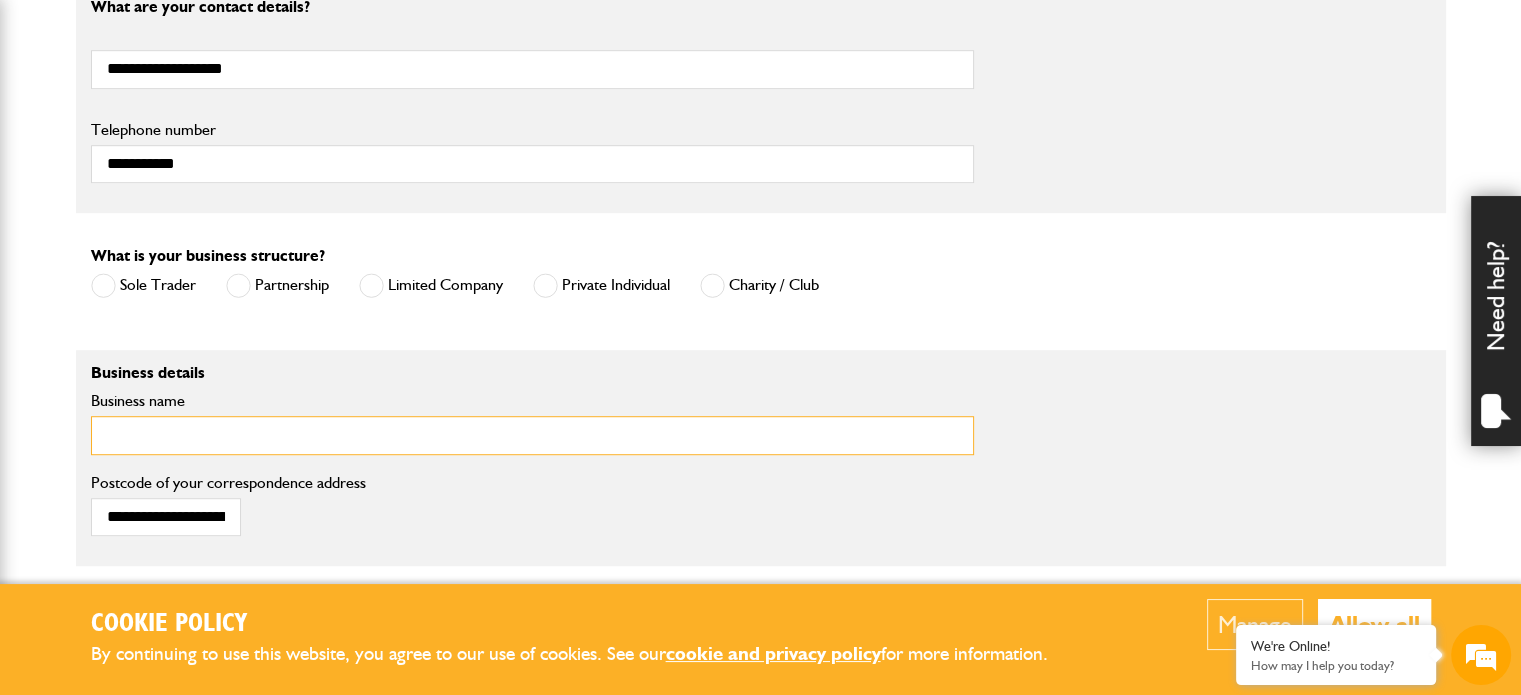 click on "Business name" at bounding box center (532, 435) 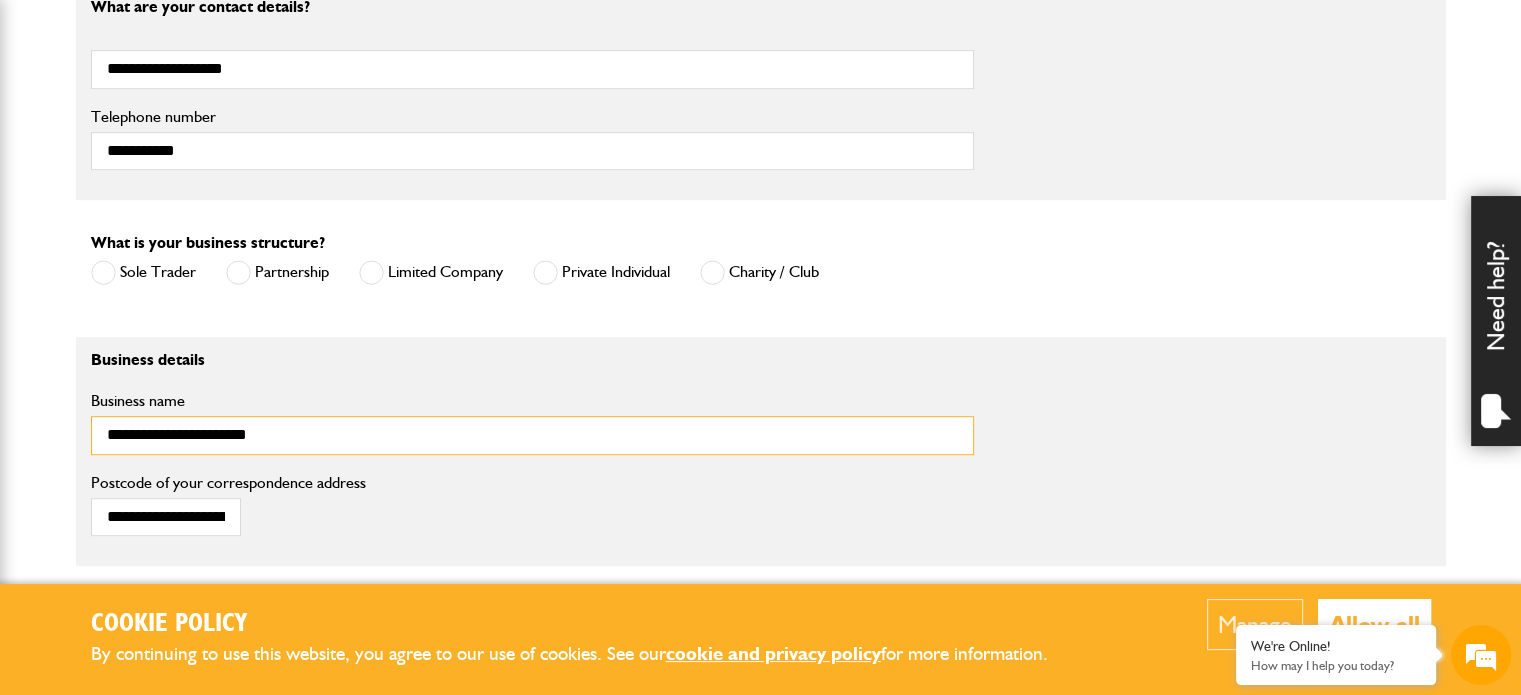 click on "**********" at bounding box center (532, 435) 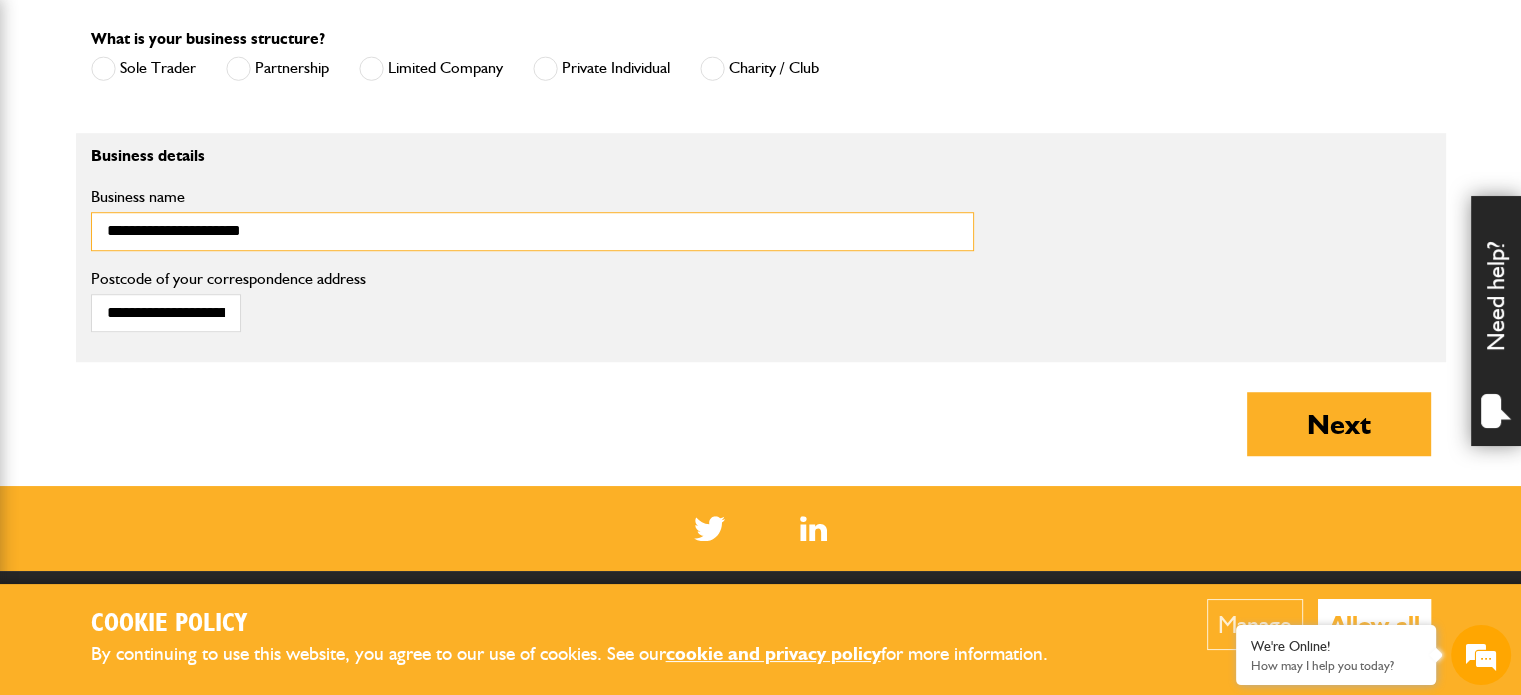 scroll, scrollTop: 1452, scrollLeft: 0, axis: vertical 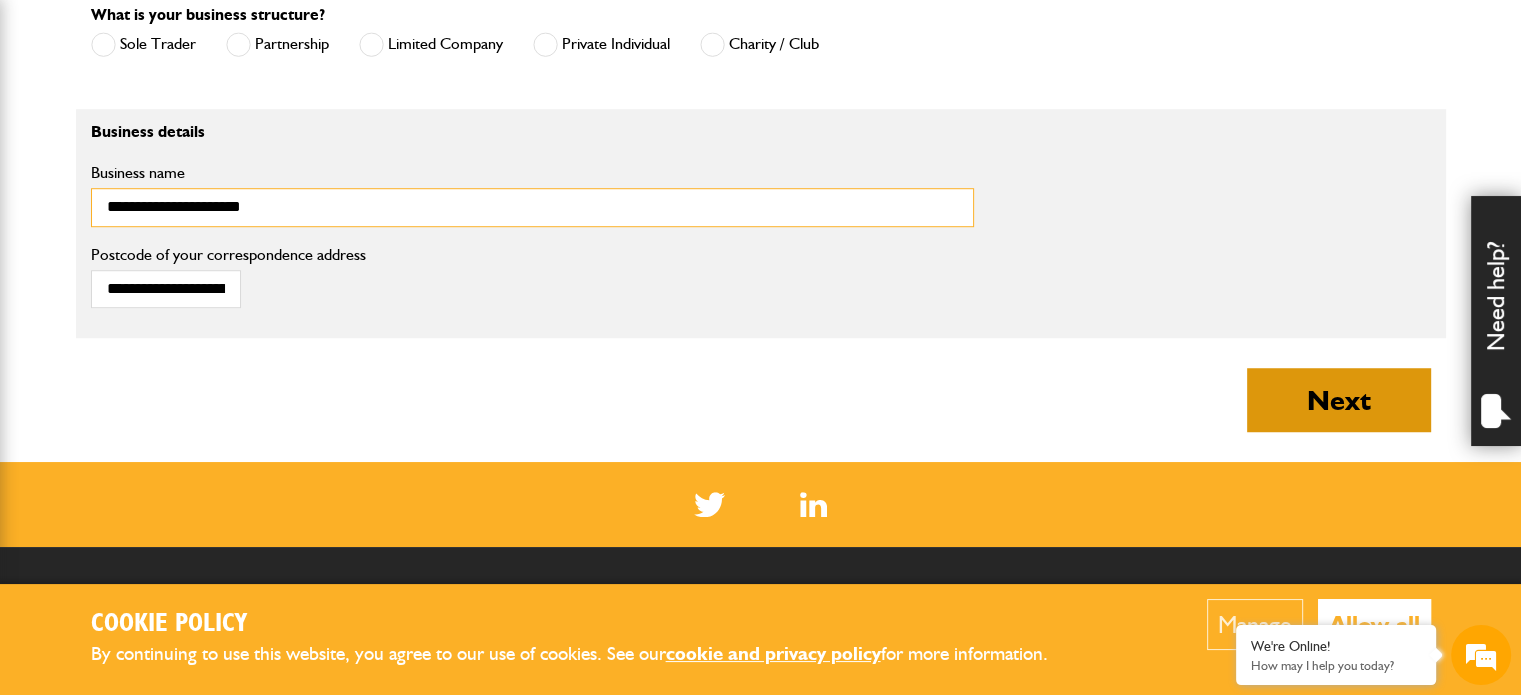 type on "**********" 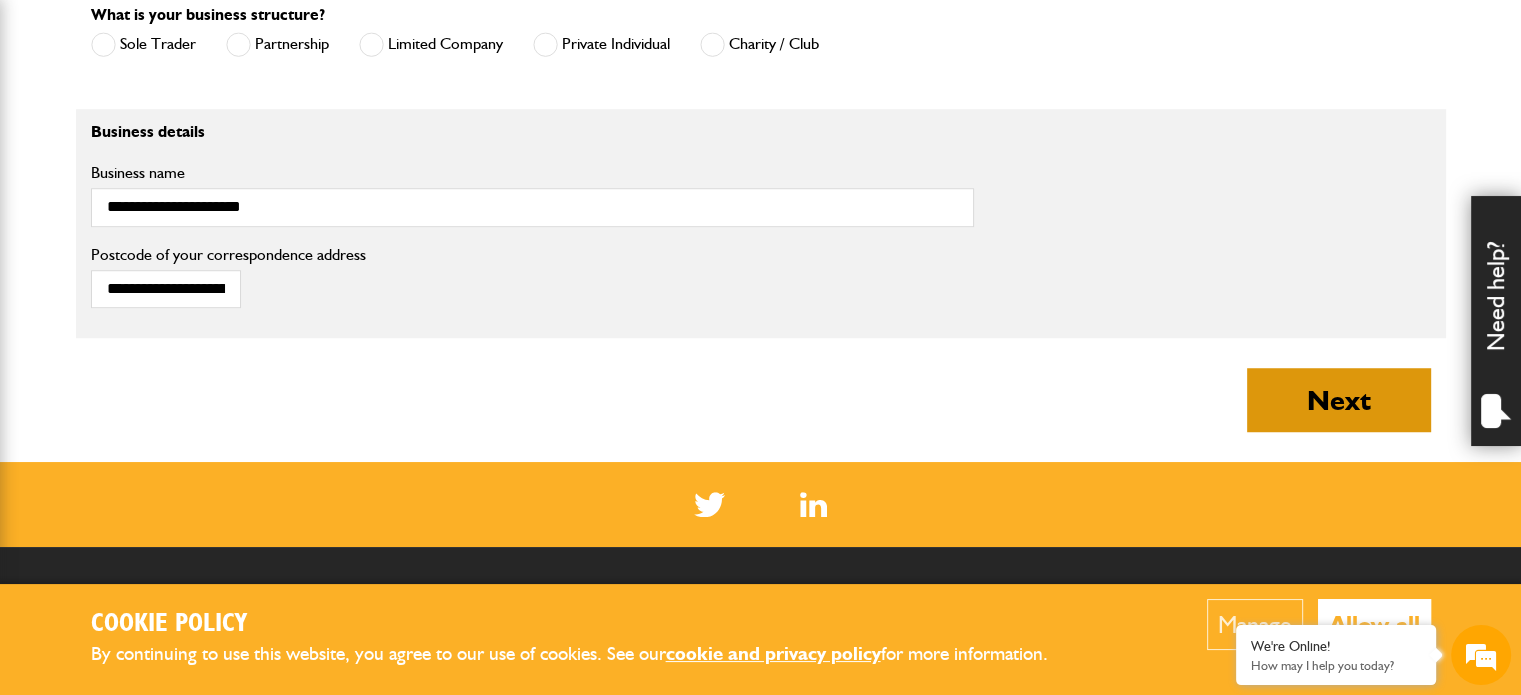 click on "Next" at bounding box center (1339, 400) 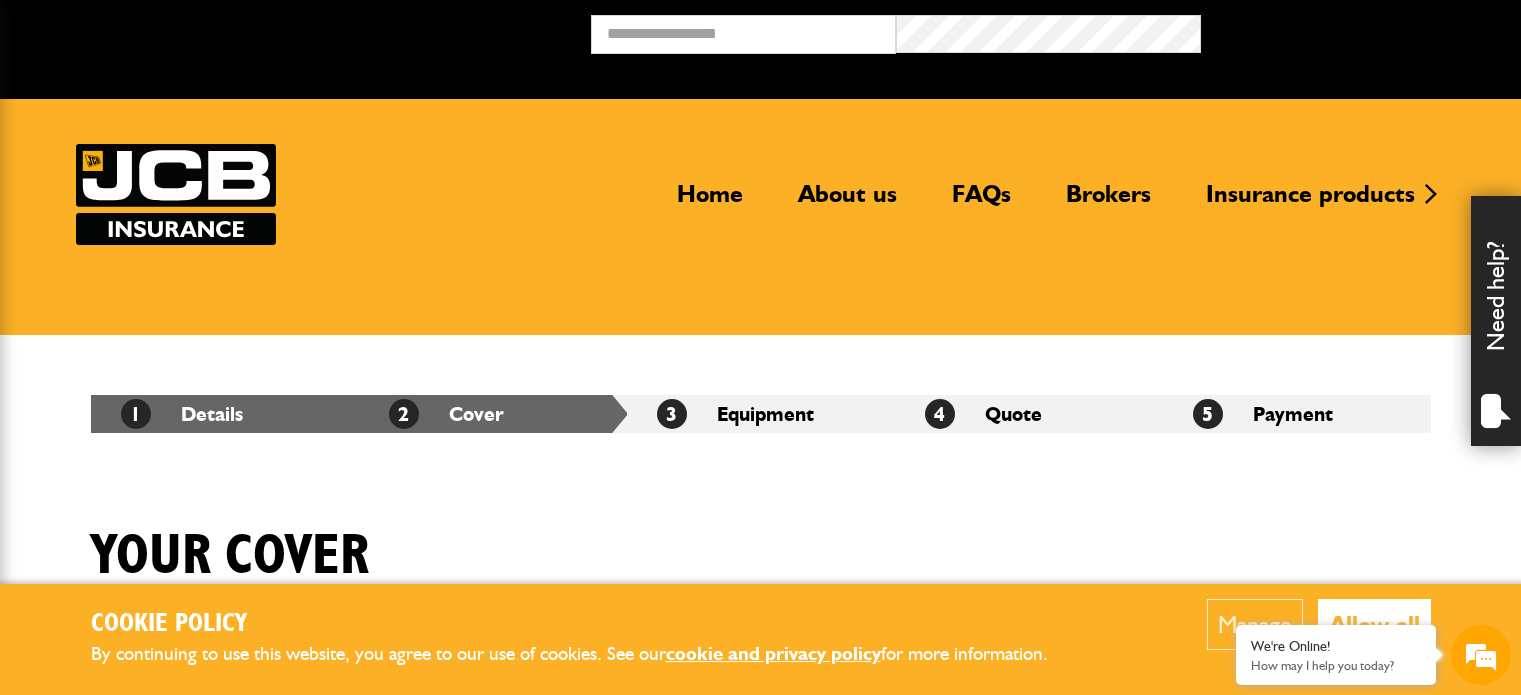 scroll, scrollTop: 0, scrollLeft: 0, axis: both 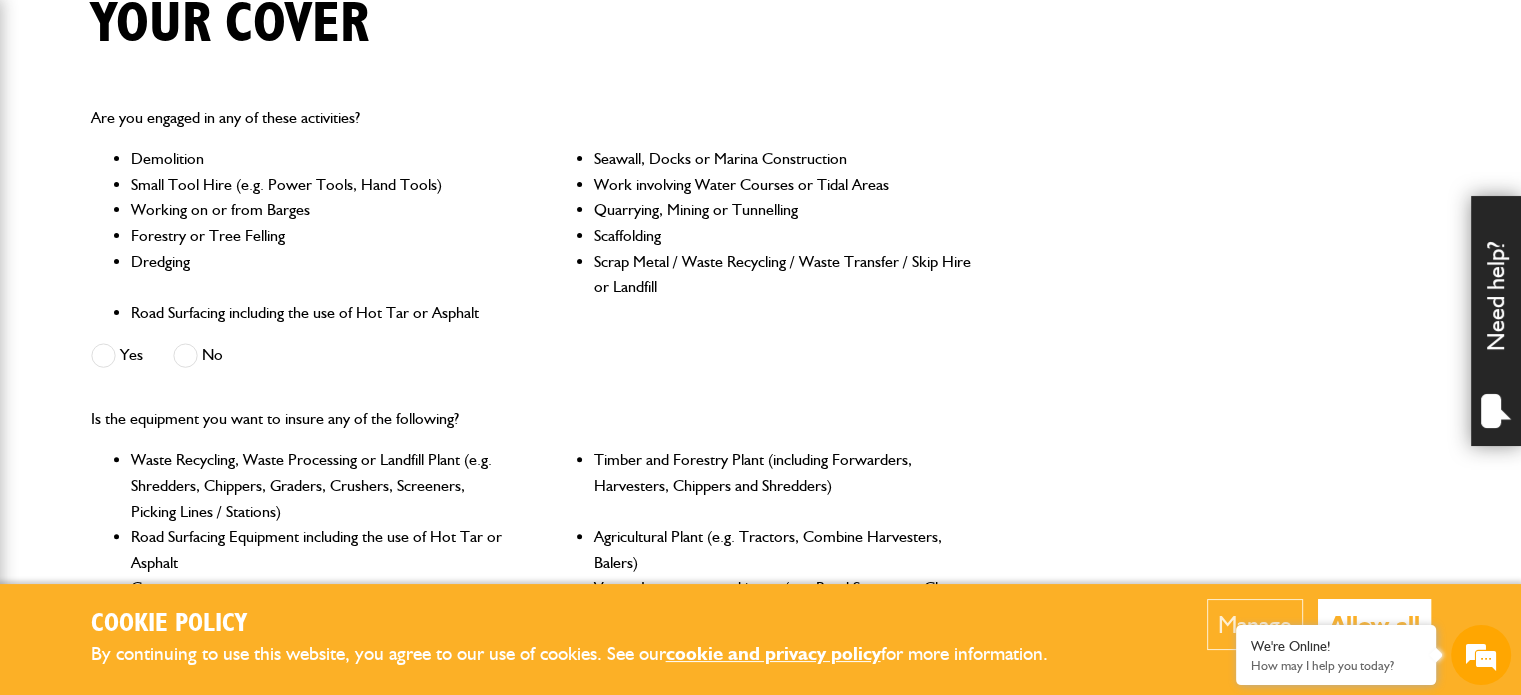 click at bounding box center (185, 355) 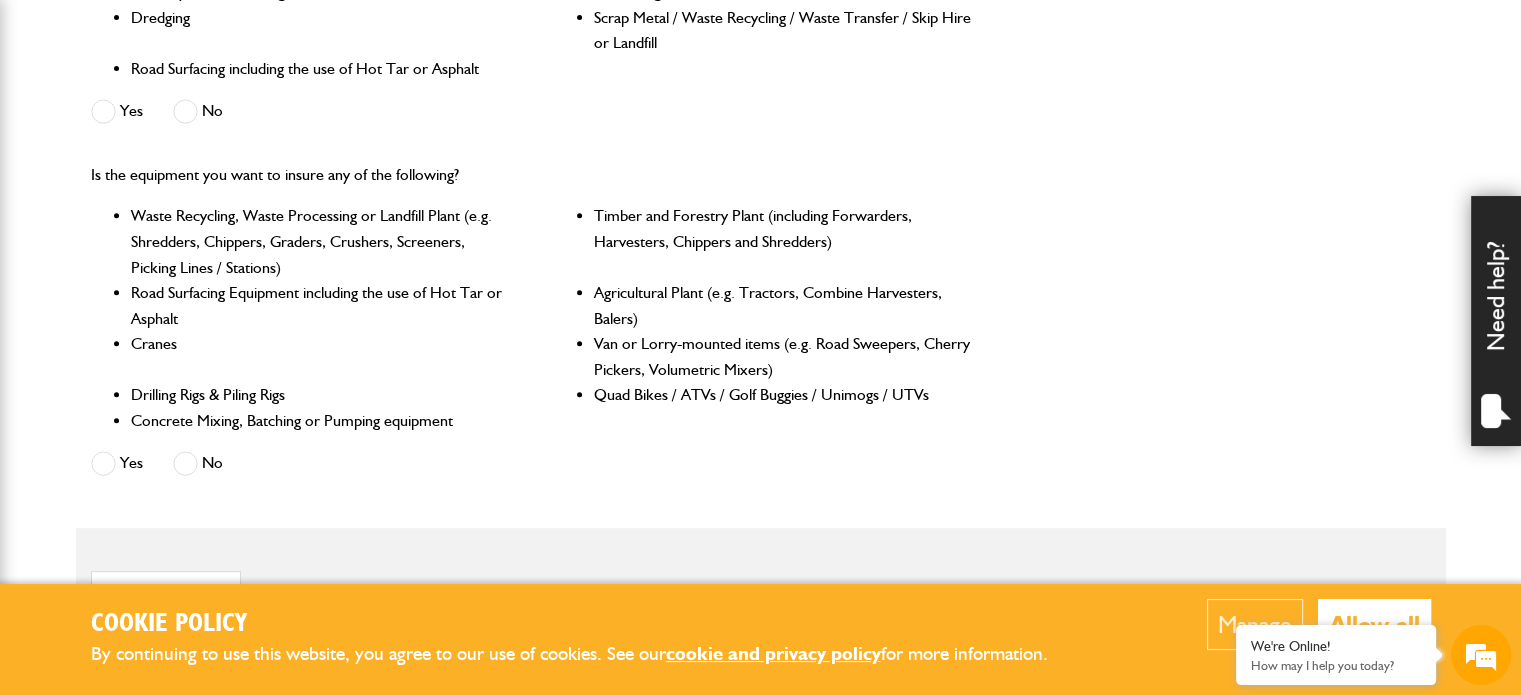 scroll, scrollTop: 796, scrollLeft: 0, axis: vertical 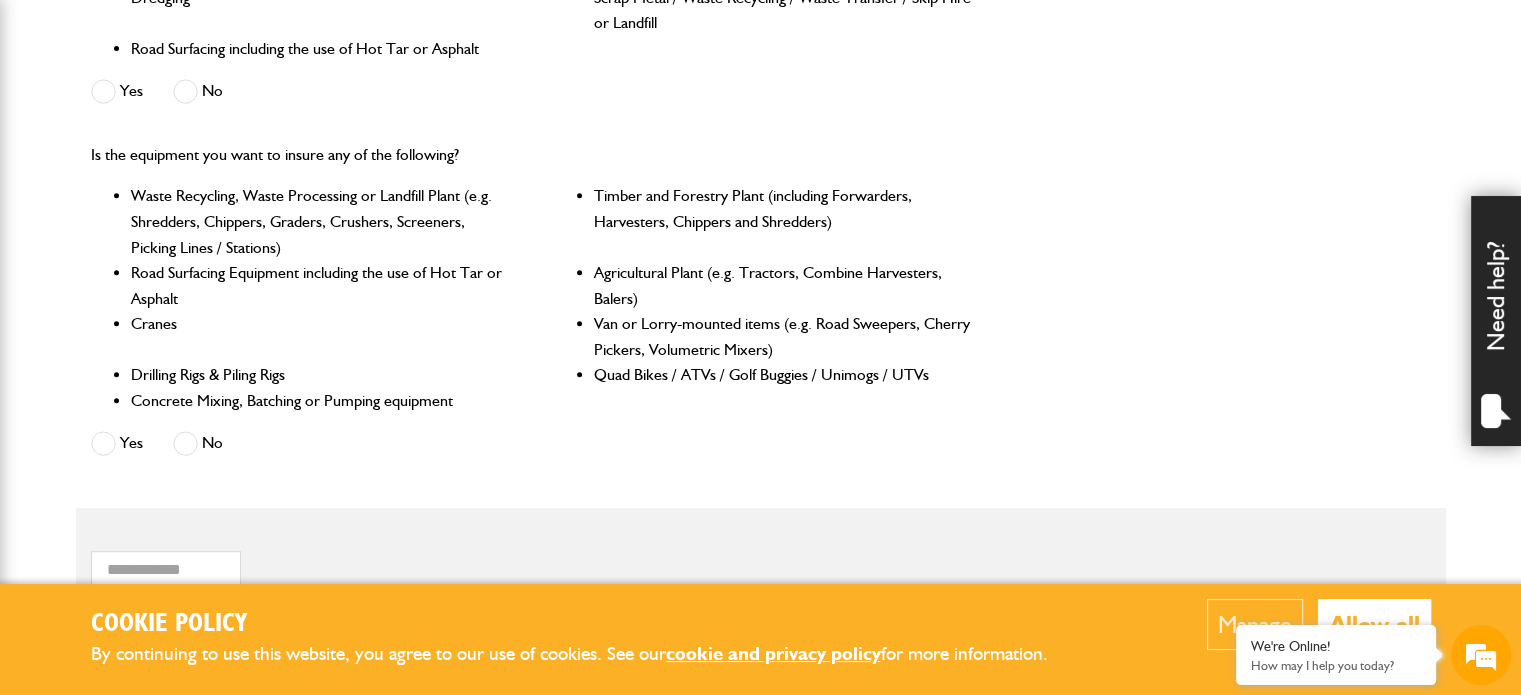 click at bounding box center (185, 443) 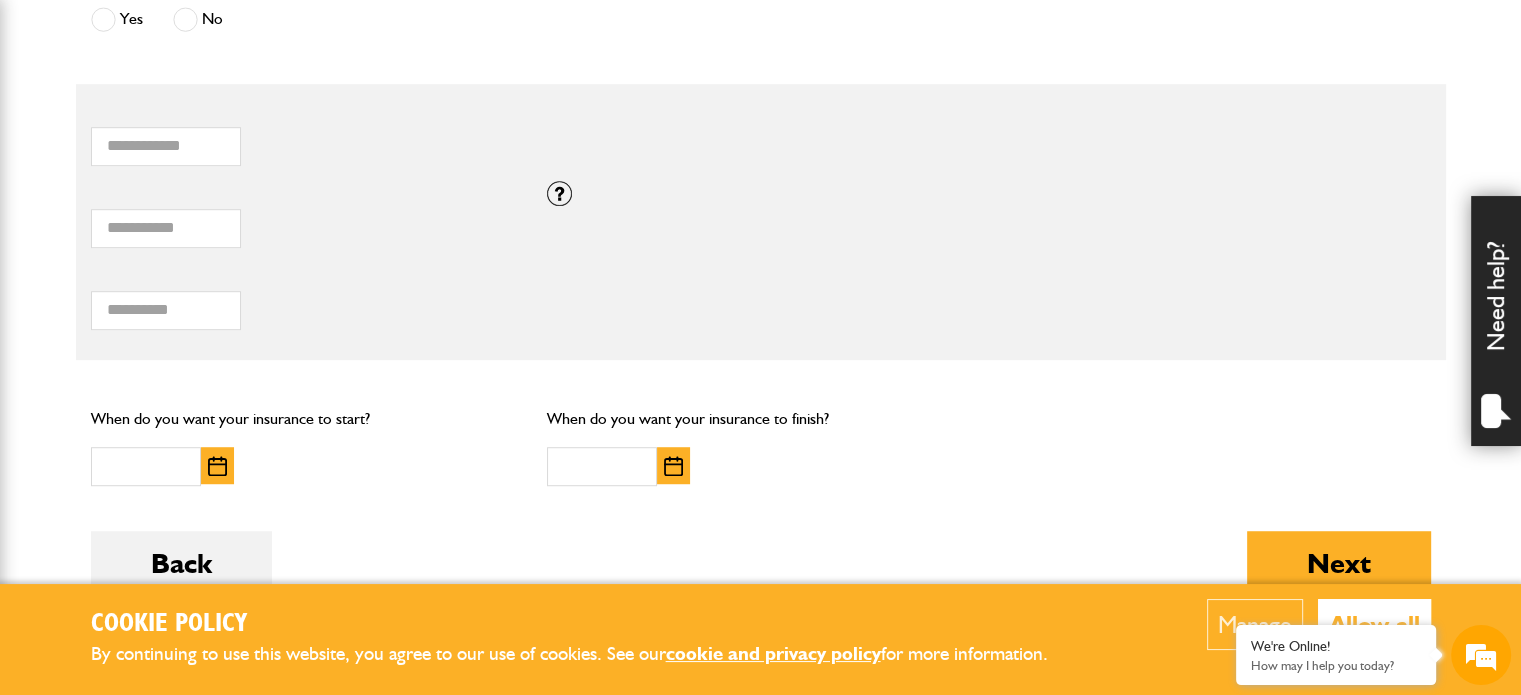 scroll, scrollTop: 1275, scrollLeft: 0, axis: vertical 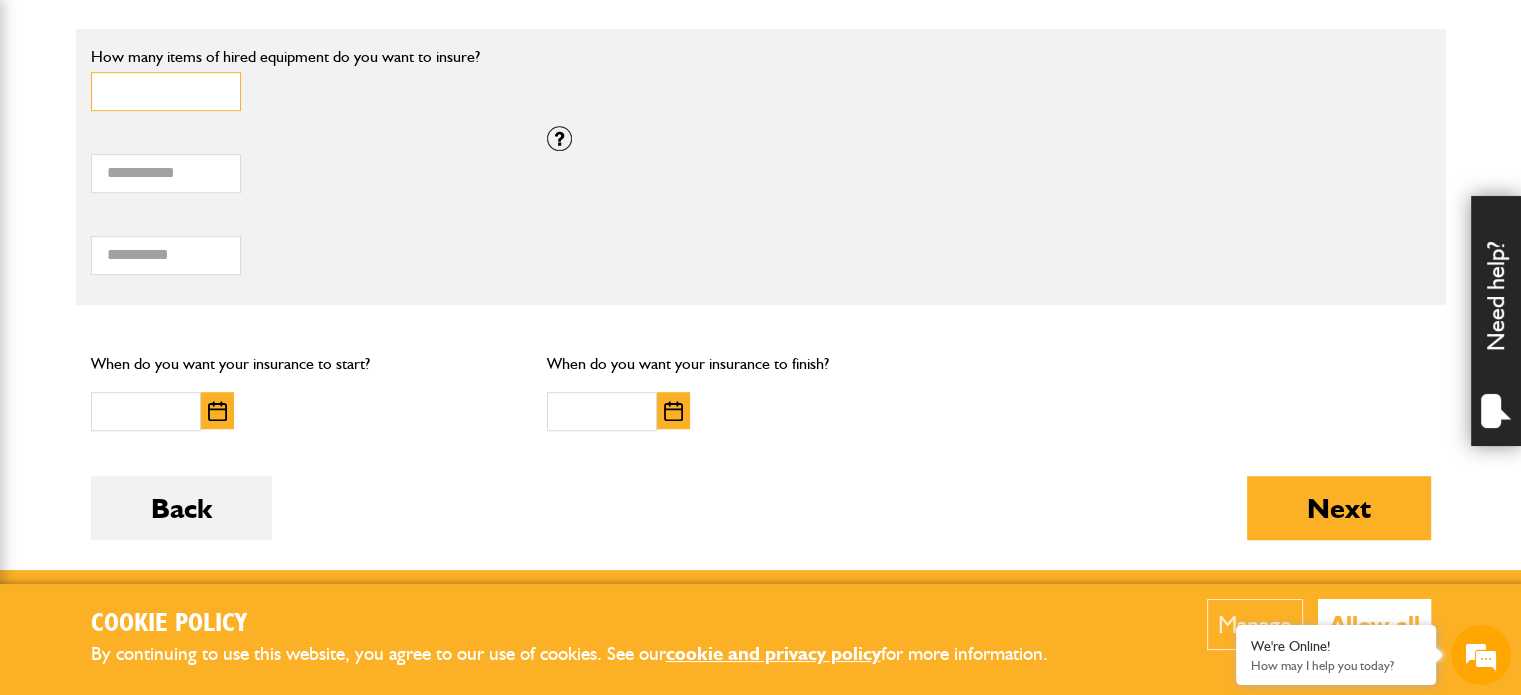 drag, startPoint x: 157, startPoint y: 103, endPoint x: 28, endPoint y: 113, distance: 129.38702 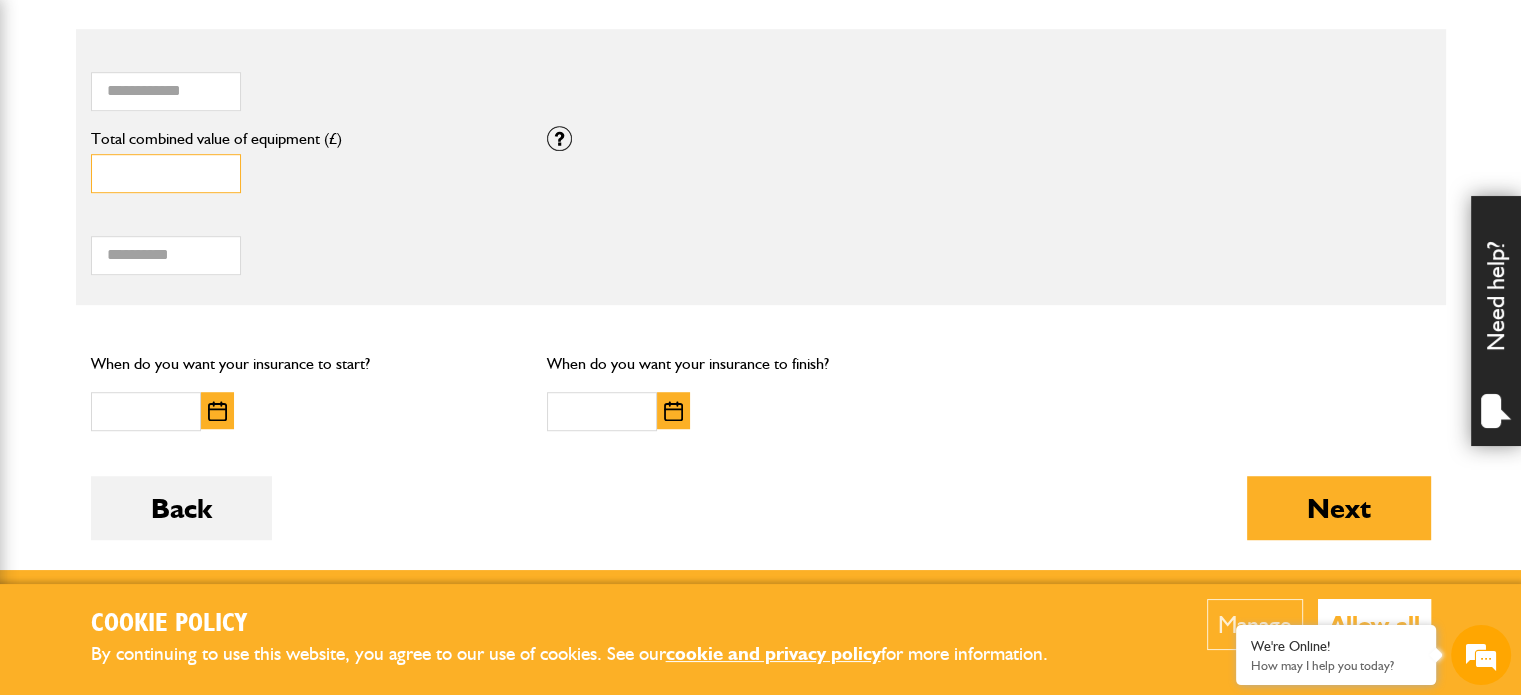 drag, startPoint x: 124, startPoint y: 175, endPoint x: 79, endPoint y: 165, distance: 46.09772 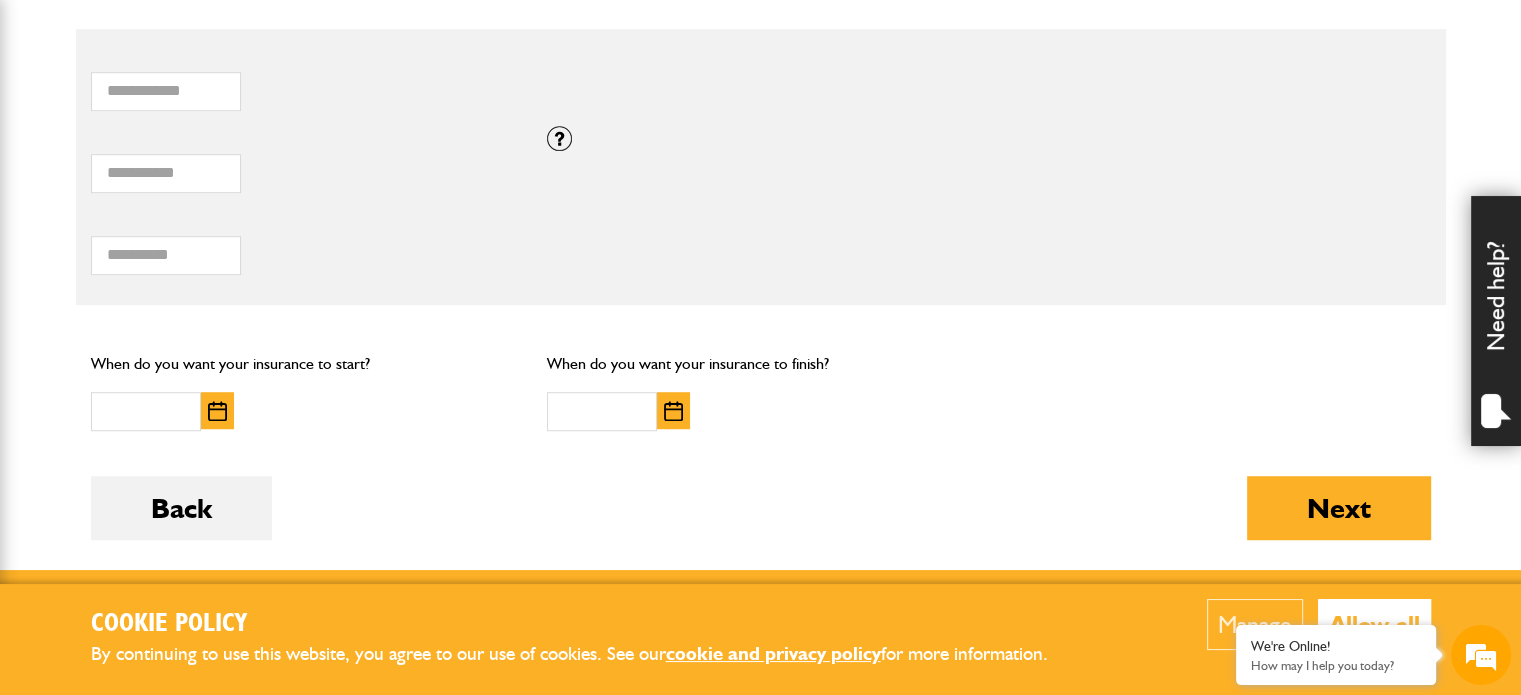 click on "*
How many items of hired equipment do you want to insure?
******
Total combined value of equipment (£)
If you need cover for equipment valued above £100,000, please call [COMPANY] on [PHONE].
Total hiring fees
Please enter a minimum value of 25 for total hiring fees.
Is the equipment hired out exclusively under CPA, SPOA or similar written conditions?
Yes
No
Not hired out
CPA or Contractors' Plant Hire Association Conditions of Hire are a written contract which makes the person hiring in the machine legally responsible for it whilst is on hire to them. Other acceptable alternatives are SPOA (Scottish Plant Owners Association) or HAE (Hire Association Europe) or others which also make the hirer responsible." at bounding box center (761, 167) 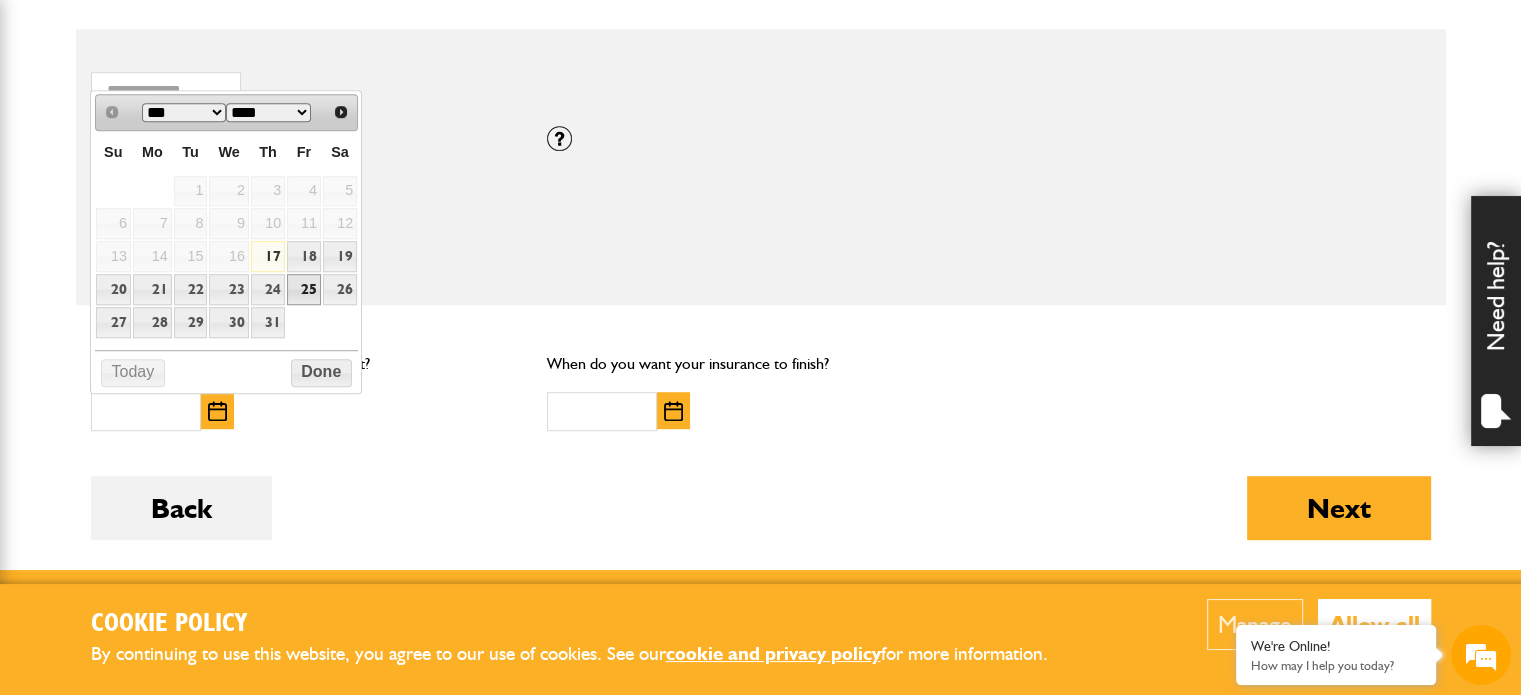 click on "25" at bounding box center [304, 289] 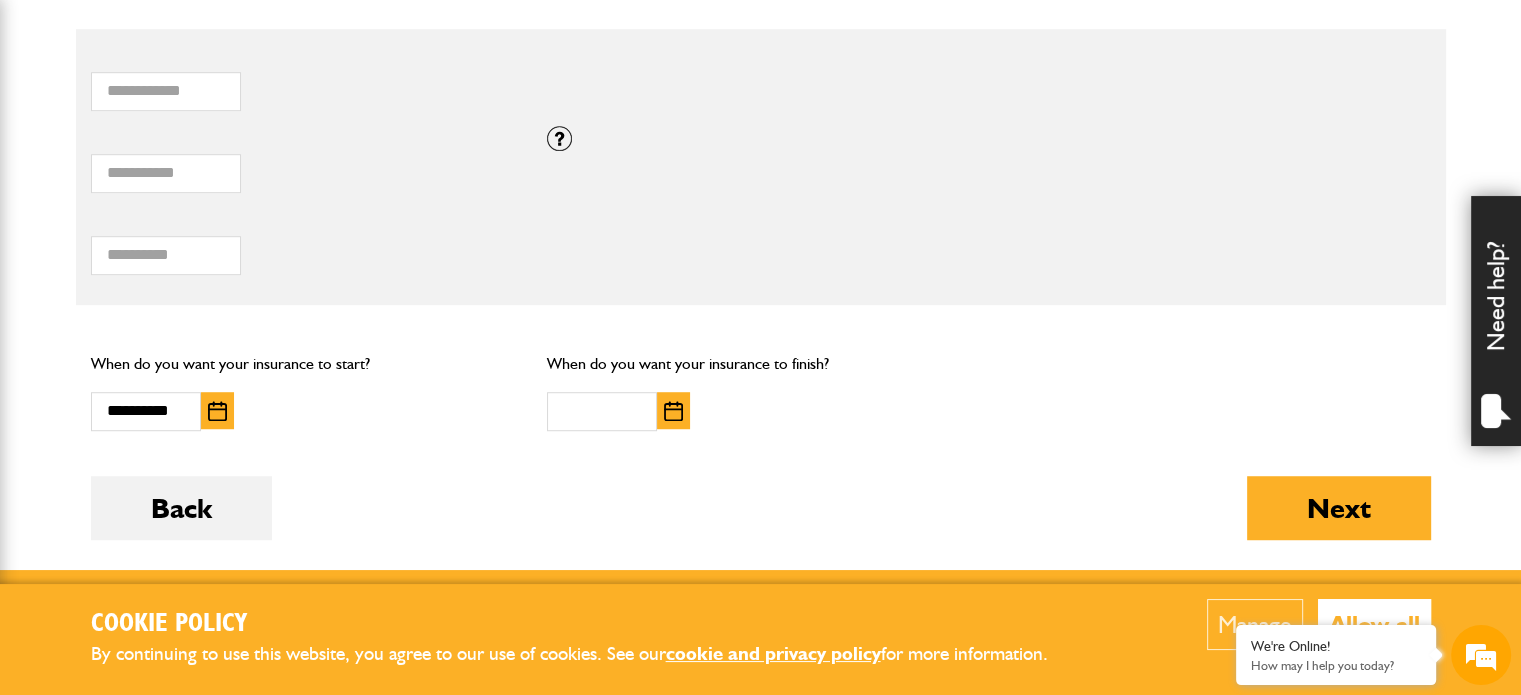 click at bounding box center (673, 411) 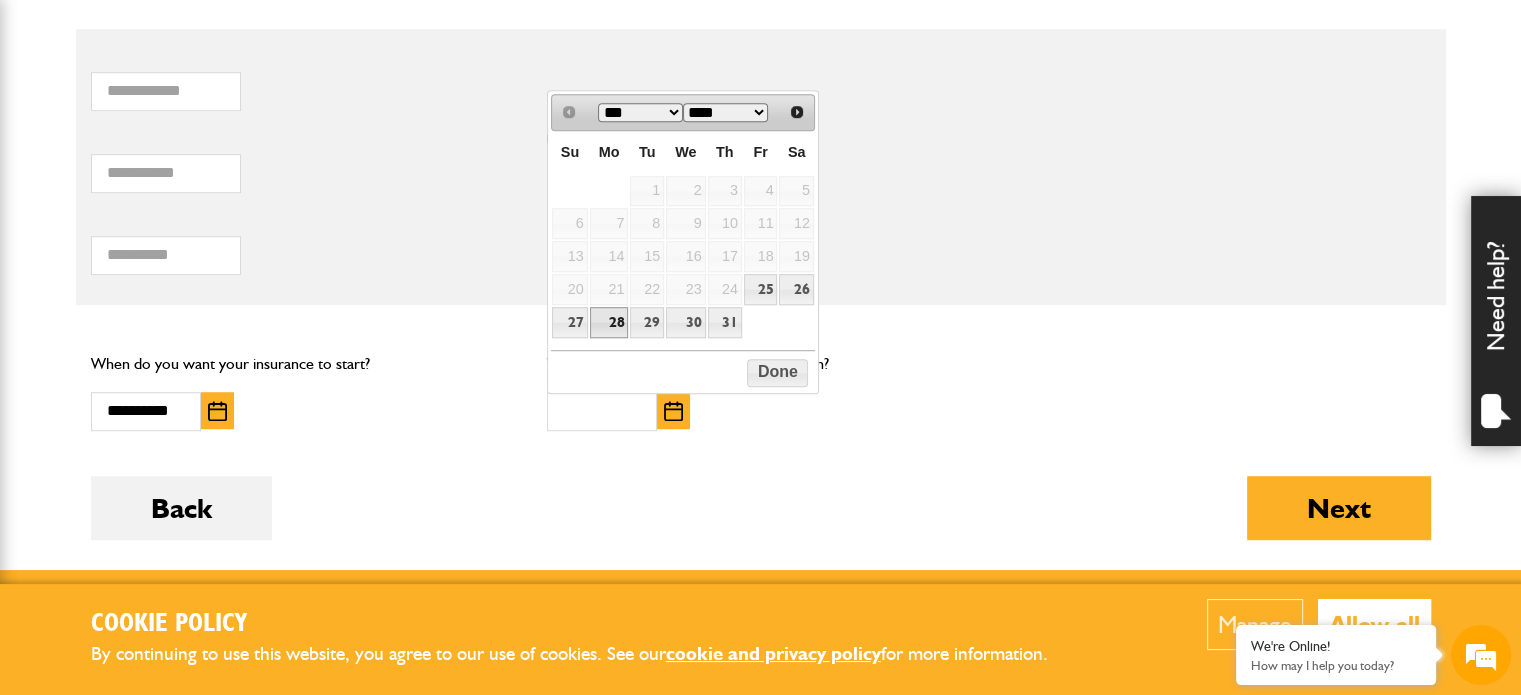 click on "28" at bounding box center (609, 322) 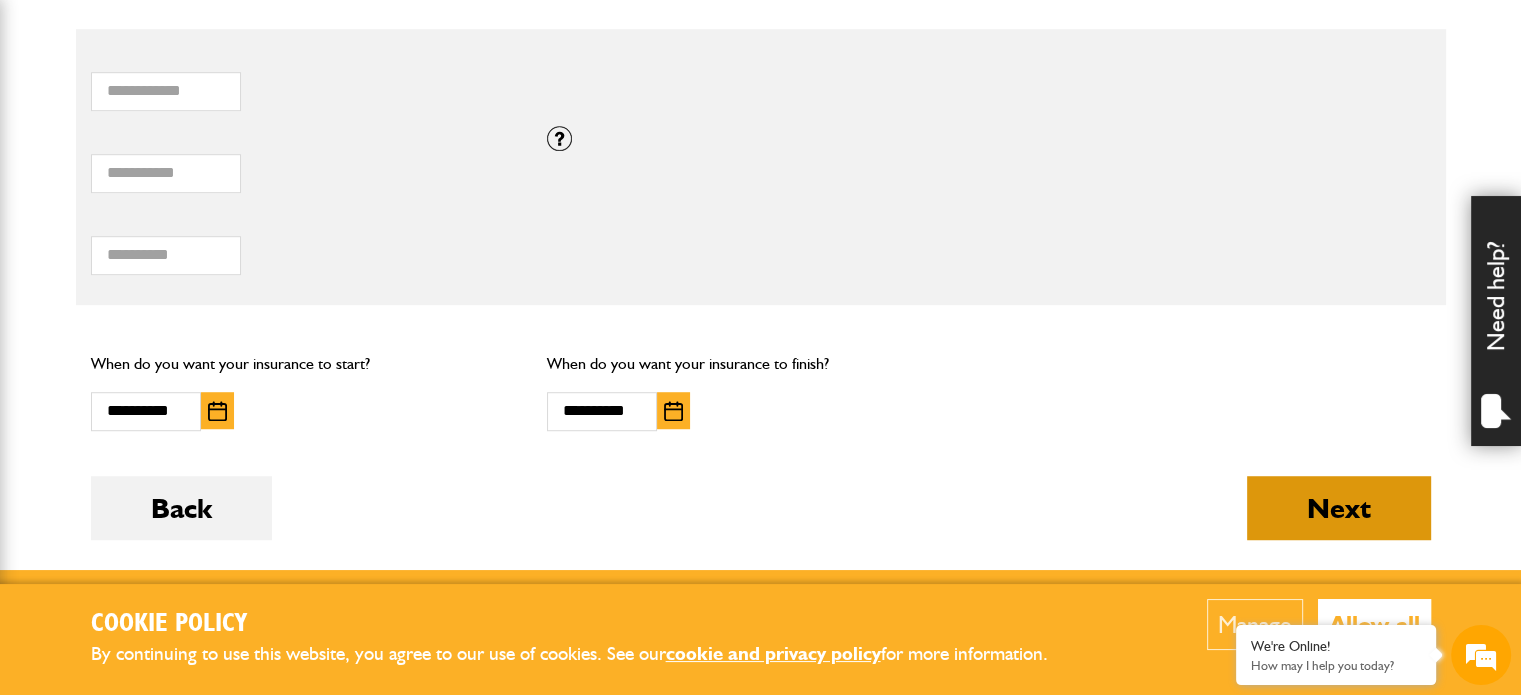 click on "Next" at bounding box center (1339, 508) 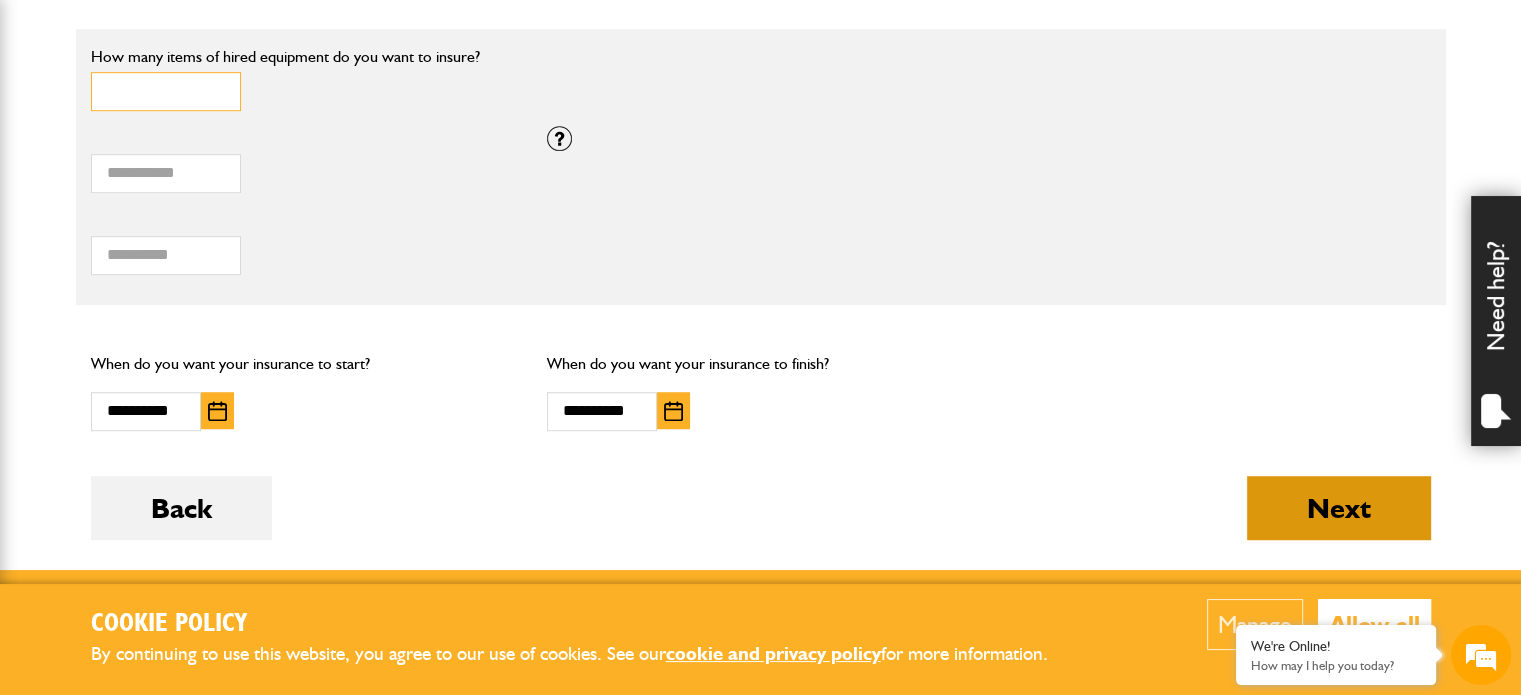 type on "*" 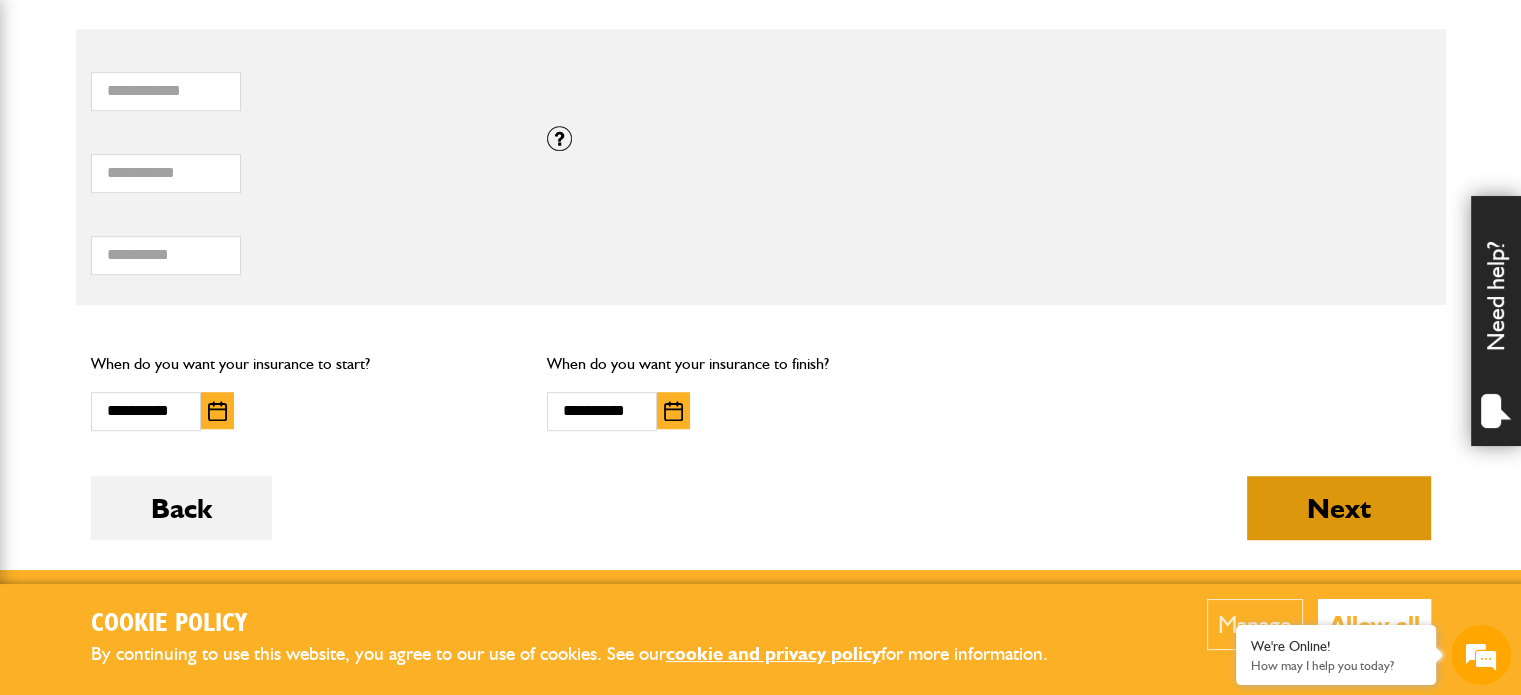 click on "Next" at bounding box center (1339, 508) 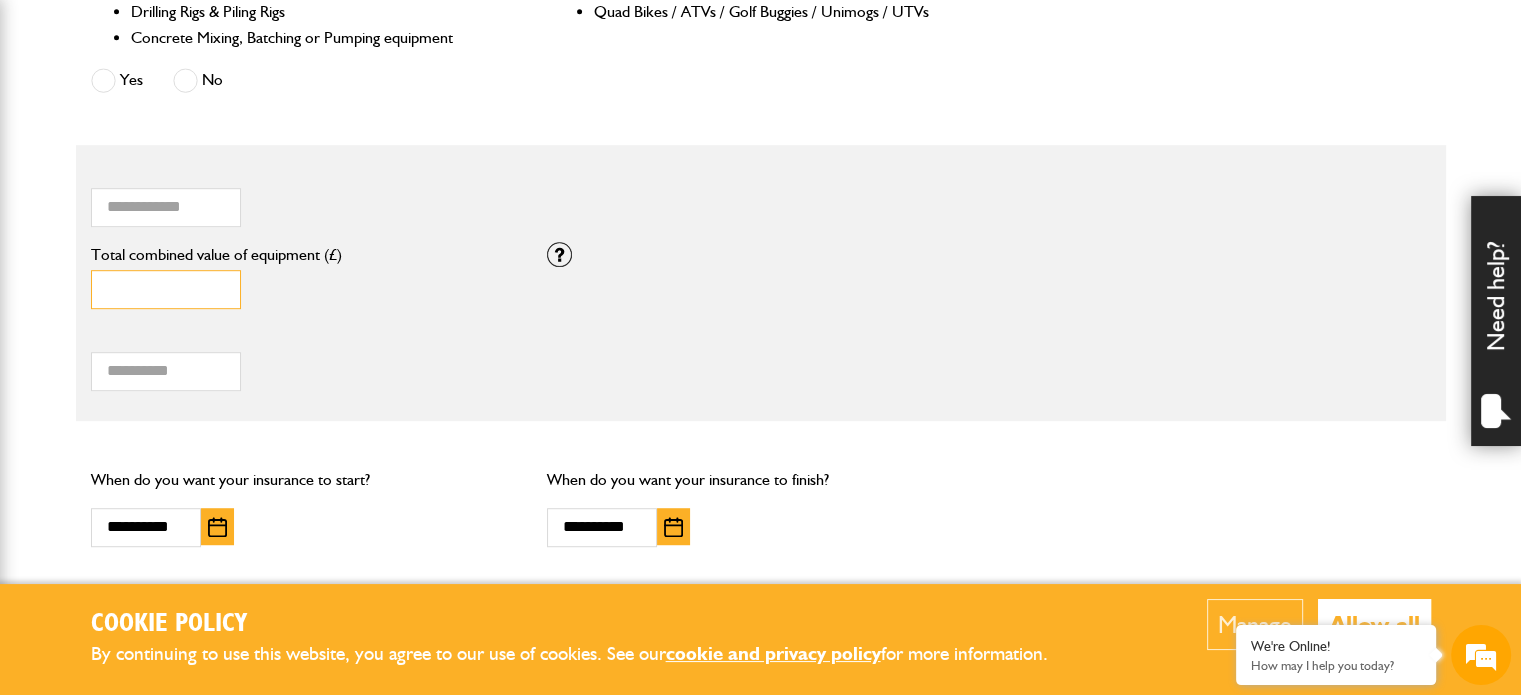 scroll, scrollTop: 1168, scrollLeft: 0, axis: vertical 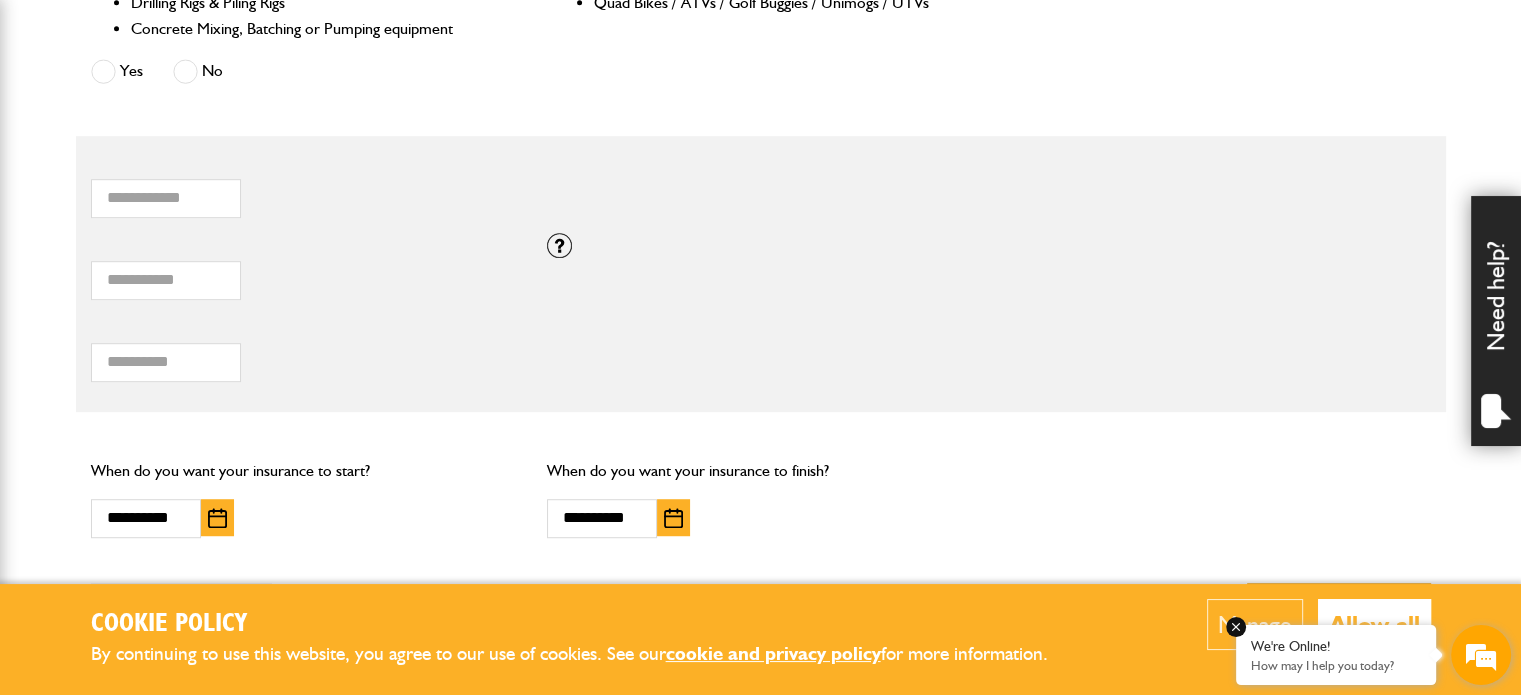 click on "How may I help you today?" at bounding box center [1336, 665] 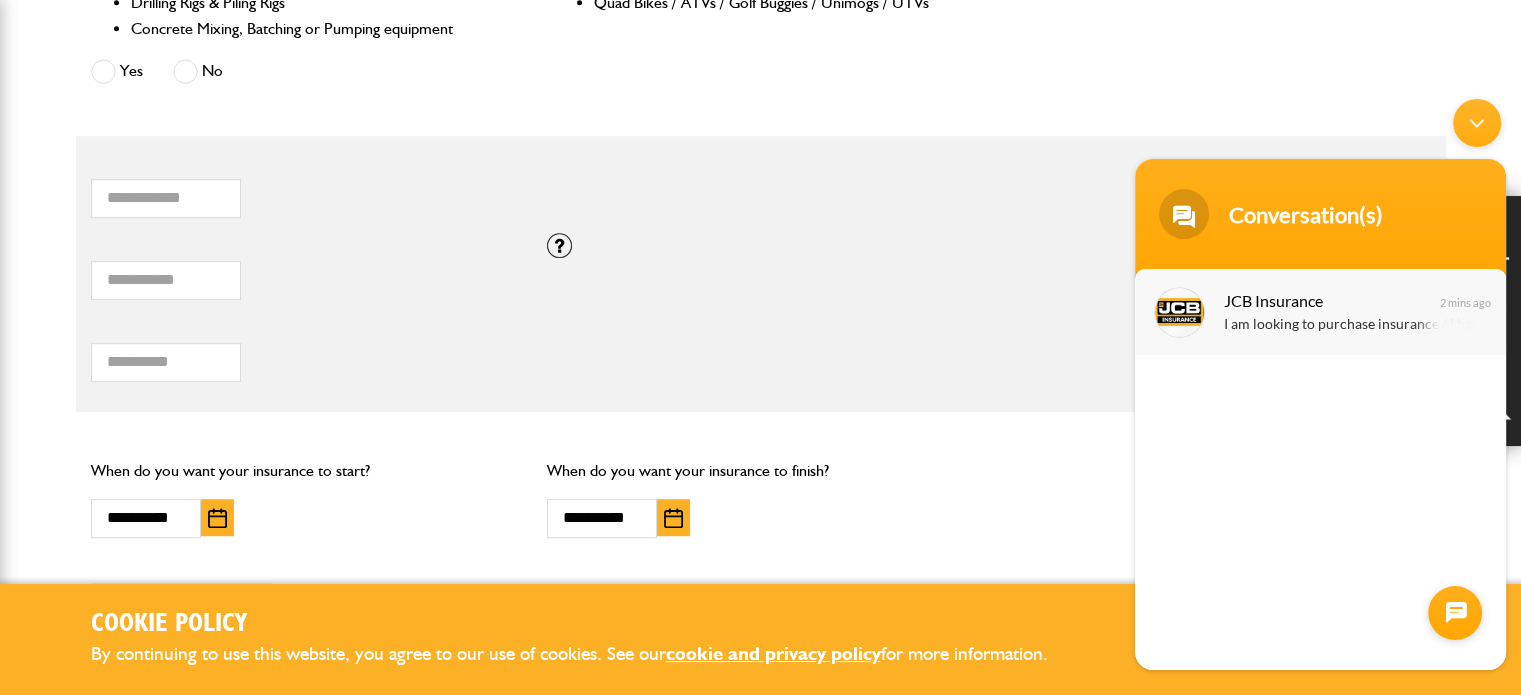 click on "JCB Insurance" at bounding box center [1318, 300] 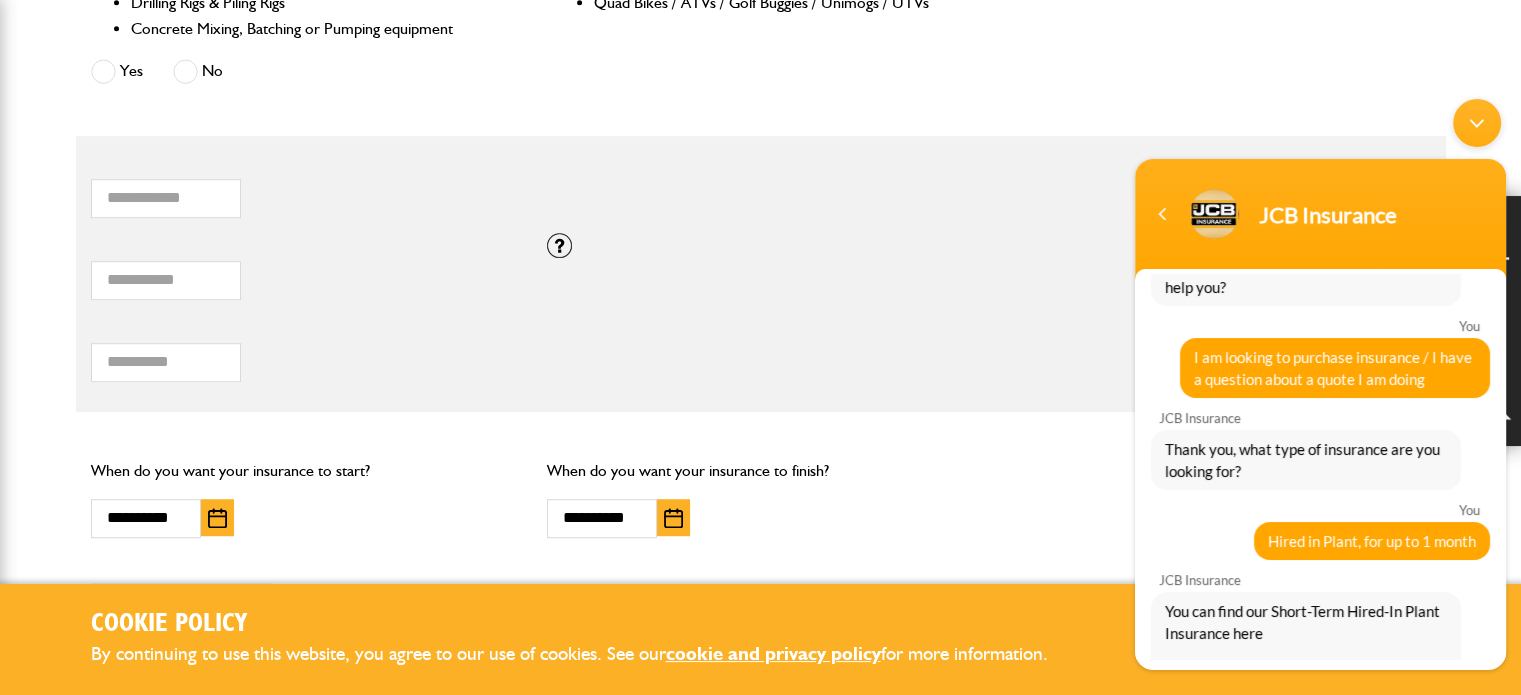 drag, startPoint x: 1506, startPoint y: 377, endPoint x: 1497, endPoint y: 658, distance: 281.1441 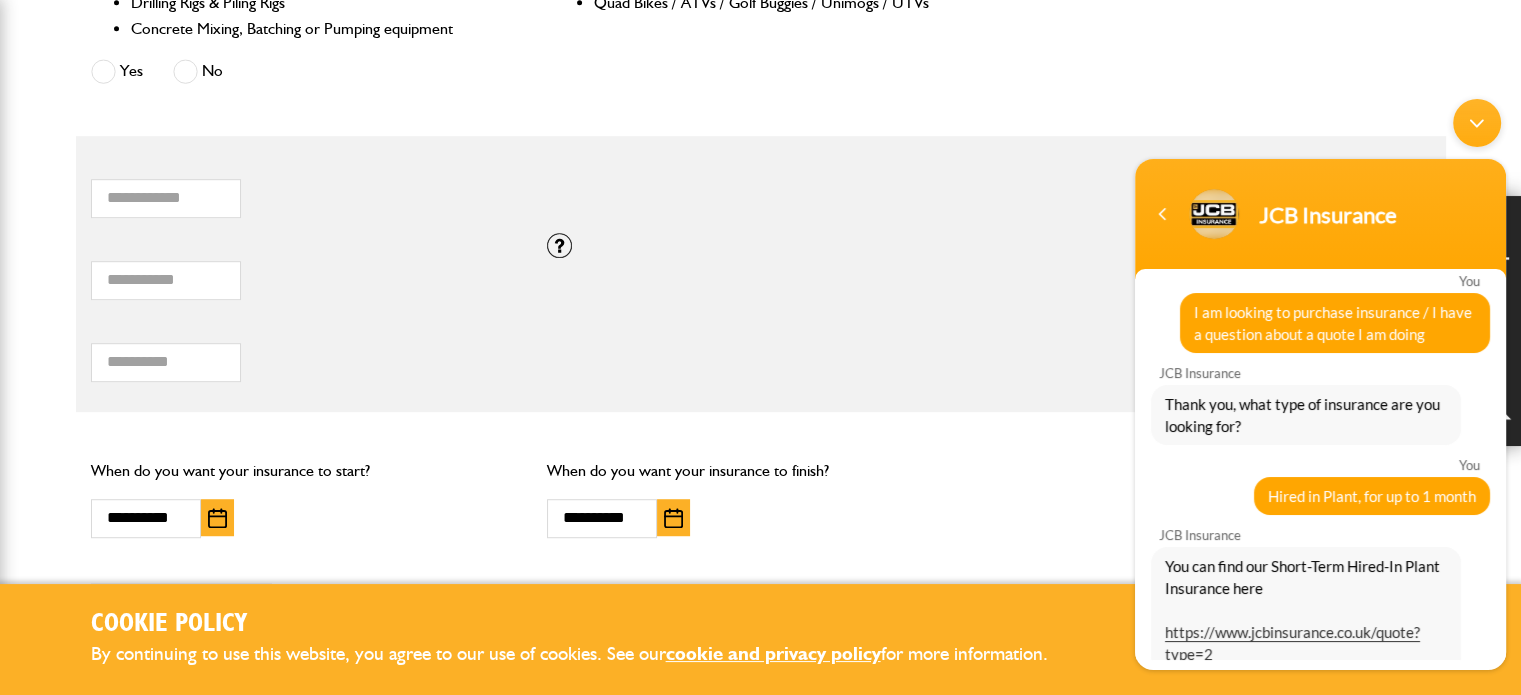 scroll, scrollTop: 212, scrollLeft: 0, axis: vertical 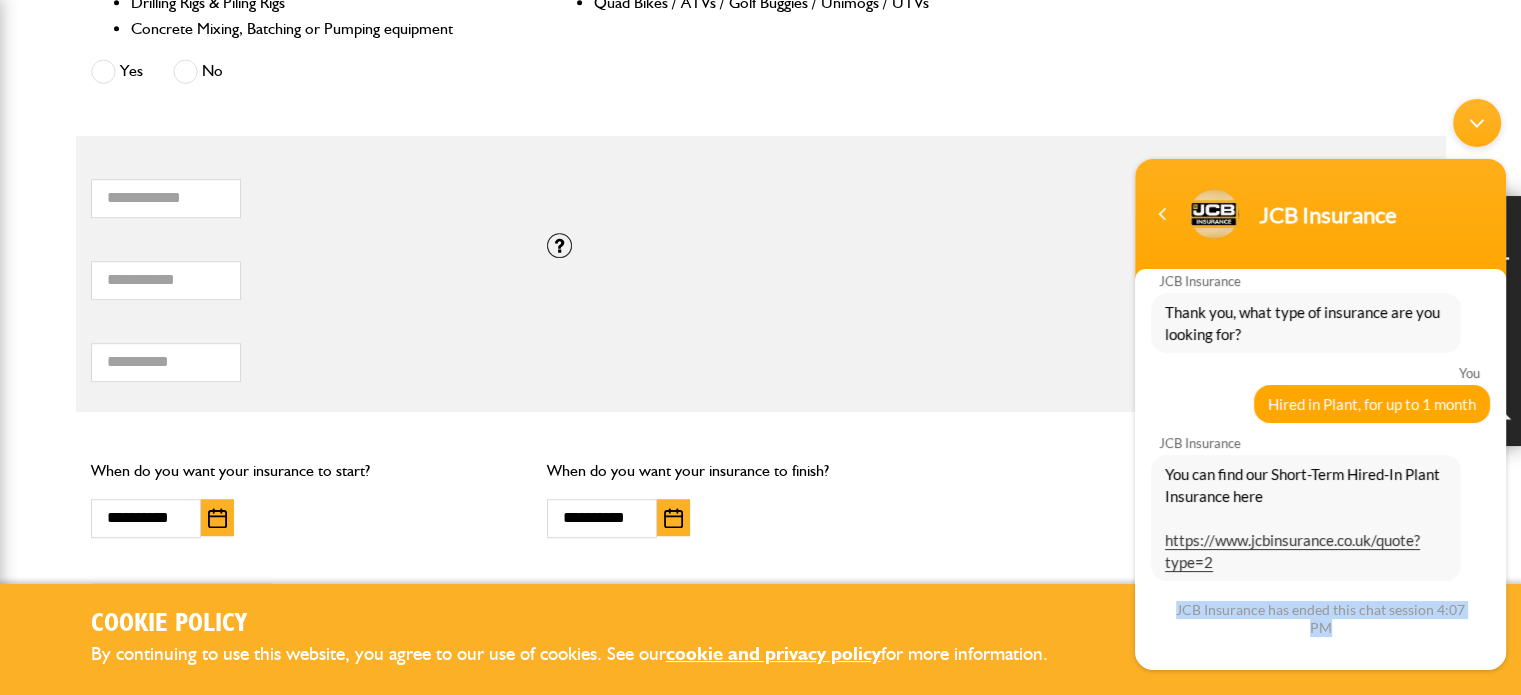 click on "JCB Insurance has ended this chat session 4:07 PM" at bounding box center [1320, 619] 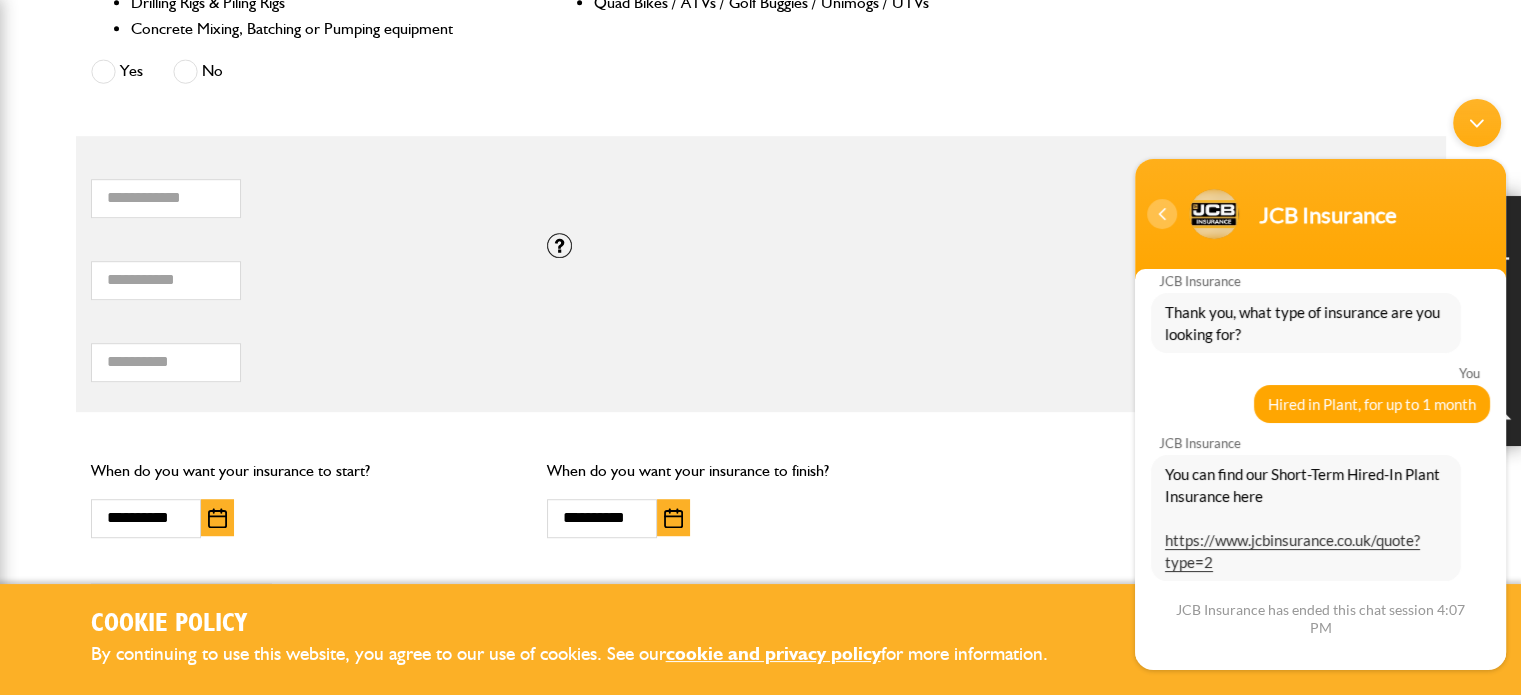 click at bounding box center [1162, 214] 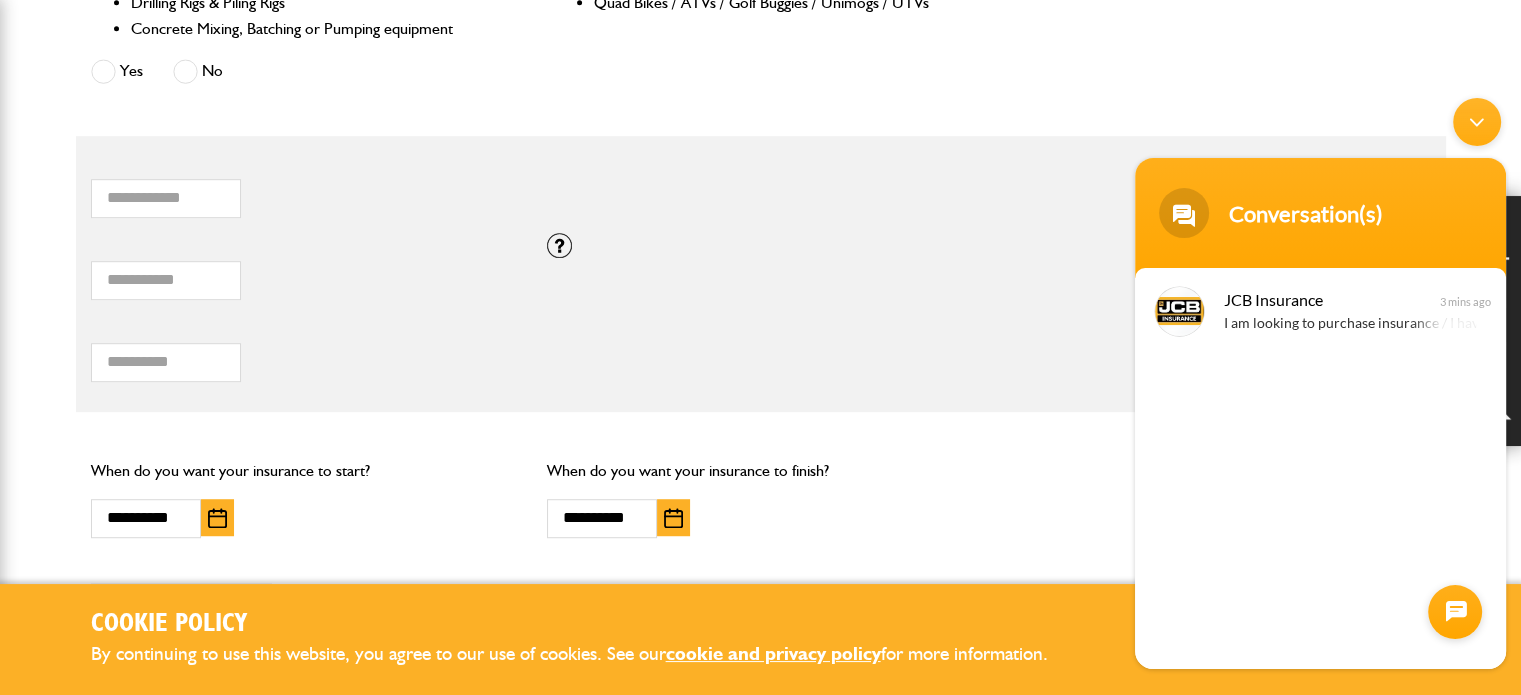 click at bounding box center [1455, 612] 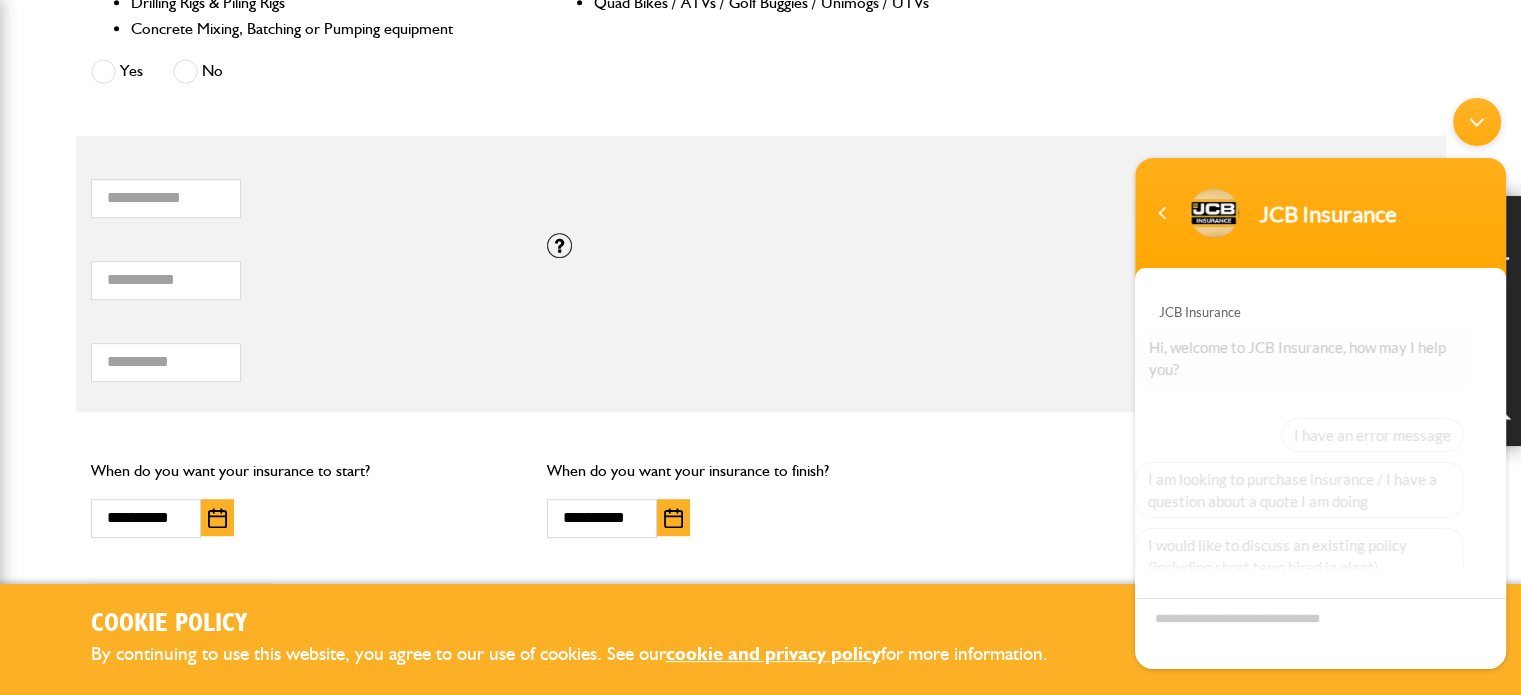 scroll, scrollTop: 202, scrollLeft: 0, axis: vertical 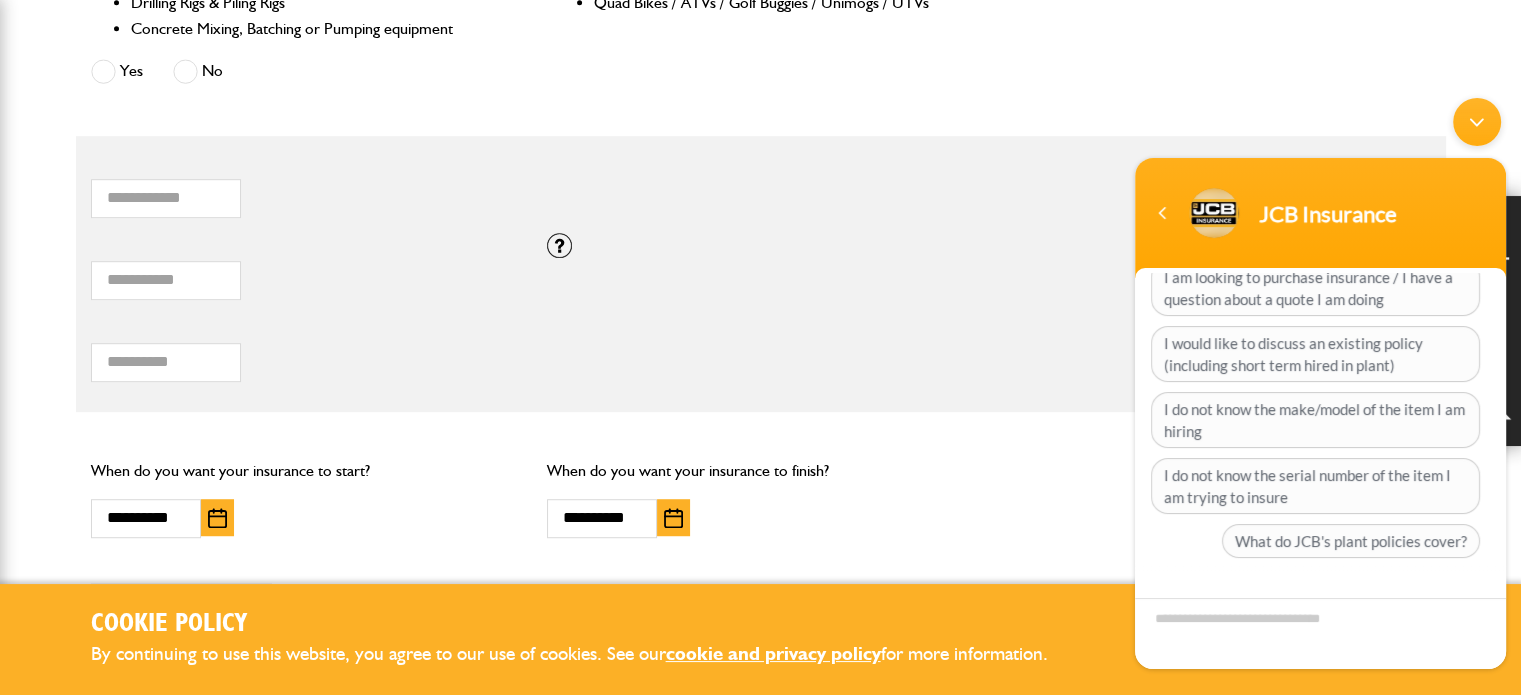 click at bounding box center (1320, 633) 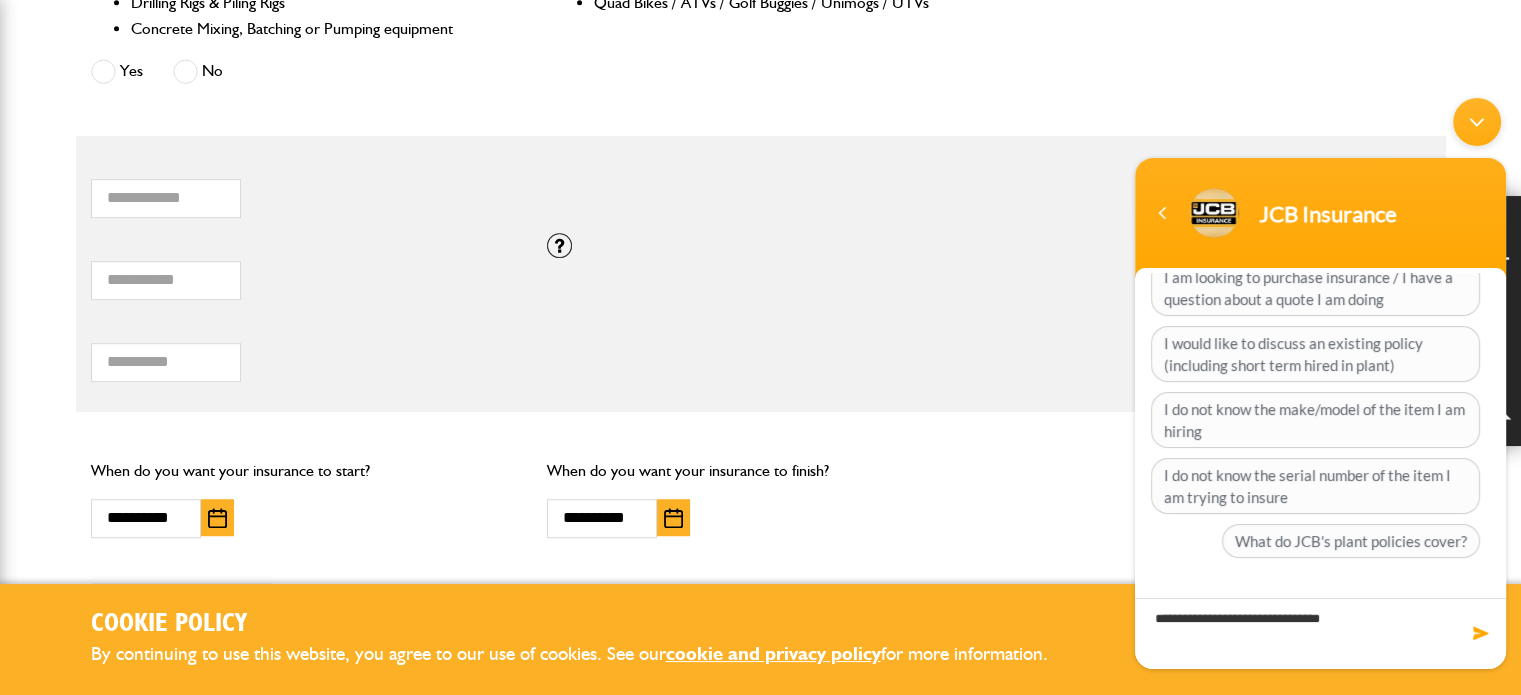 type on "**********" 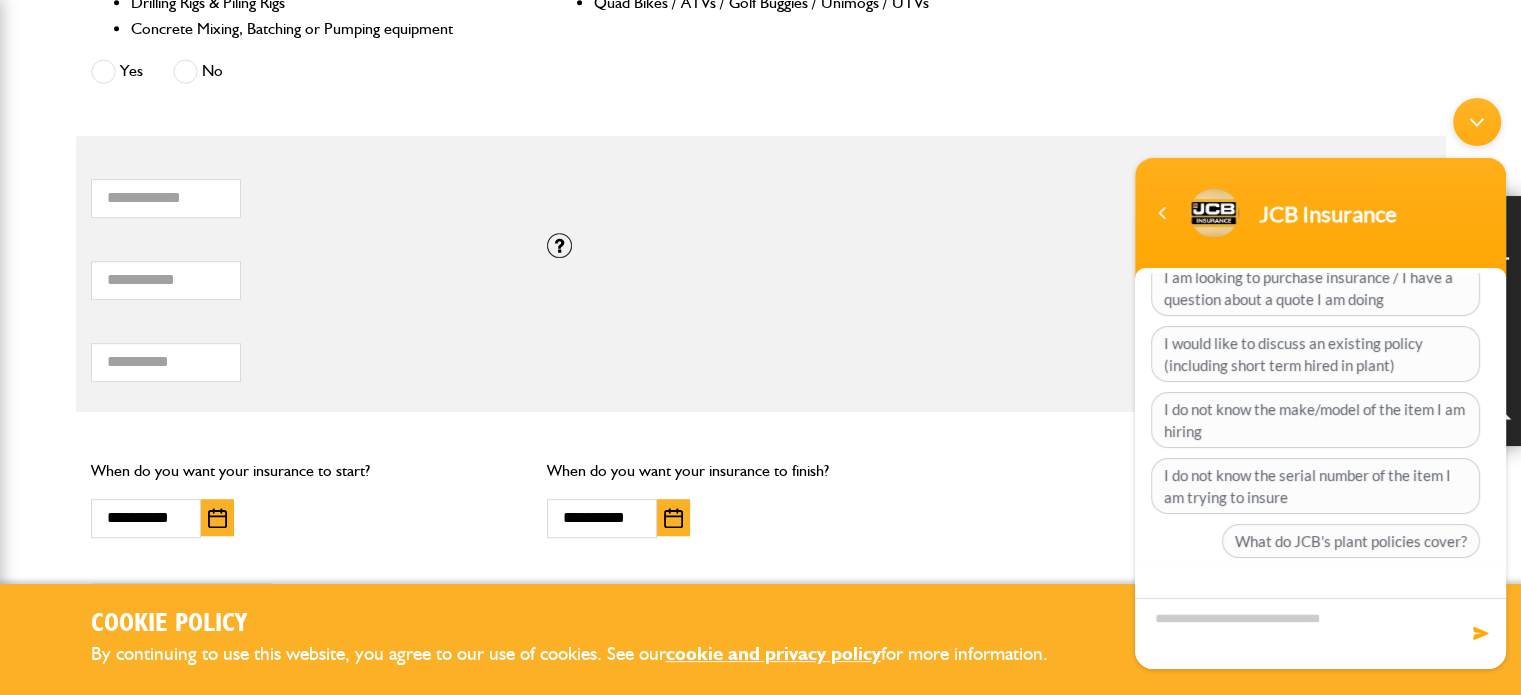 scroll, scrollTop: 338, scrollLeft: 0, axis: vertical 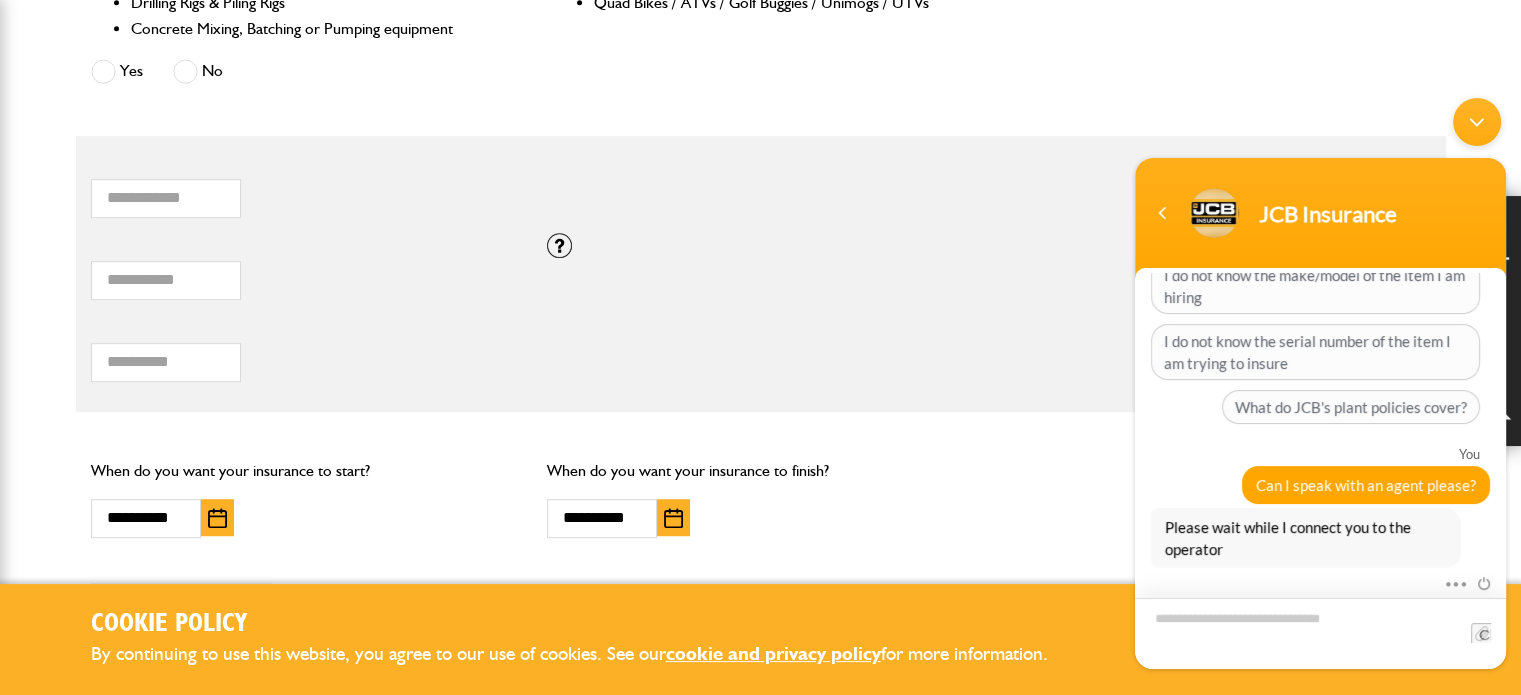 click at bounding box center [1320, 633] 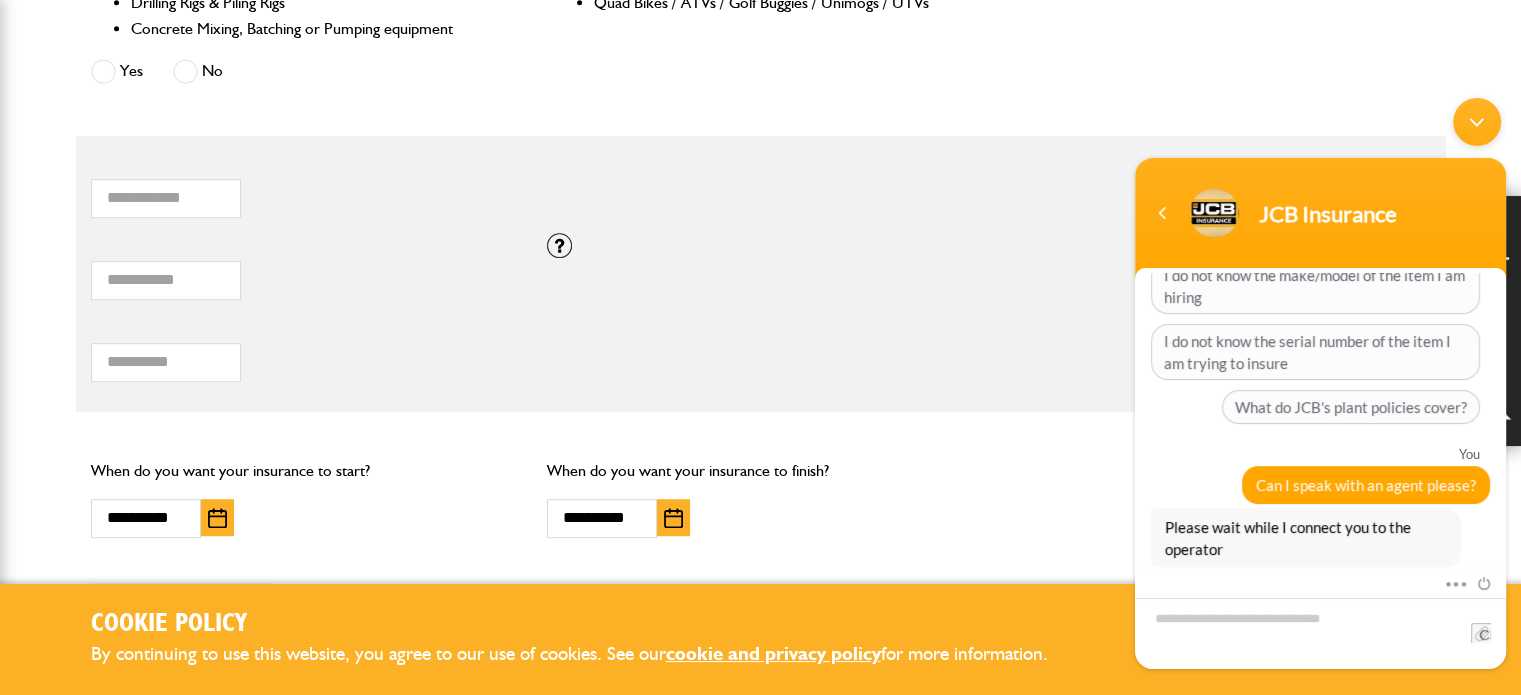 click on "Cookie Policy" at bounding box center [586, 624] 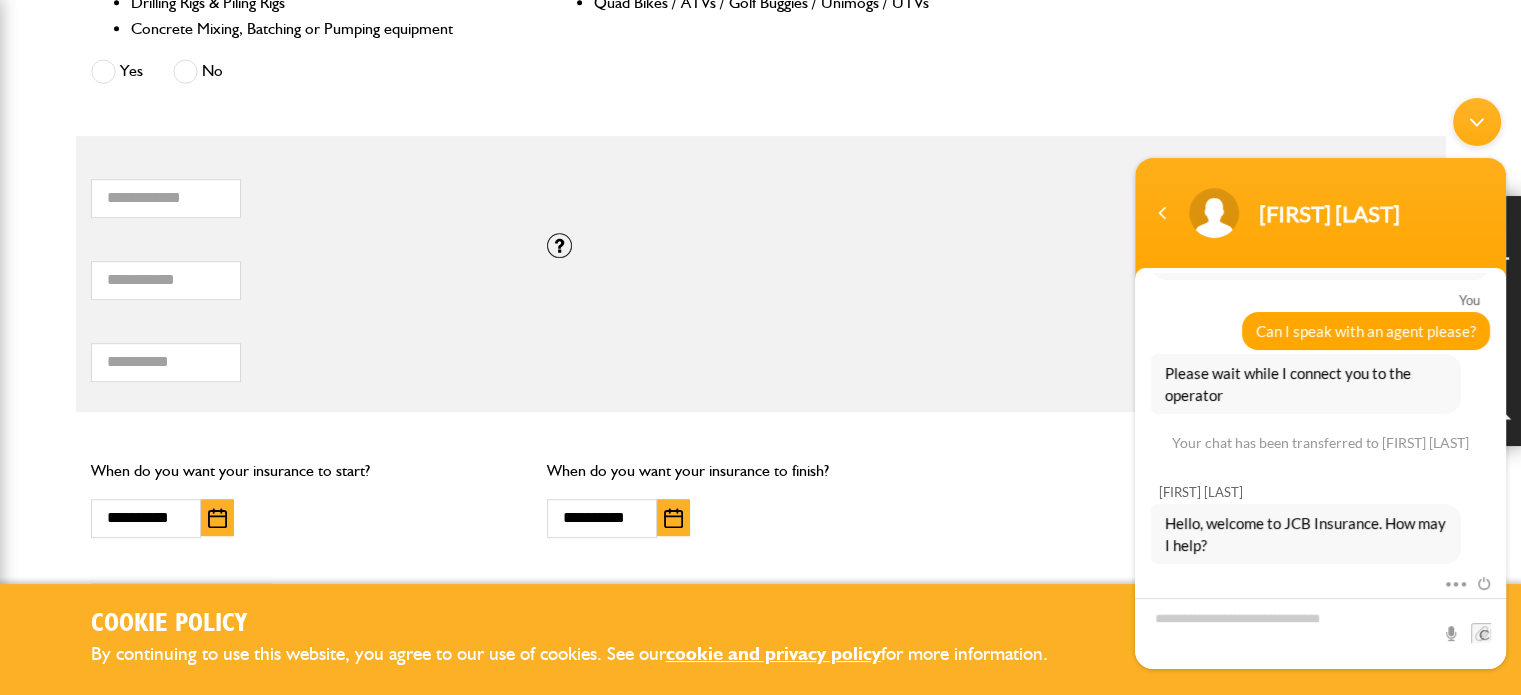 scroll, scrollTop: 123, scrollLeft: 0, axis: vertical 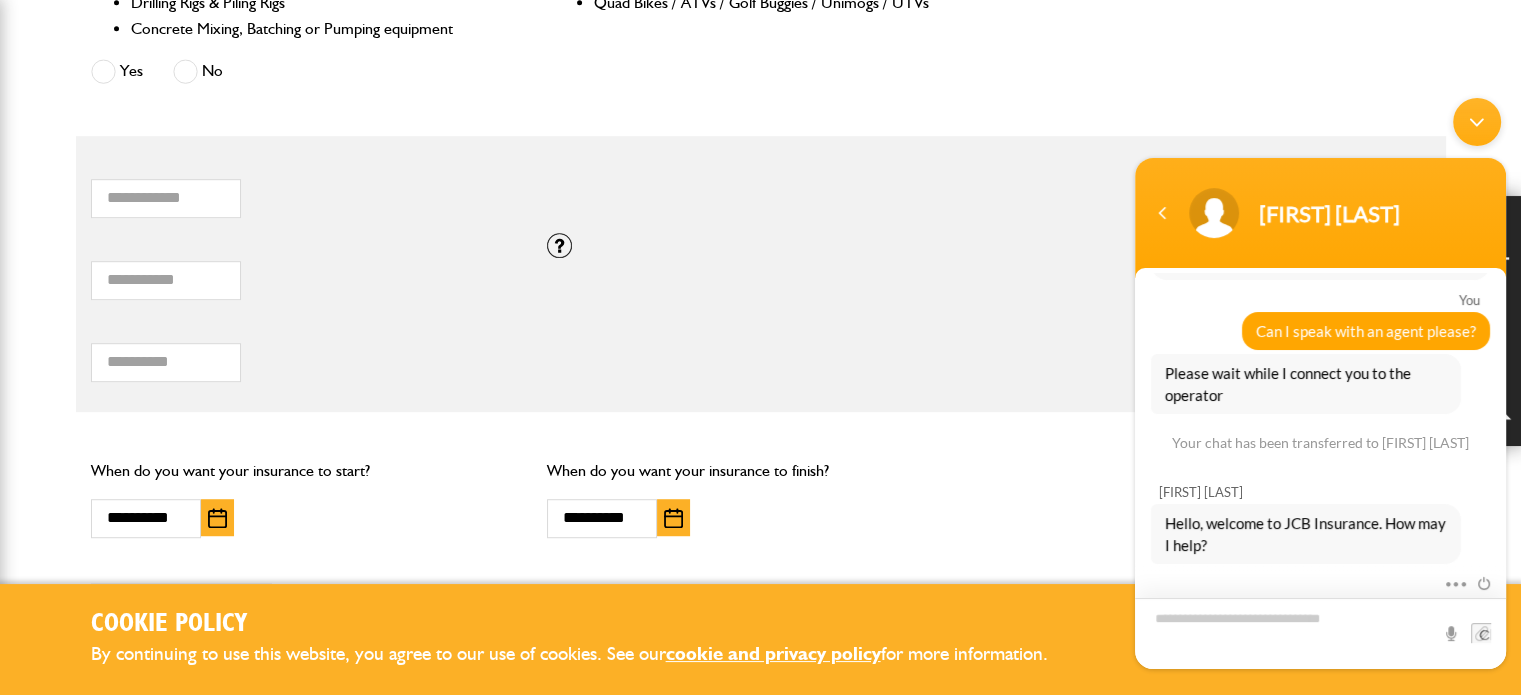 click at bounding box center [1320, 633] 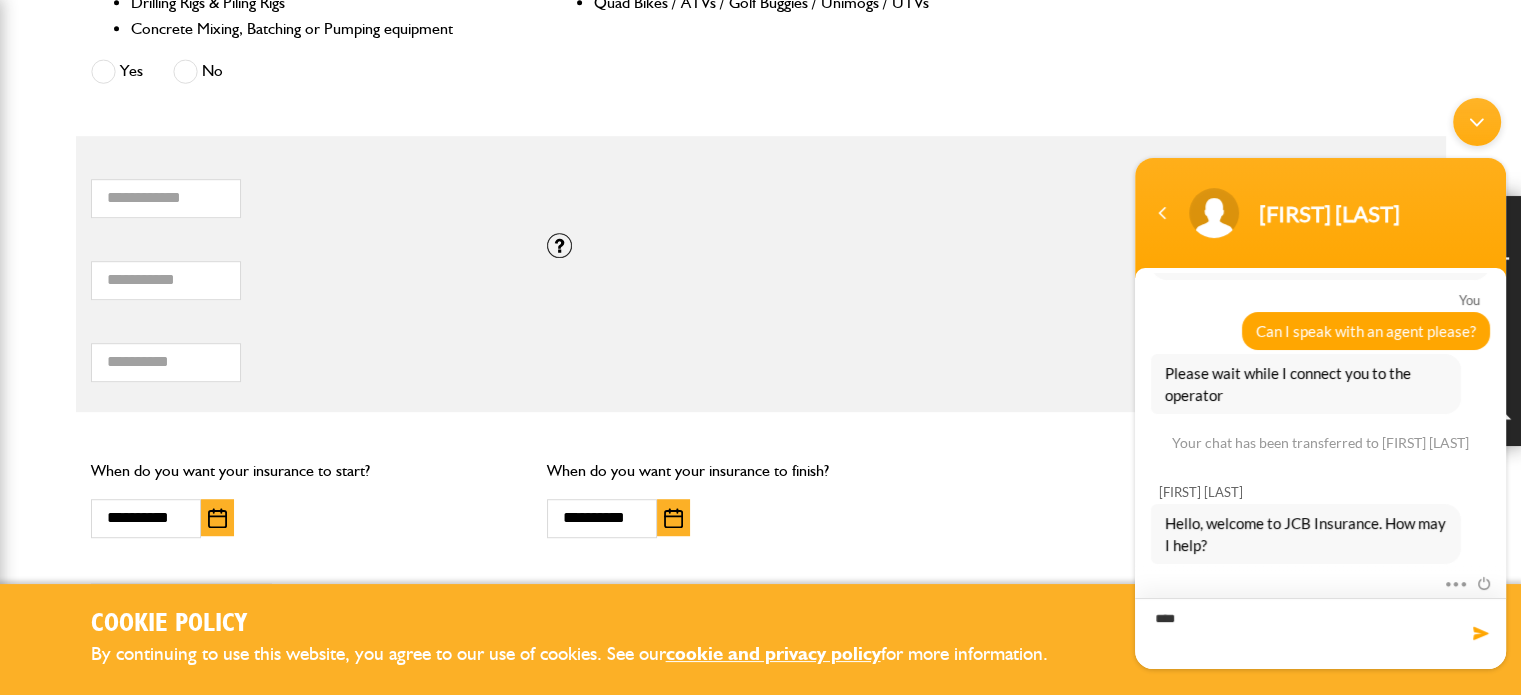 type on "*****" 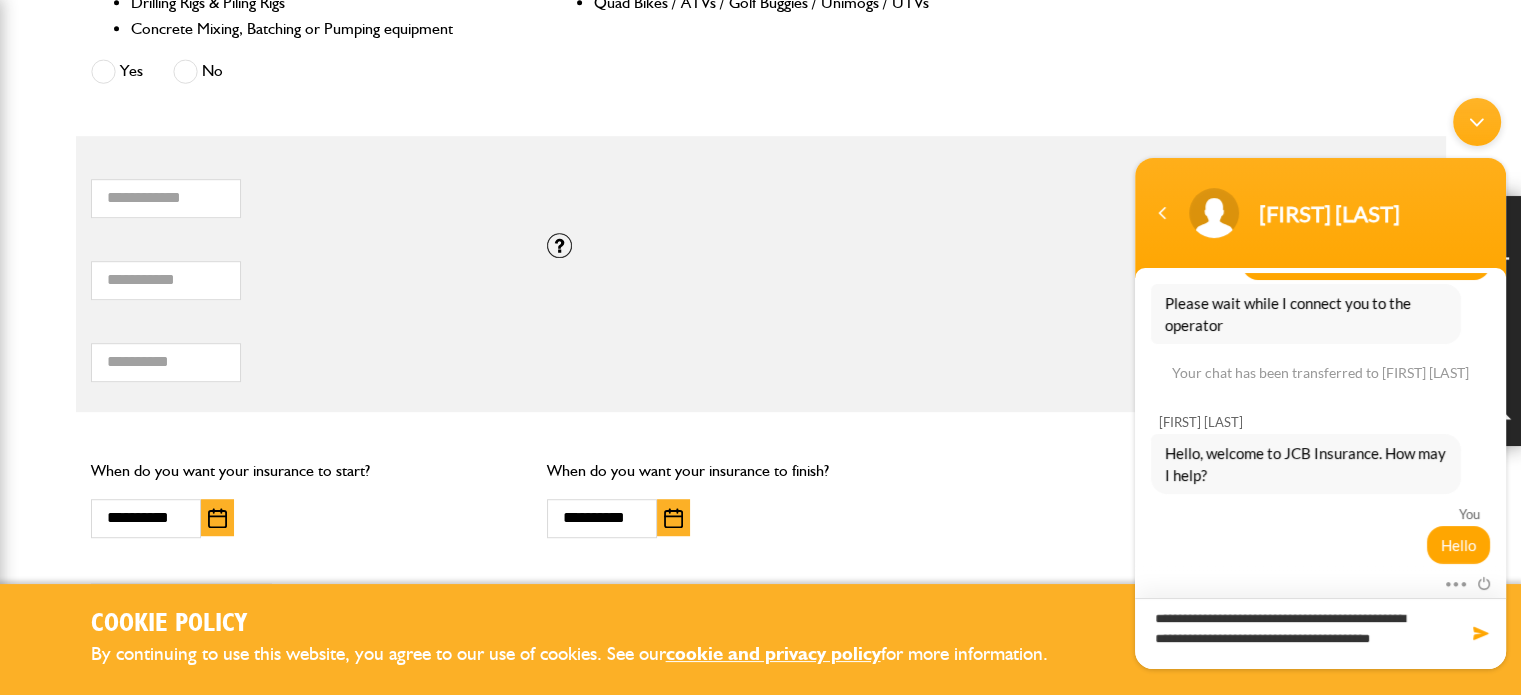 scroll, scrollTop: 204, scrollLeft: 0, axis: vertical 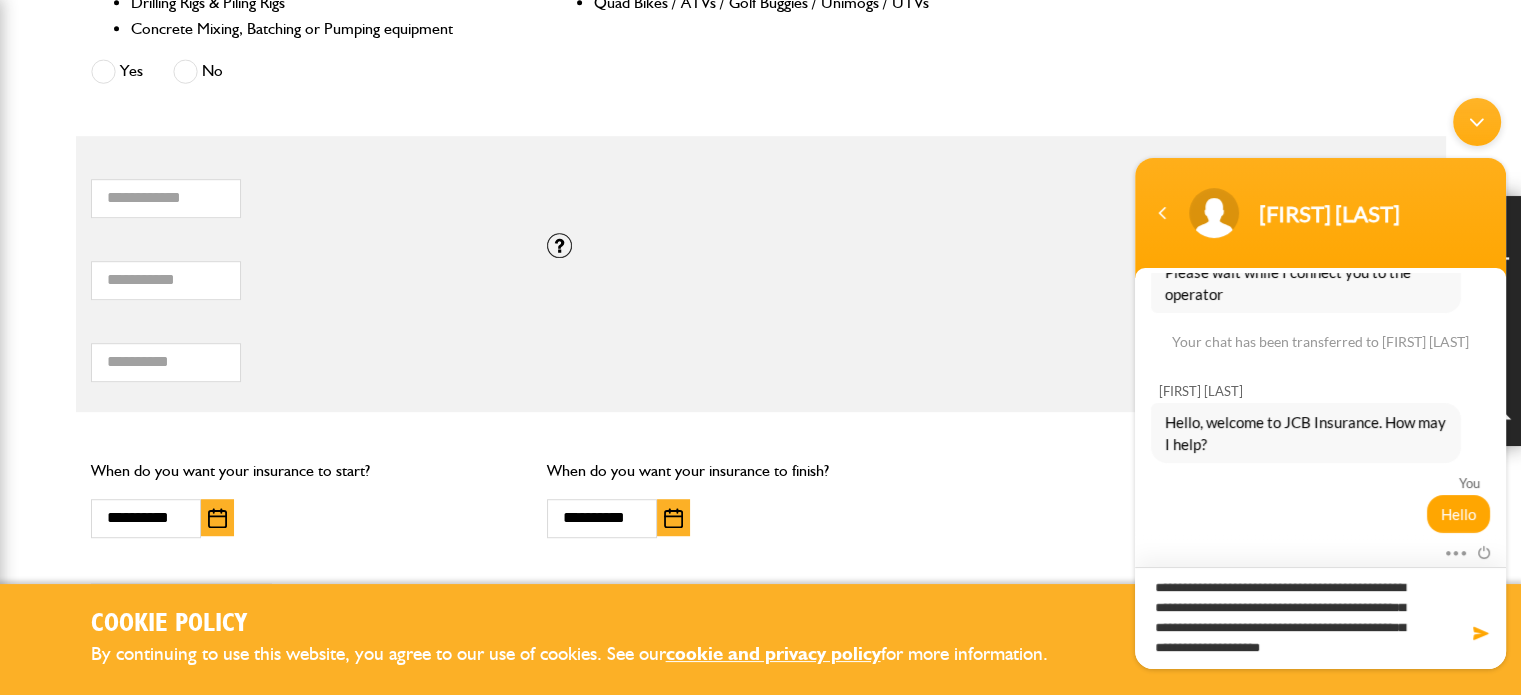 type on "**********" 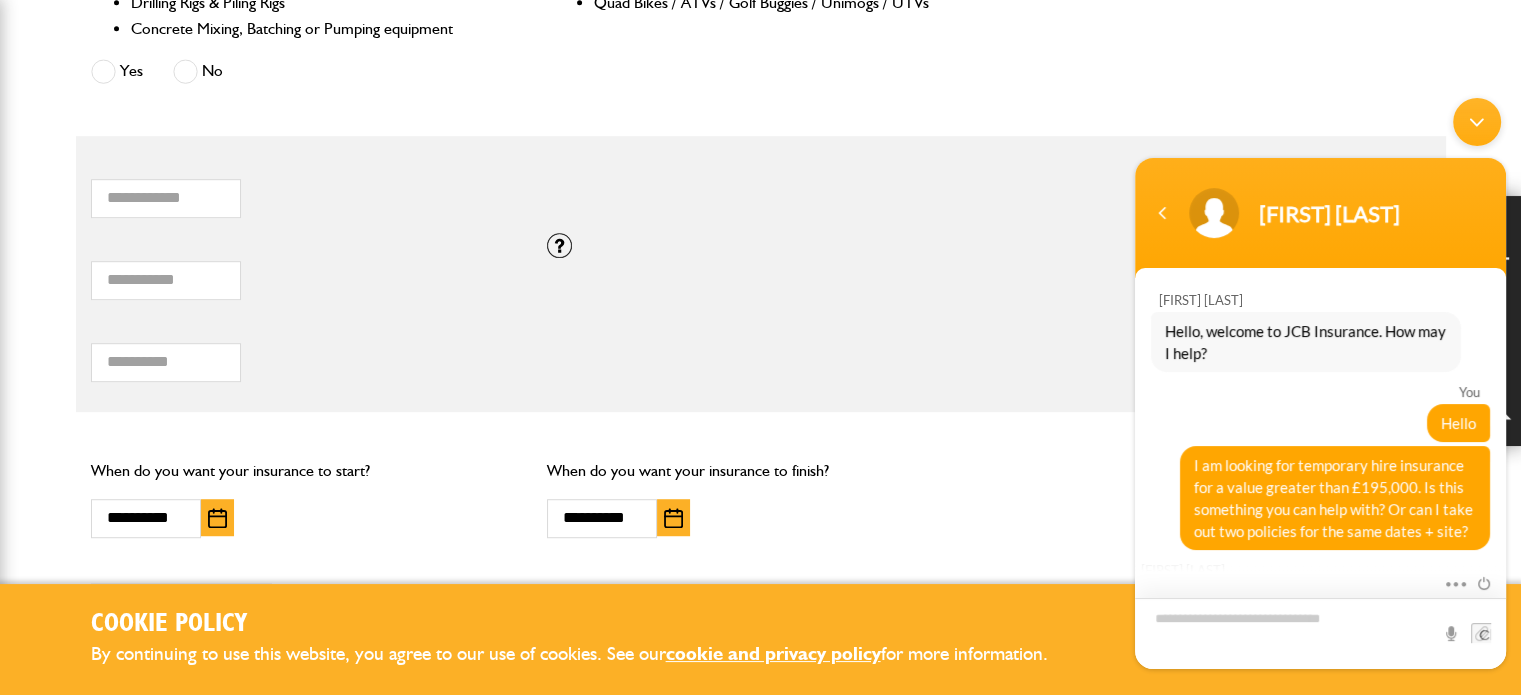 scroll, scrollTop: 369, scrollLeft: 0, axis: vertical 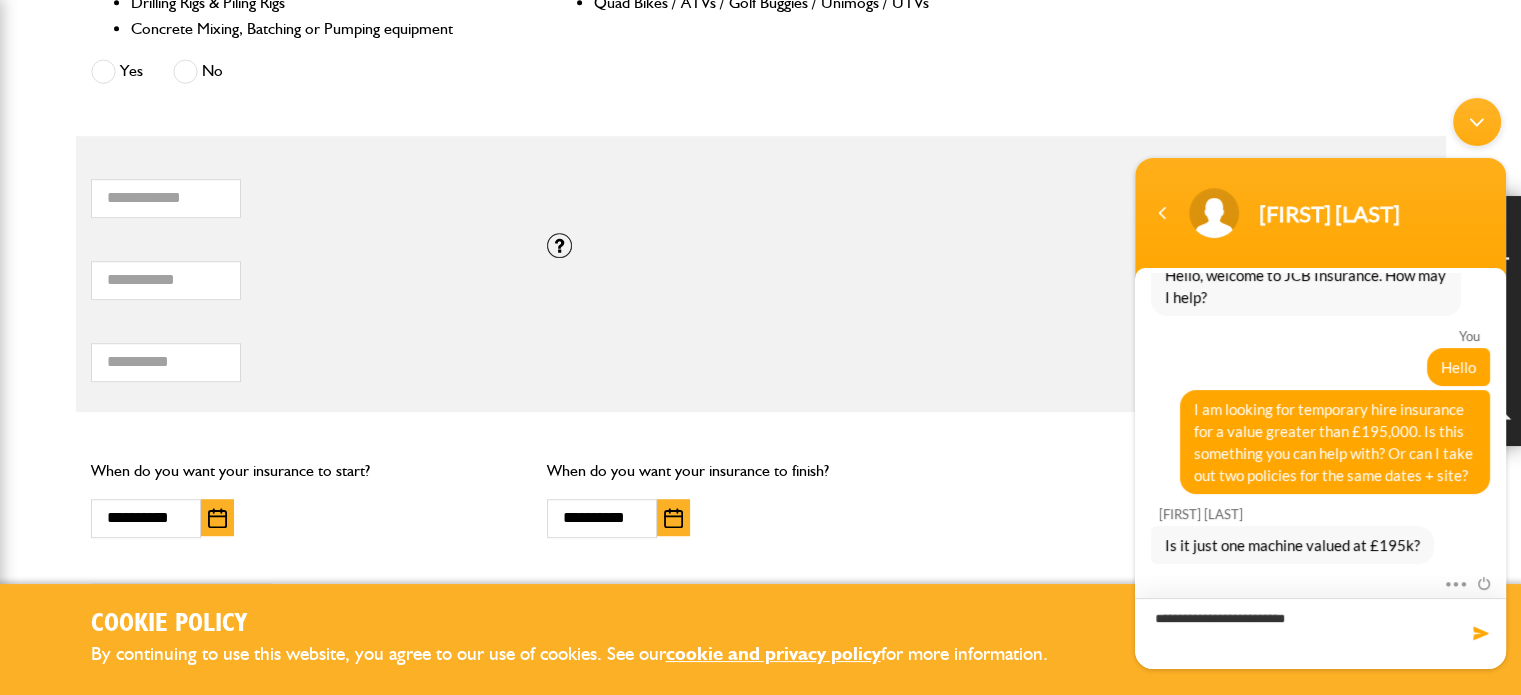 type on "**********" 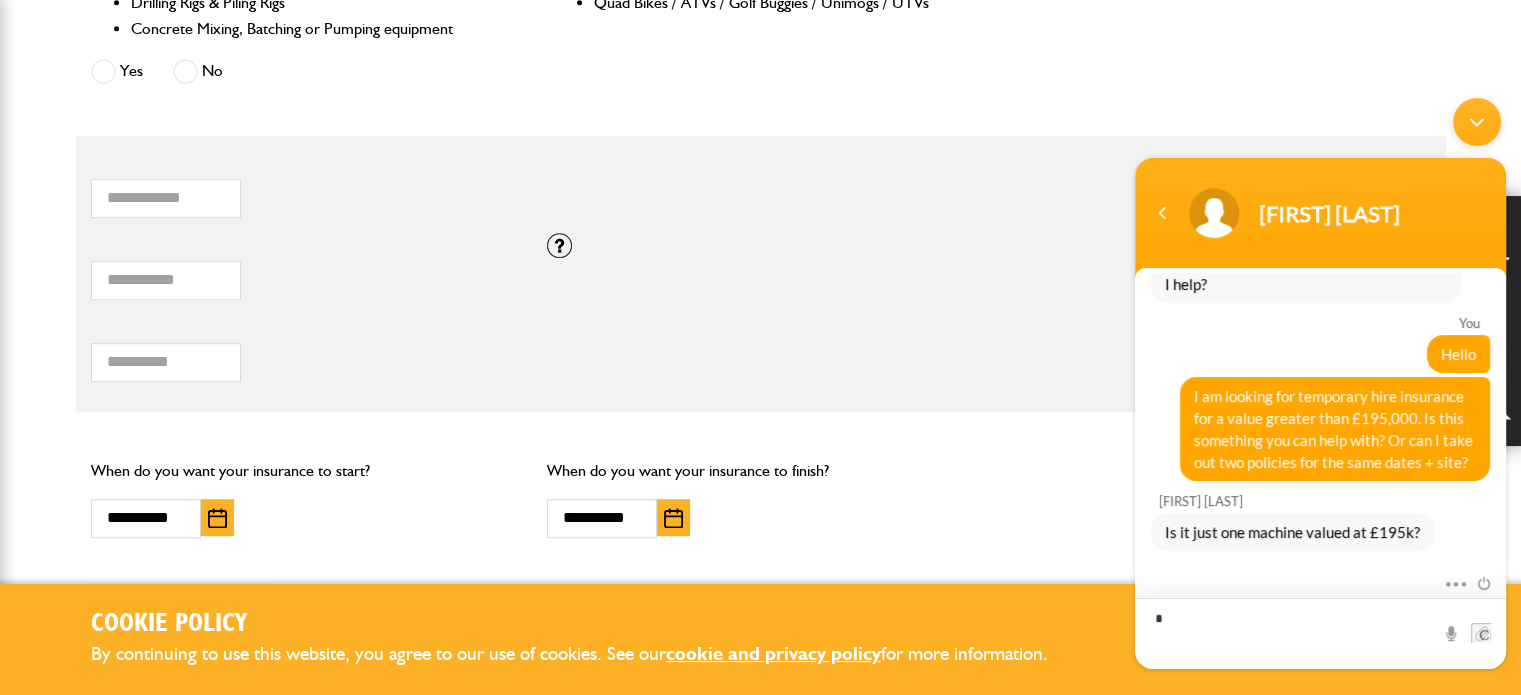 scroll, scrollTop: 439, scrollLeft: 0, axis: vertical 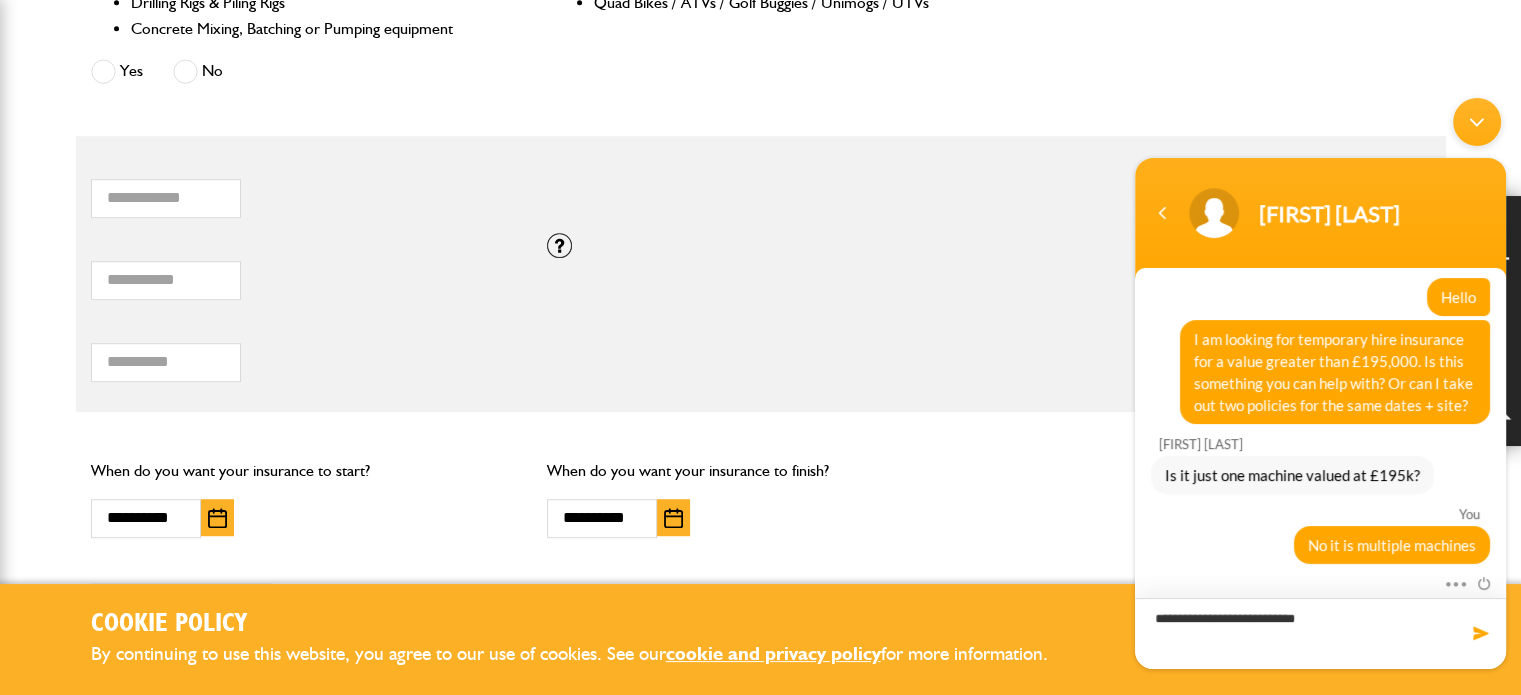 type on "**********" 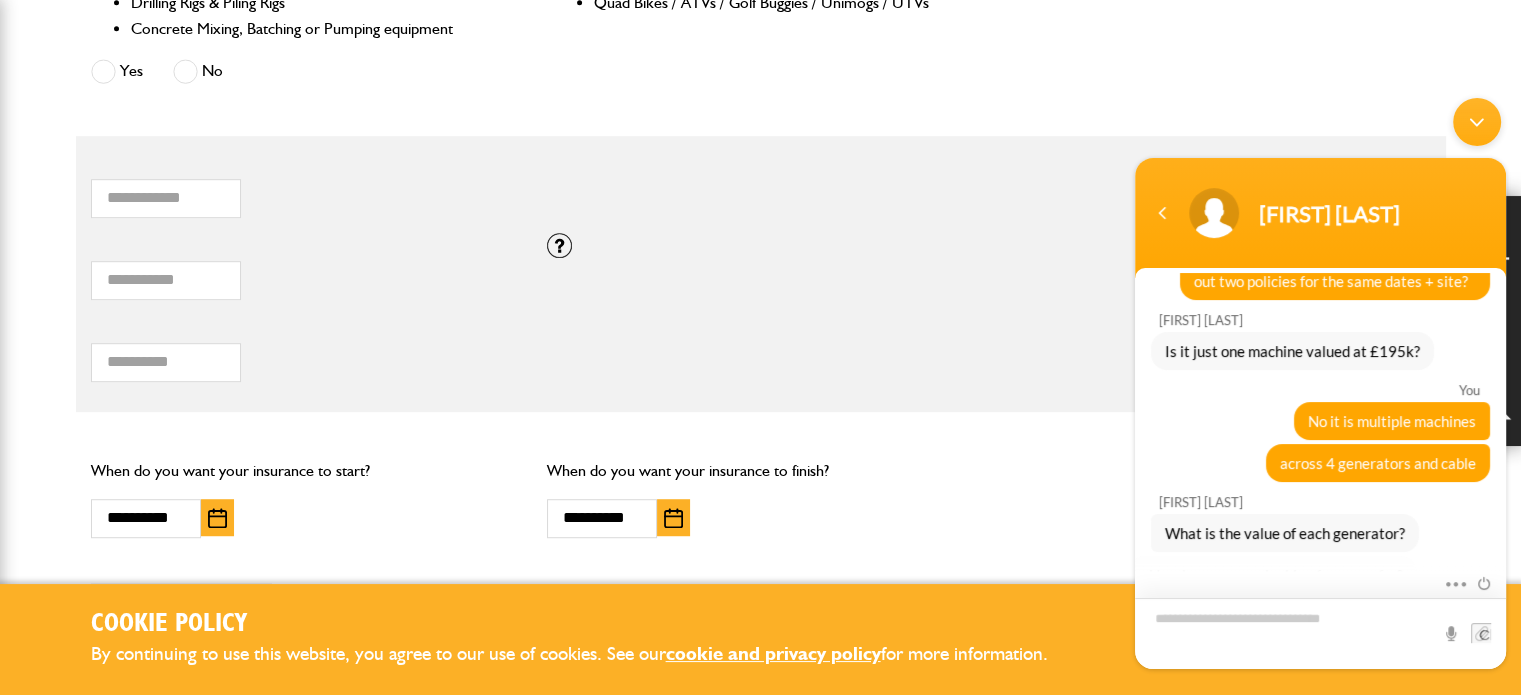 scroll, scrollTop: 592, scrollLeft: 0, axis: vertical 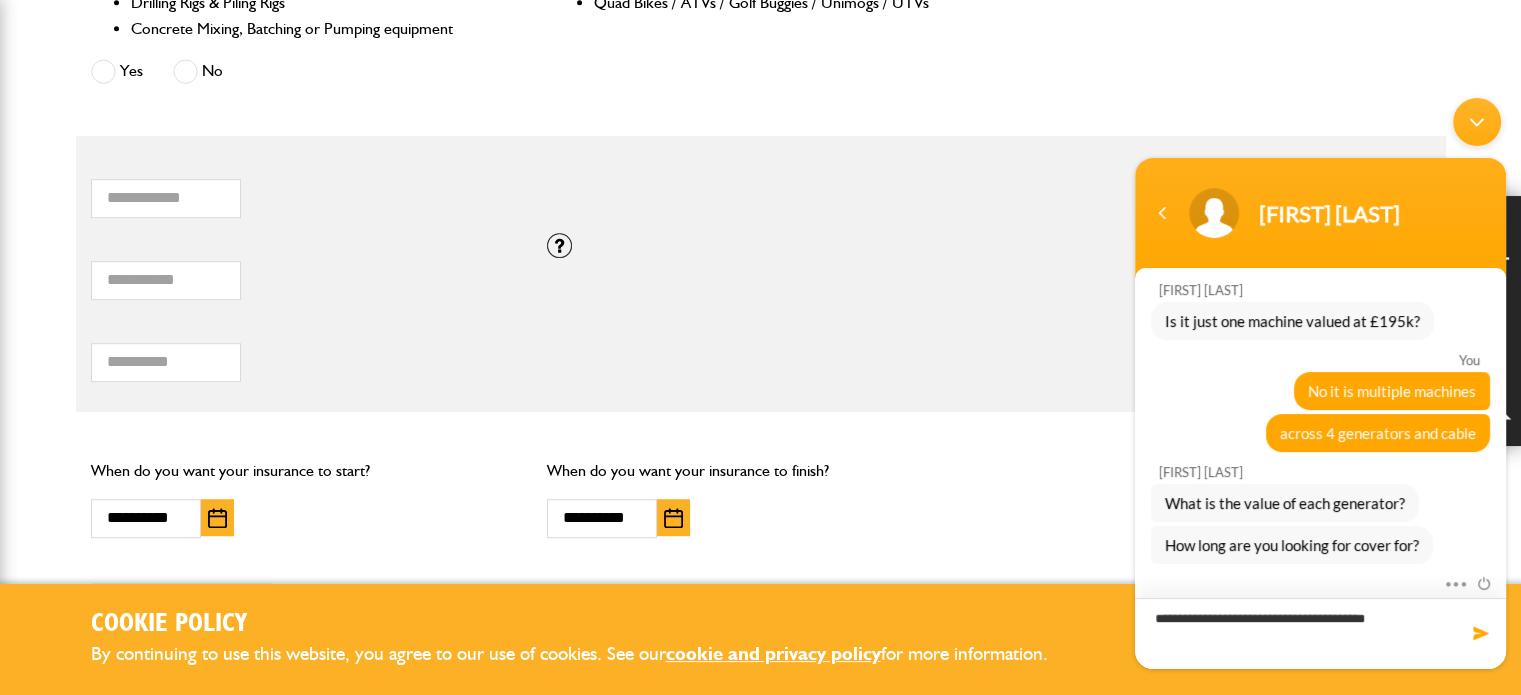 click on "**********" at bounding box center [1320, 633] 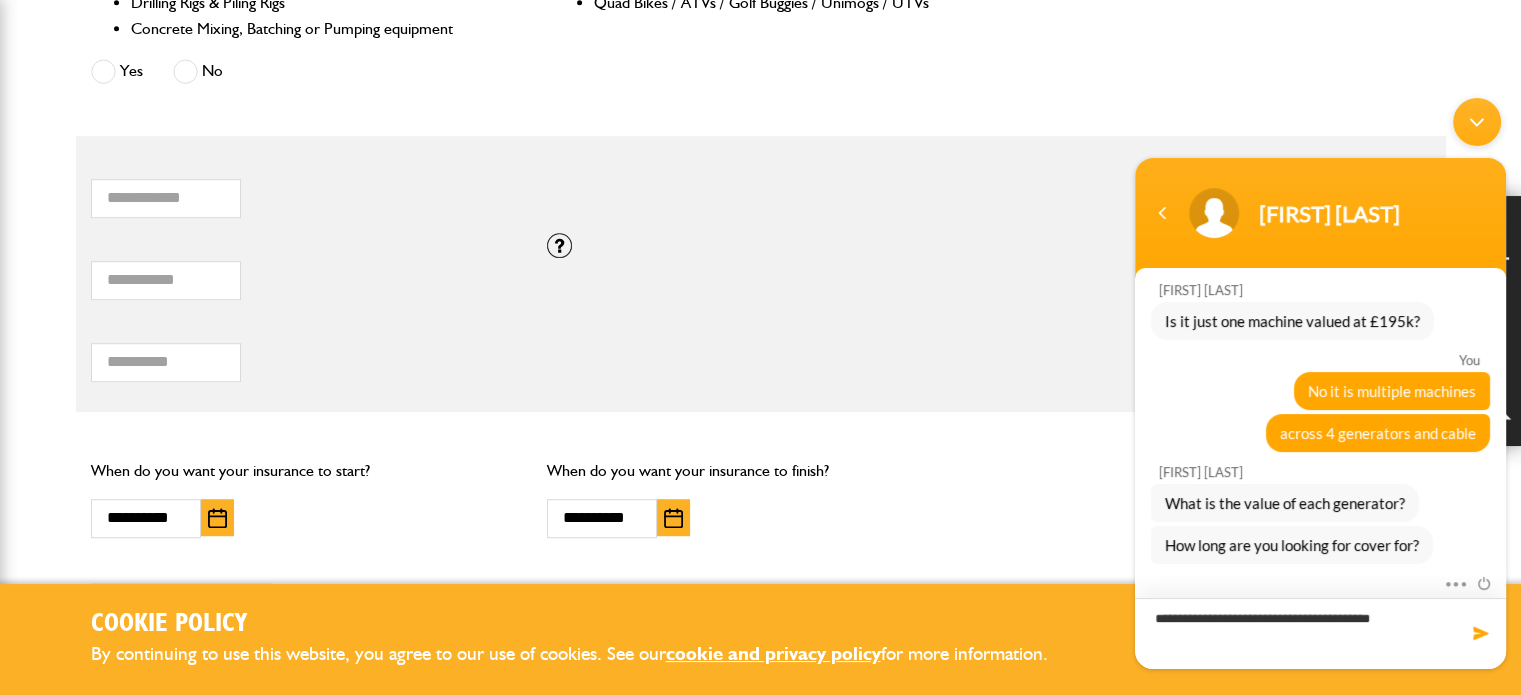 click on "**********" at bounding box center (1320, 633) 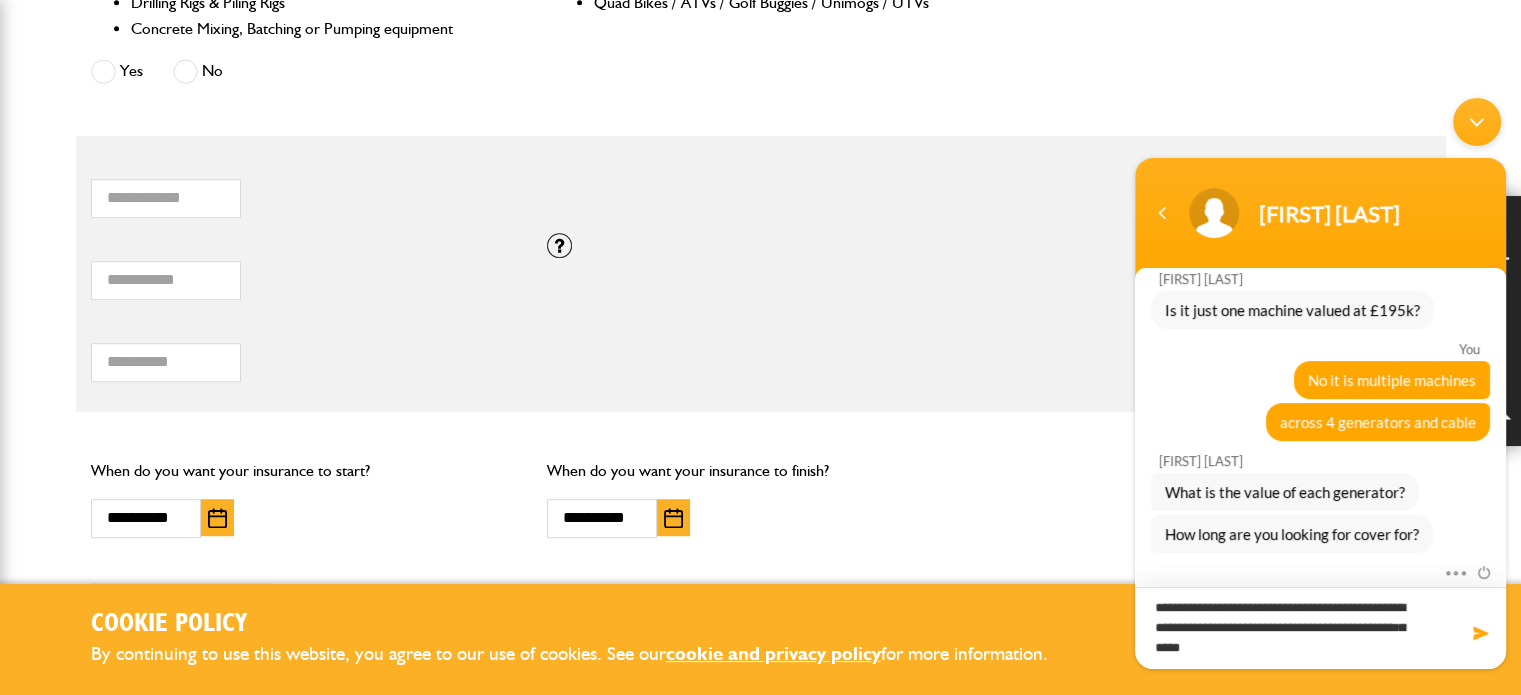 type on "**********" 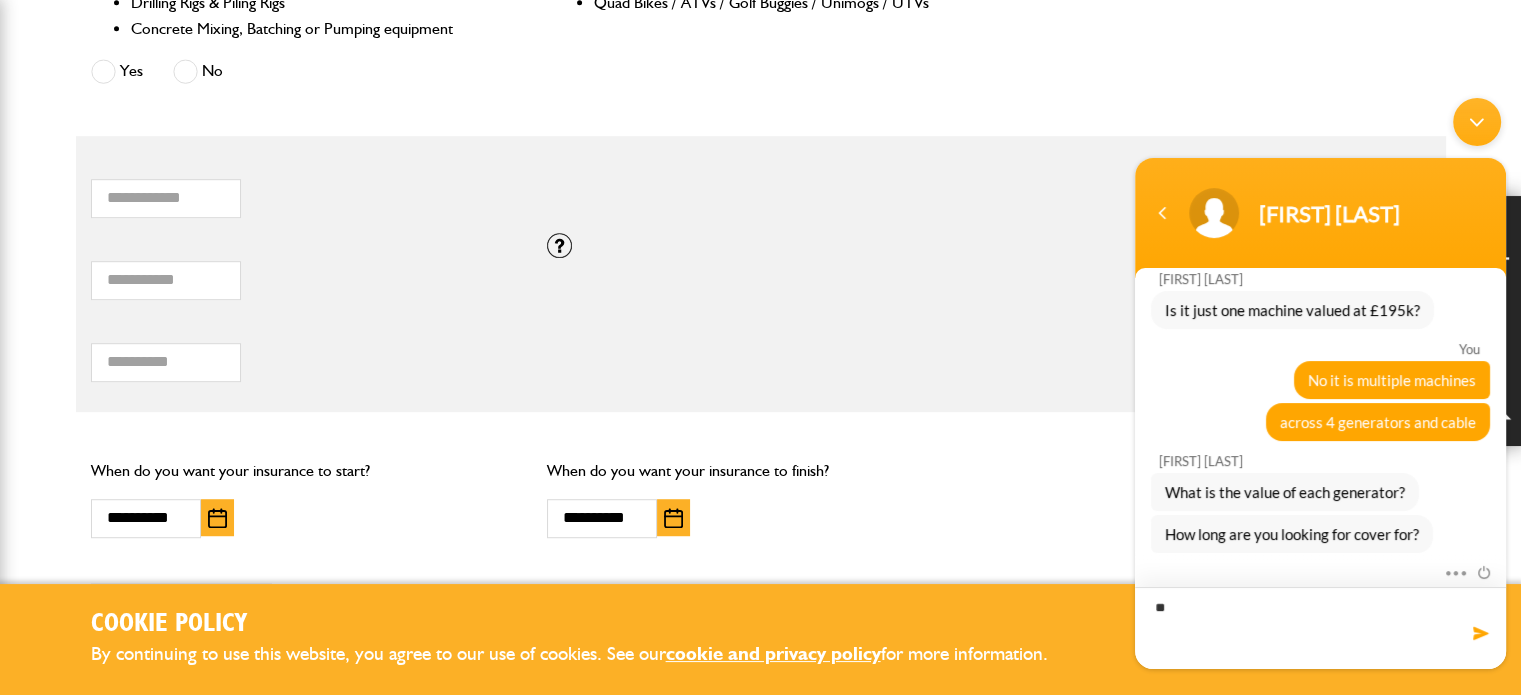 scroll, scrollTop: 705, scrollLeft: 0, axis: vertical 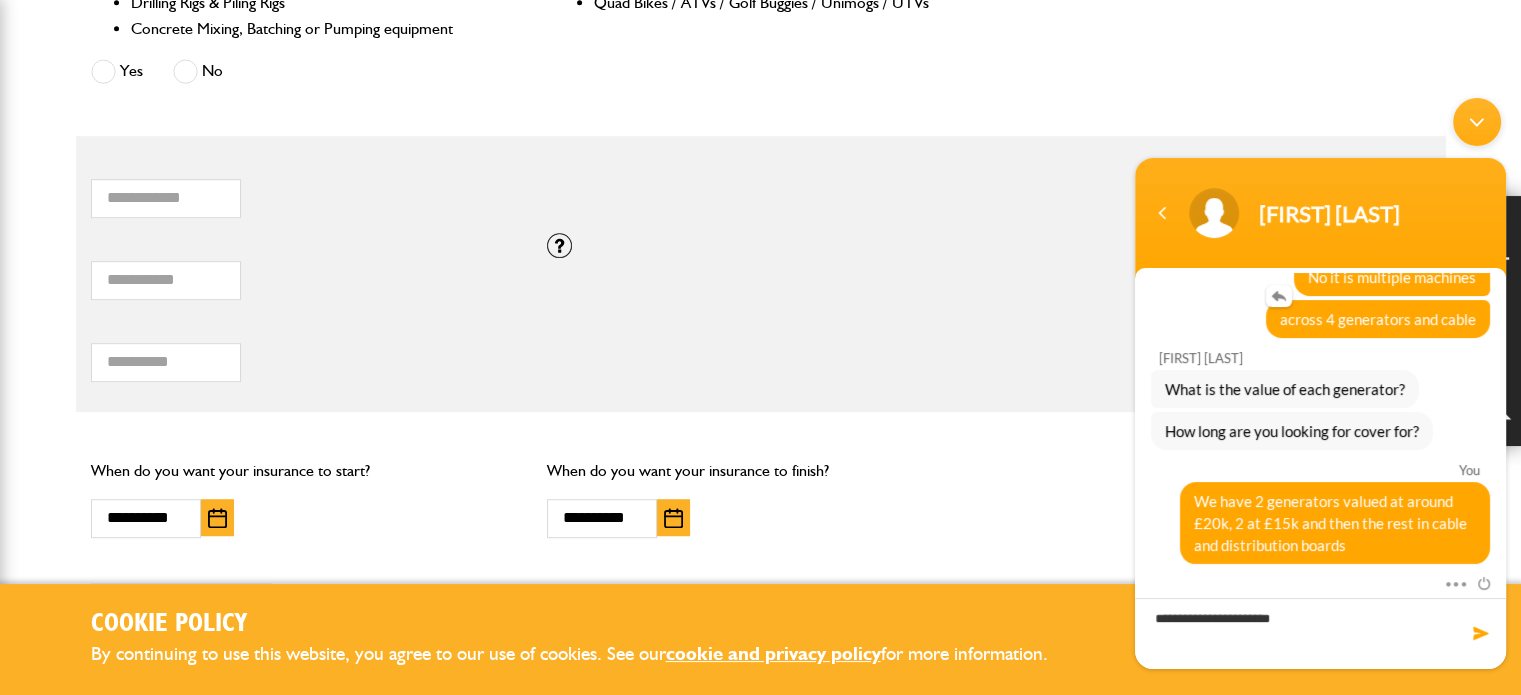 click on "across 4 generators and cable" at bounding box center [1320, 319] 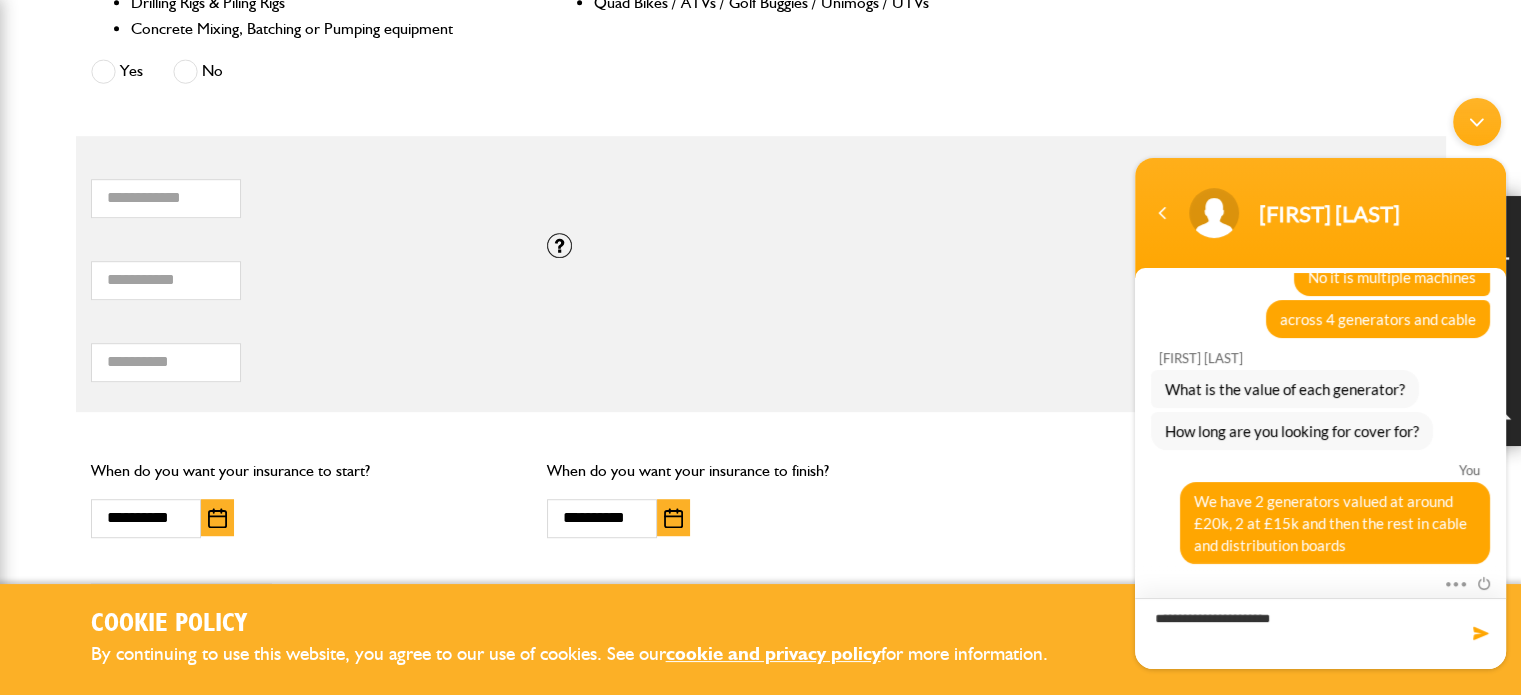 click on "**********" at bounding box center [1320, 633] 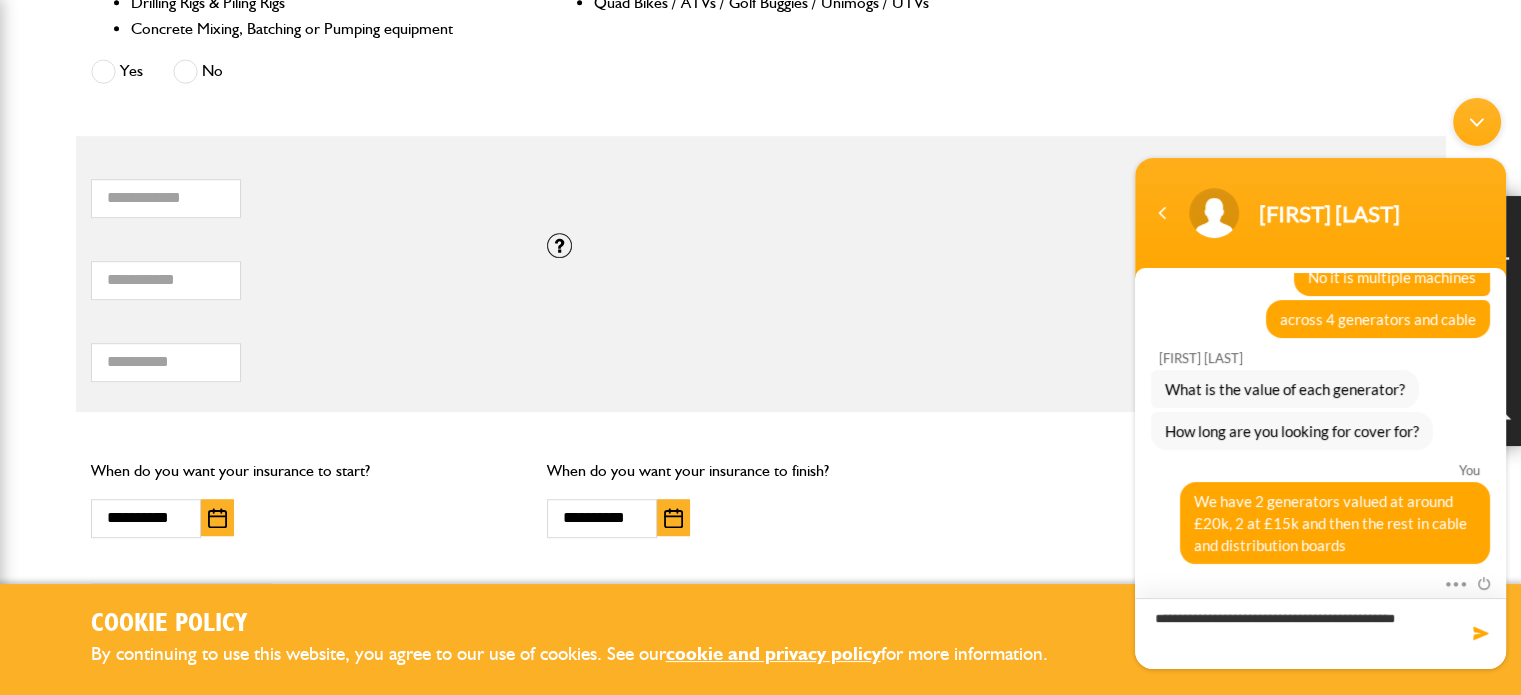 type on "**********" 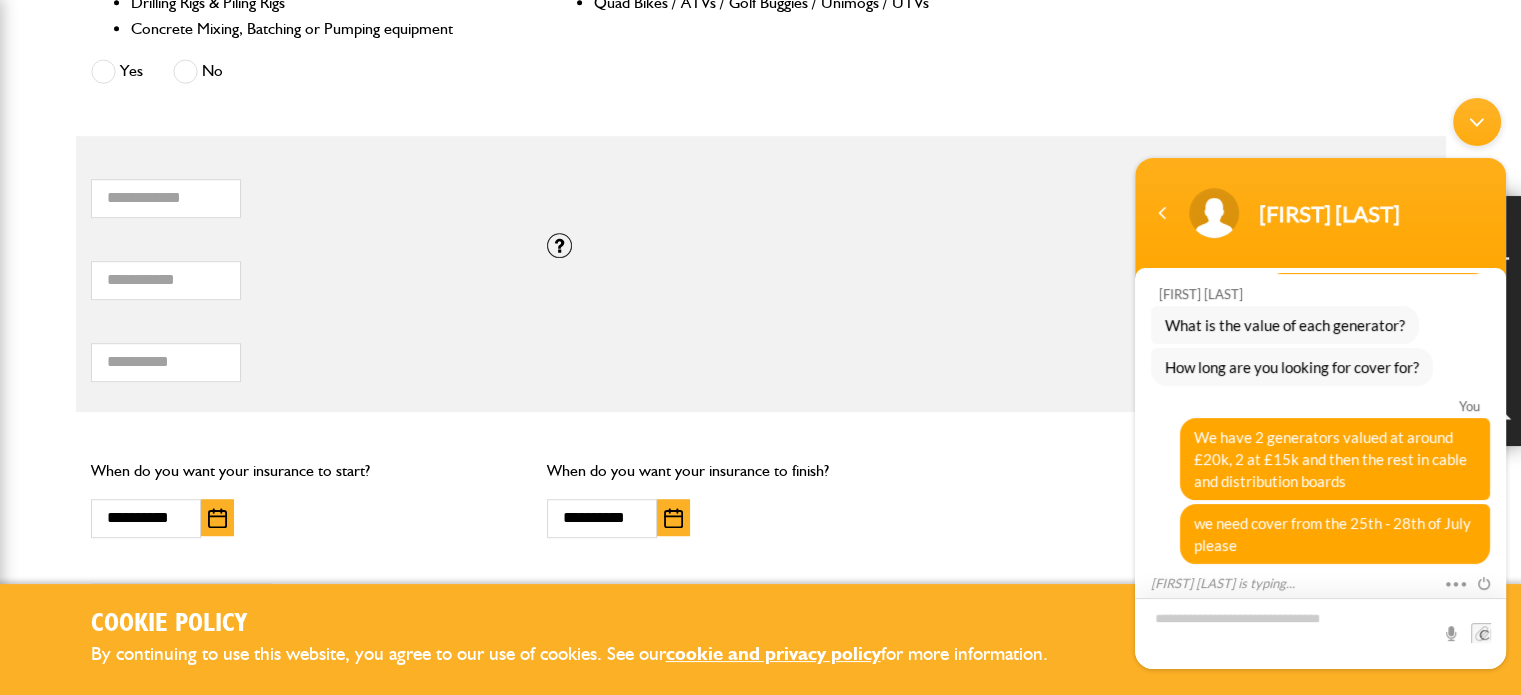 scroll, scrollTop: 860, scrollLeft: 0, axis: vertical 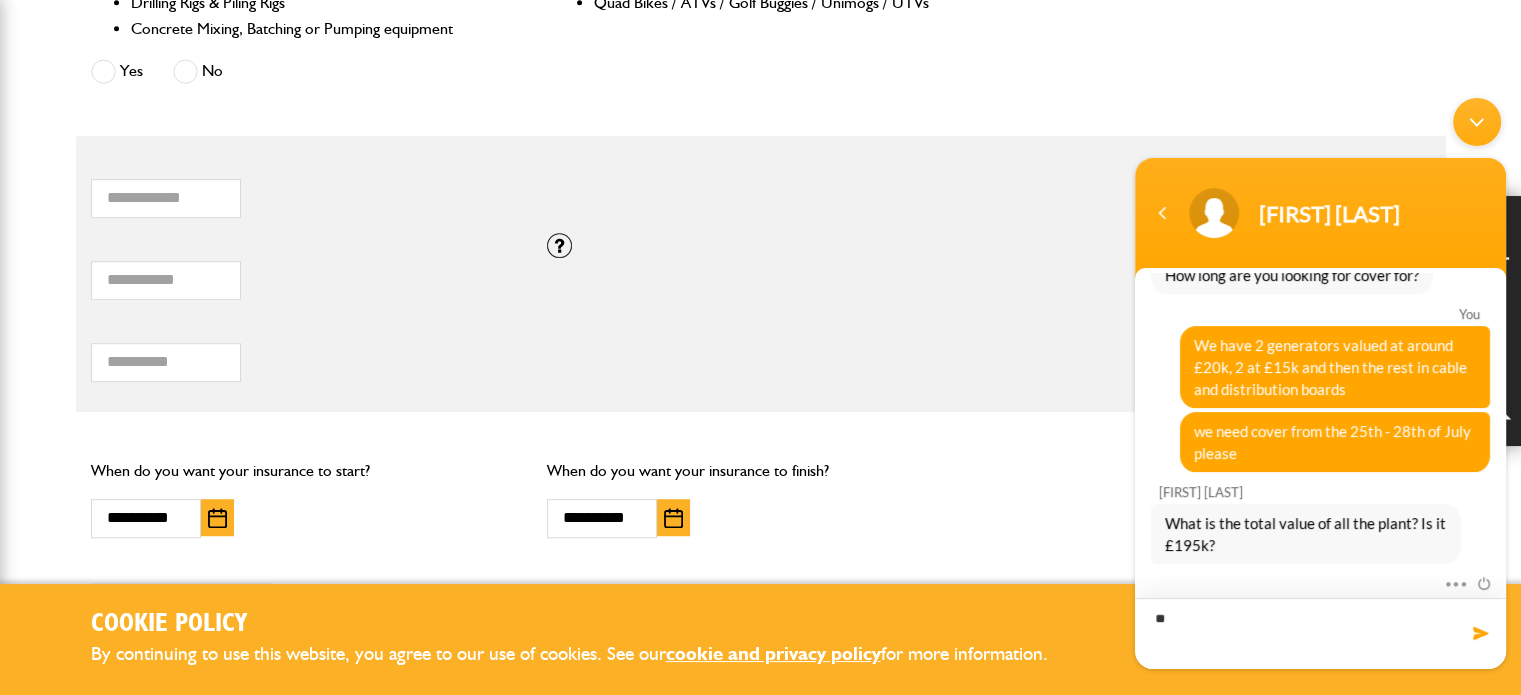 type on "***" 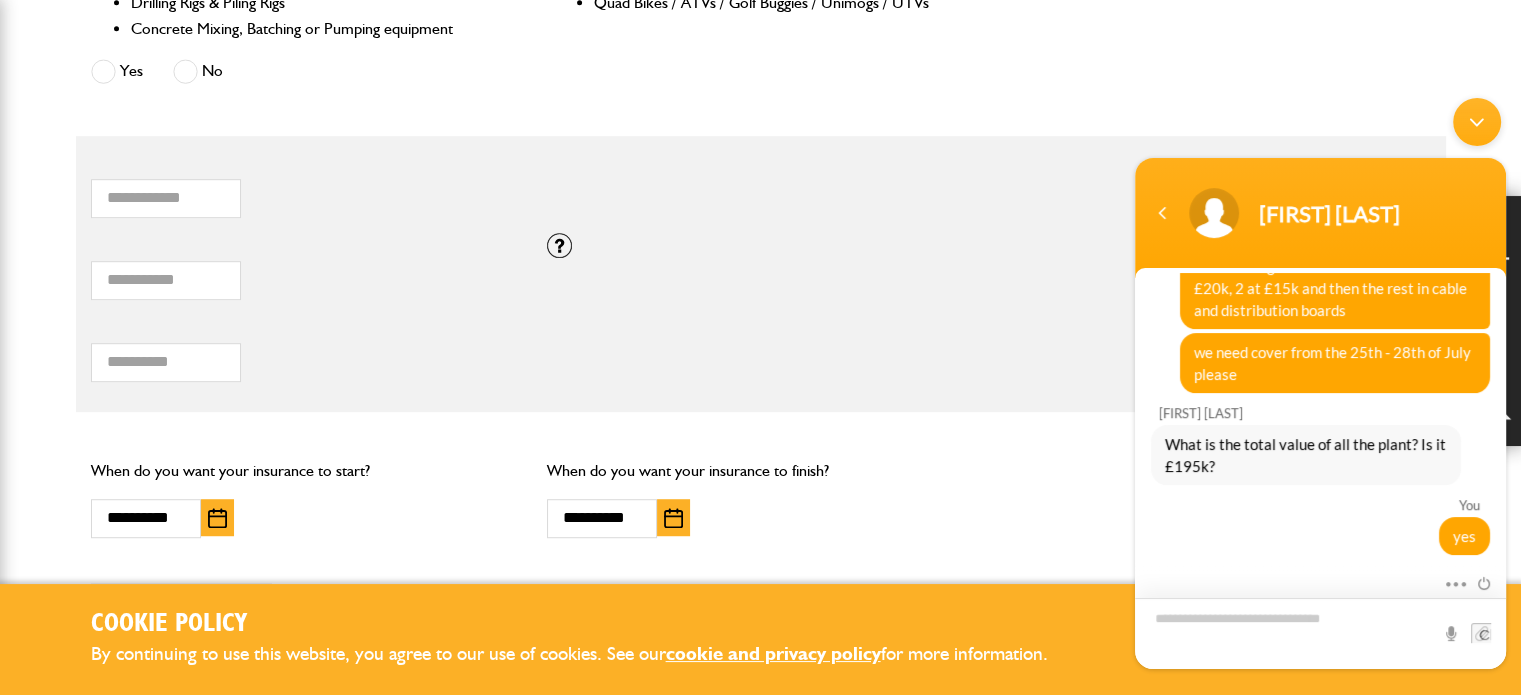 scroll, scrollTop: 1020, scrollLeft: 0, axis: vertical 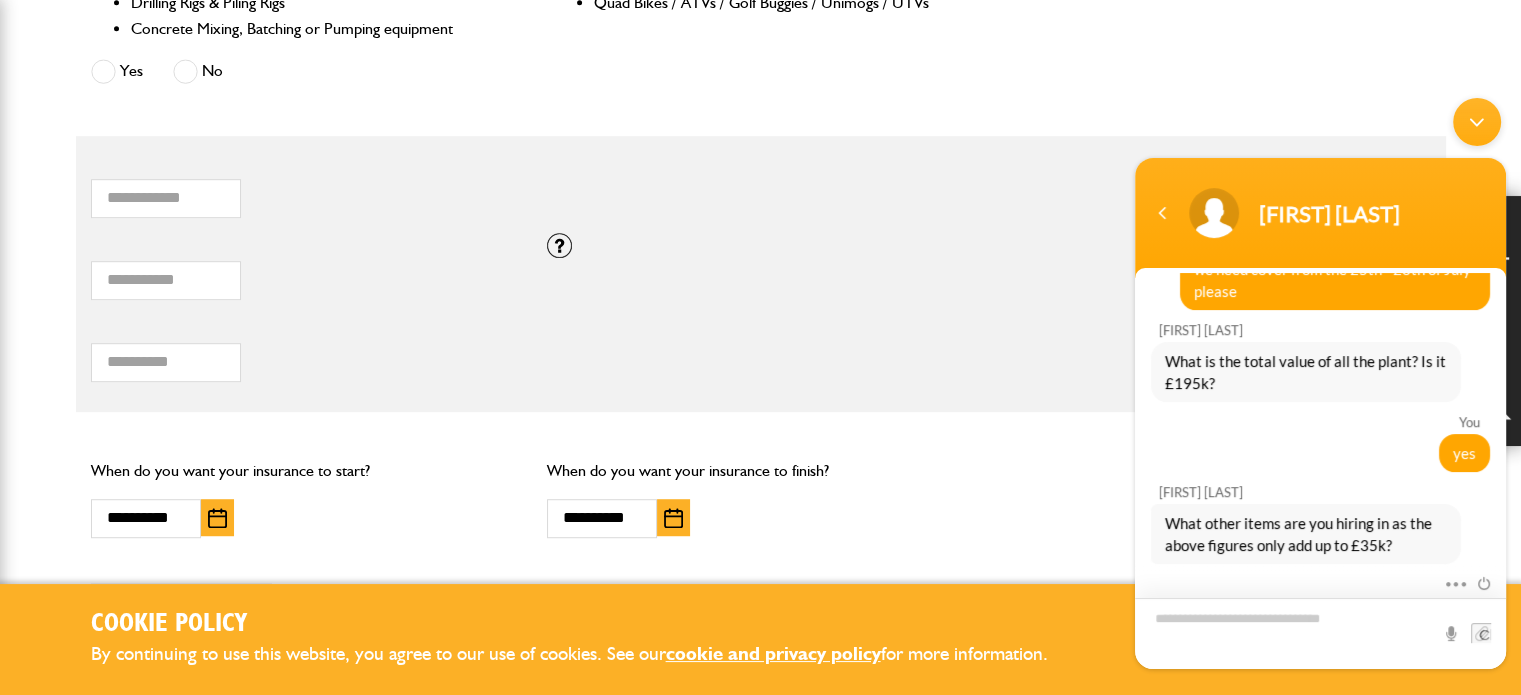click at bounding box center [1320, 633] 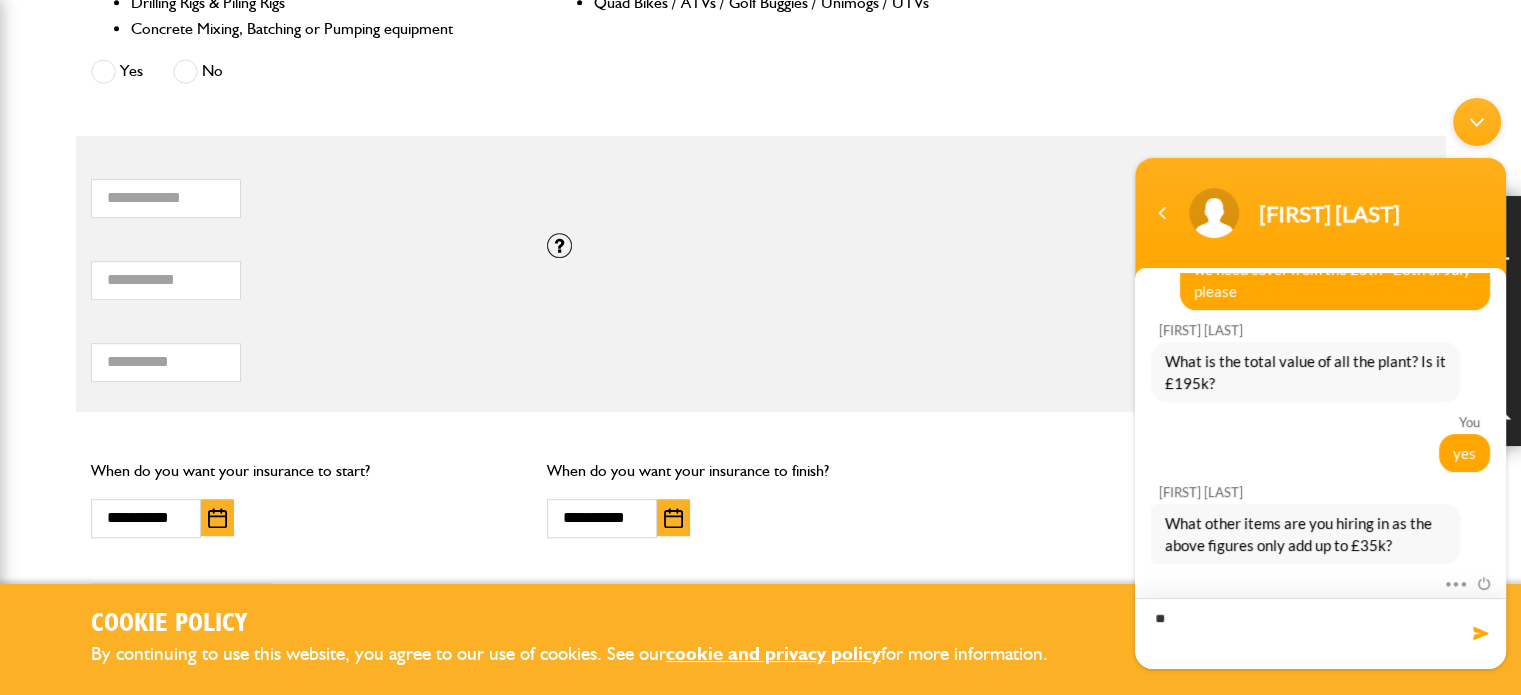 type on "*" 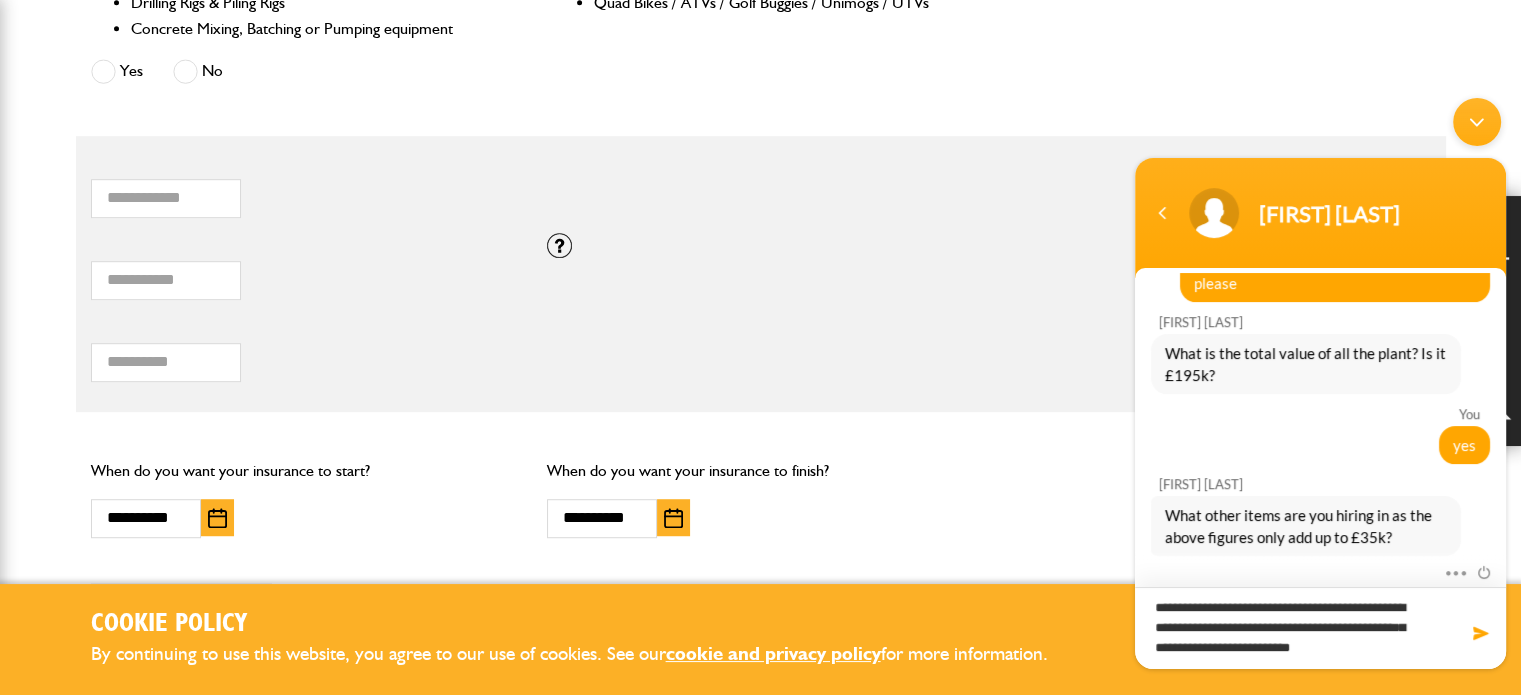 scroll, scrollTop: 0, scrollLeft: 0, axis: both 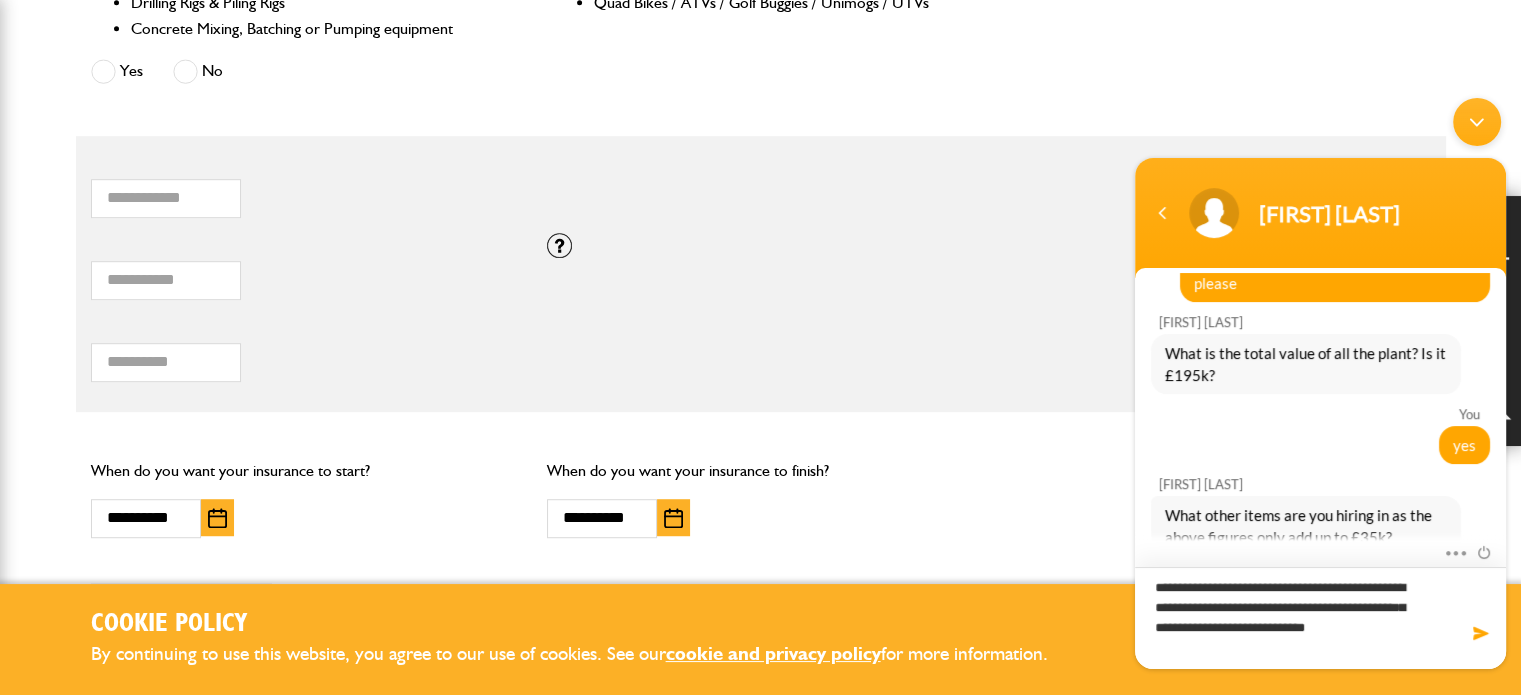 type on "**********" 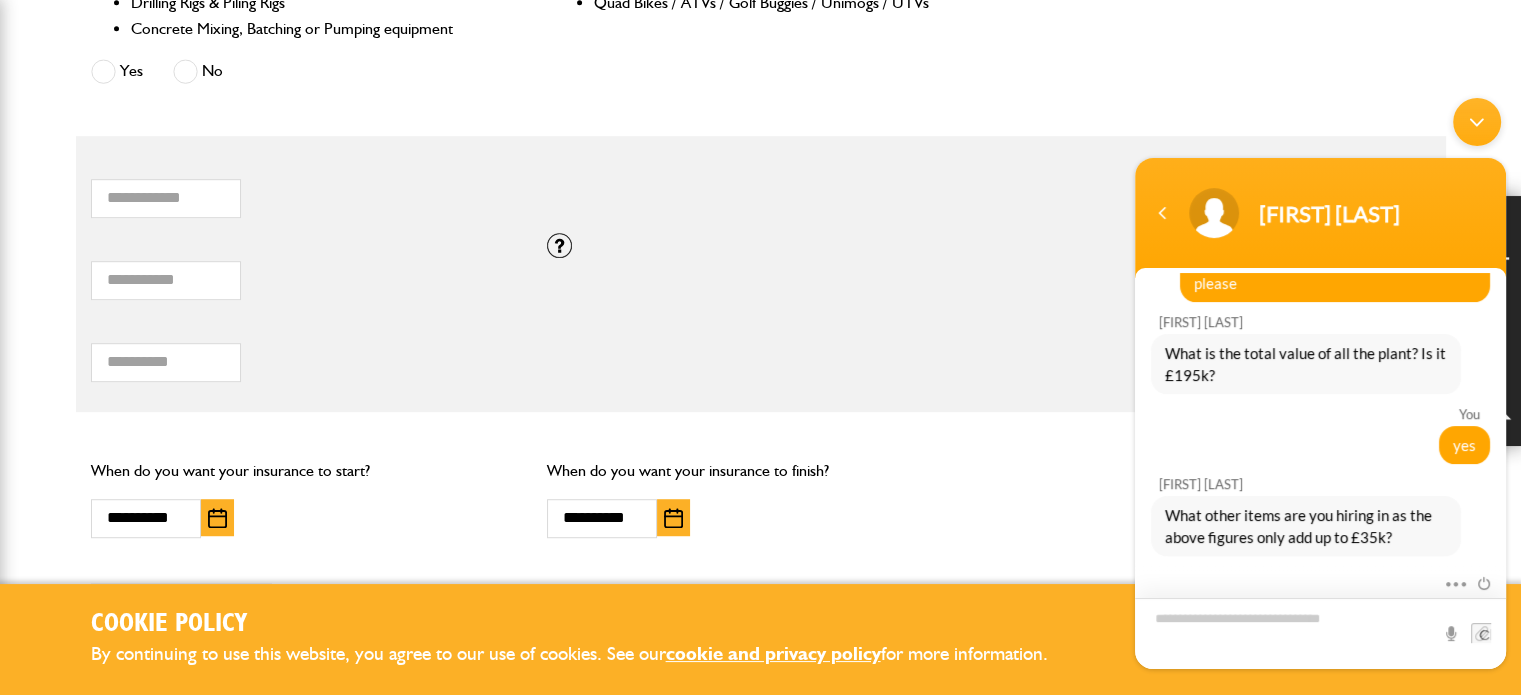 scroll, scrollTop: 1156, scrollLeft: 0, axis: vertical 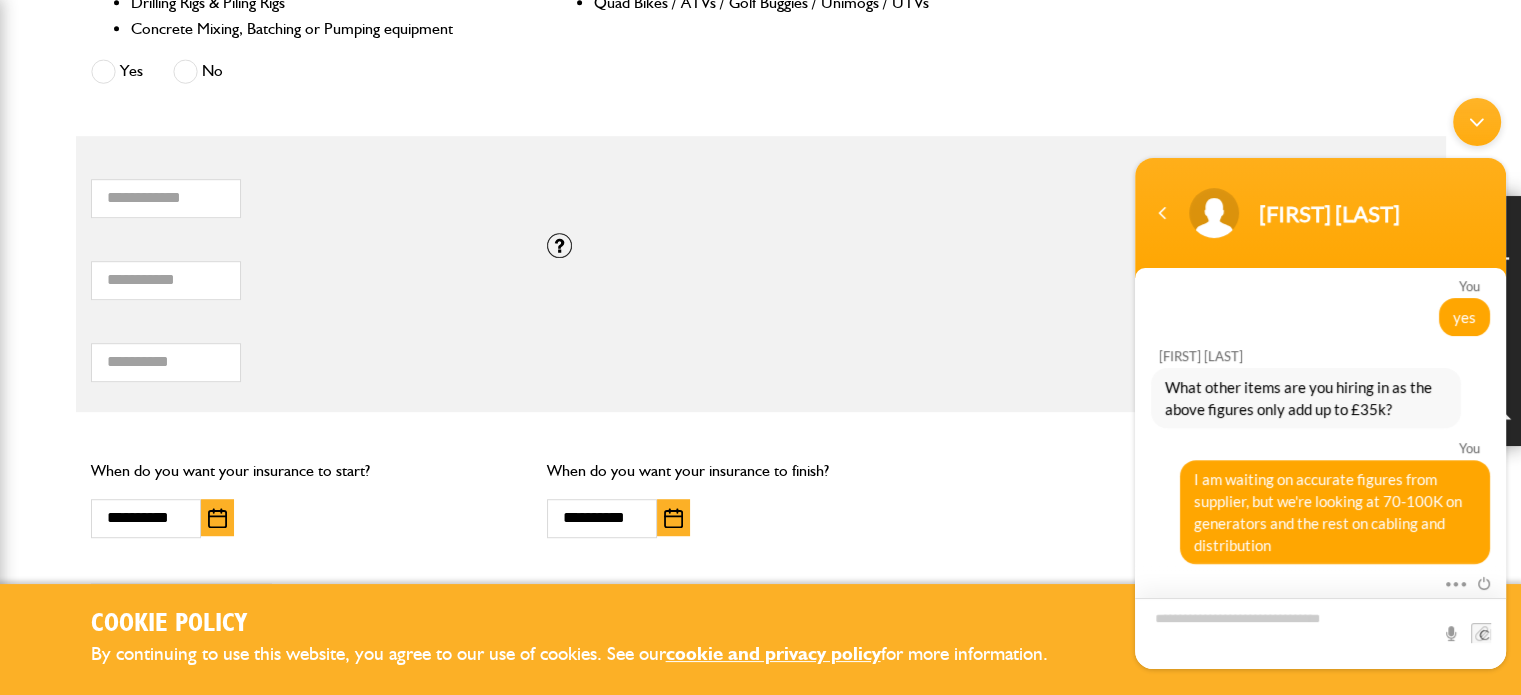 click at bounding box center (1320, 633) 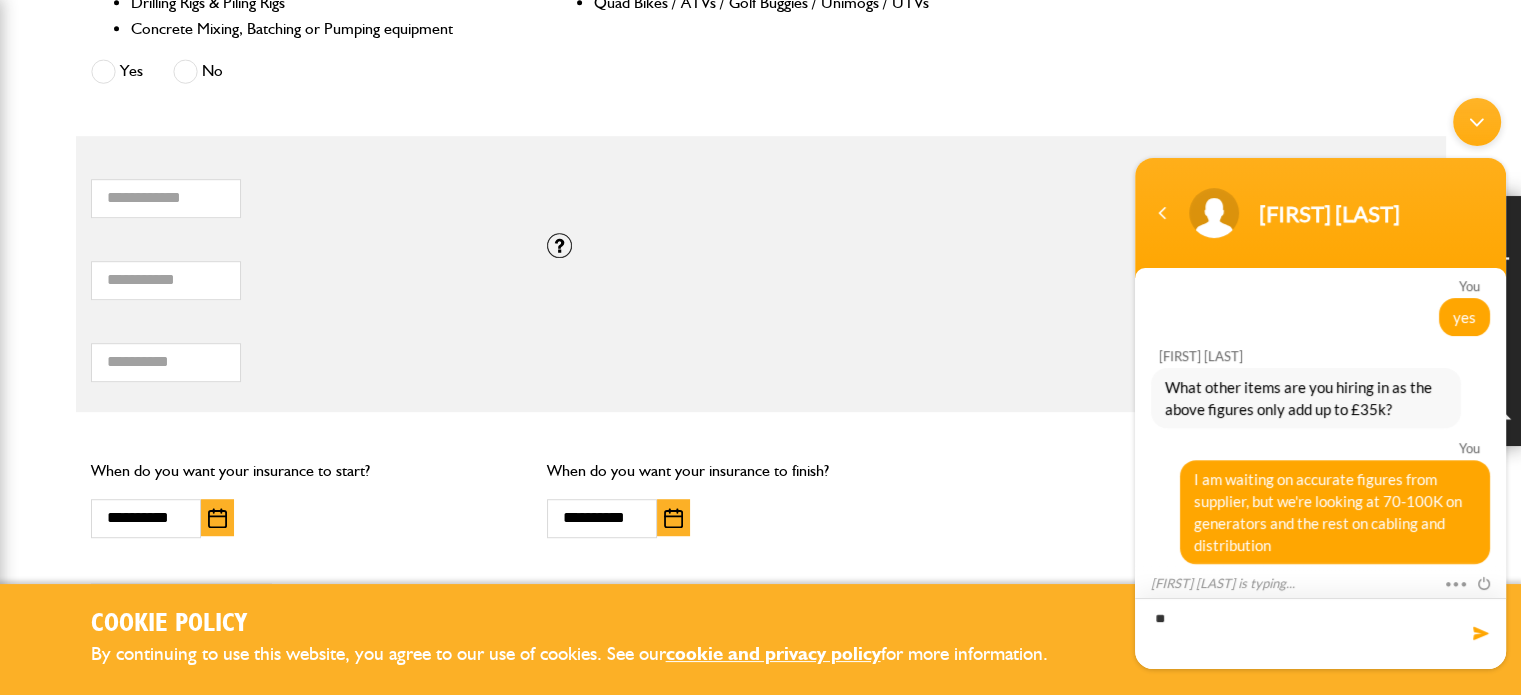 type on "*" 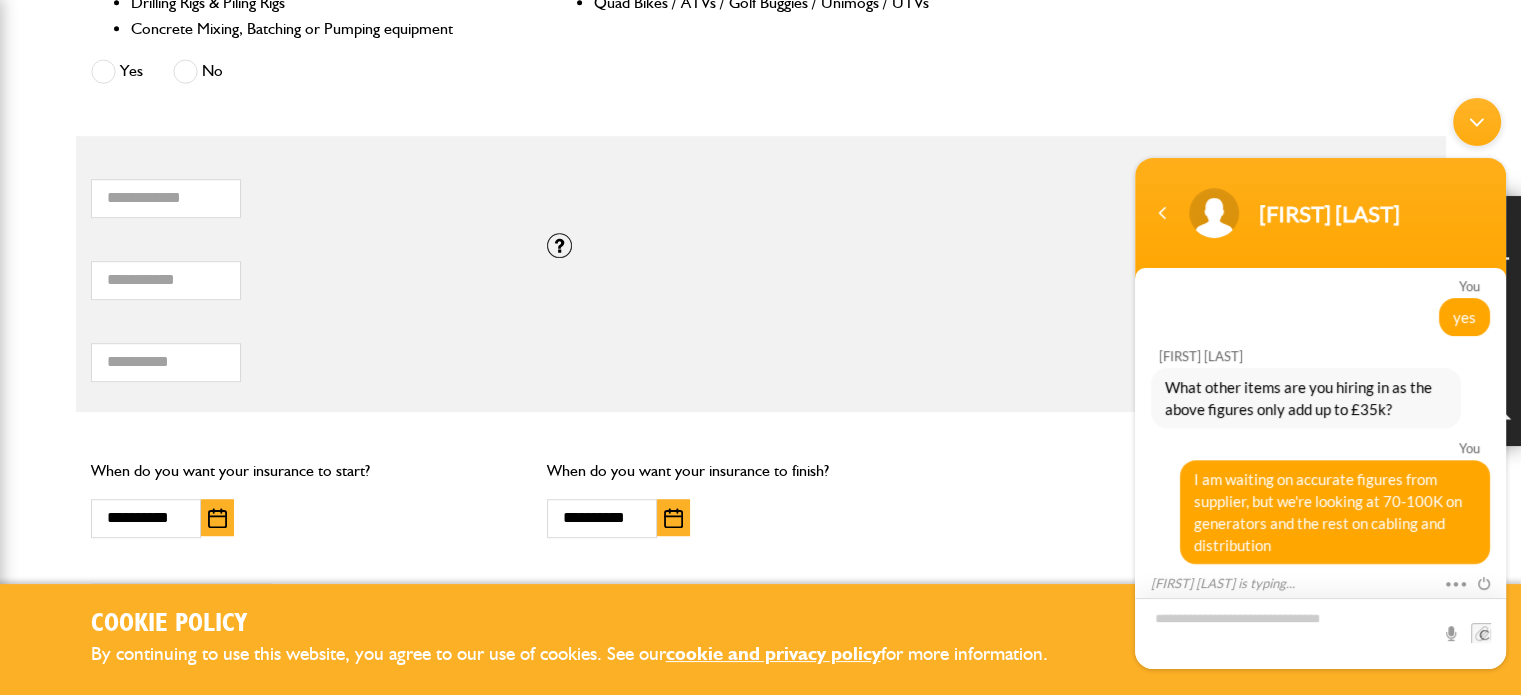 scroll, scrollTop: 1247, scrollLeft: 0, axis: vertical 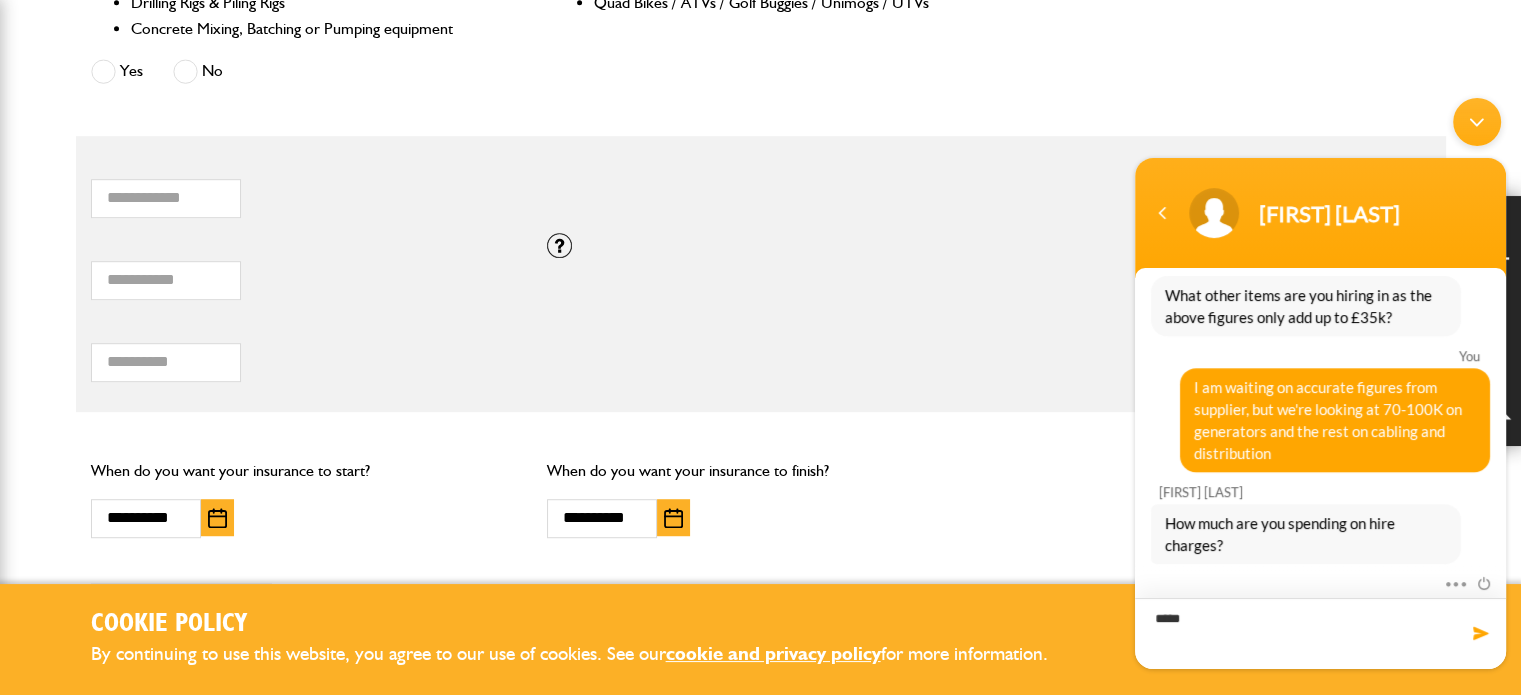 drag, startPoint x: 1249, startPoint y: 620, endPoint x: 1136, endPoint y: 609, distance: 113.534134 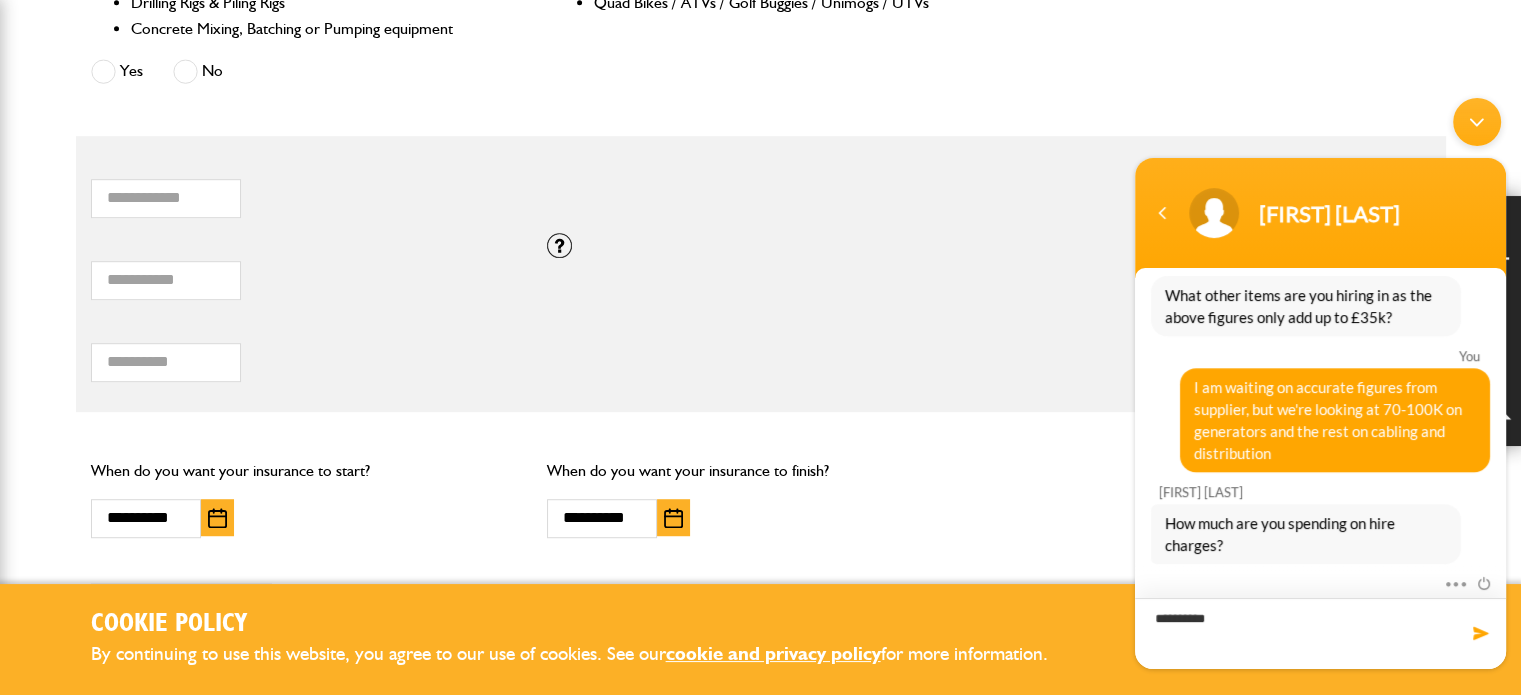 type on "**********" 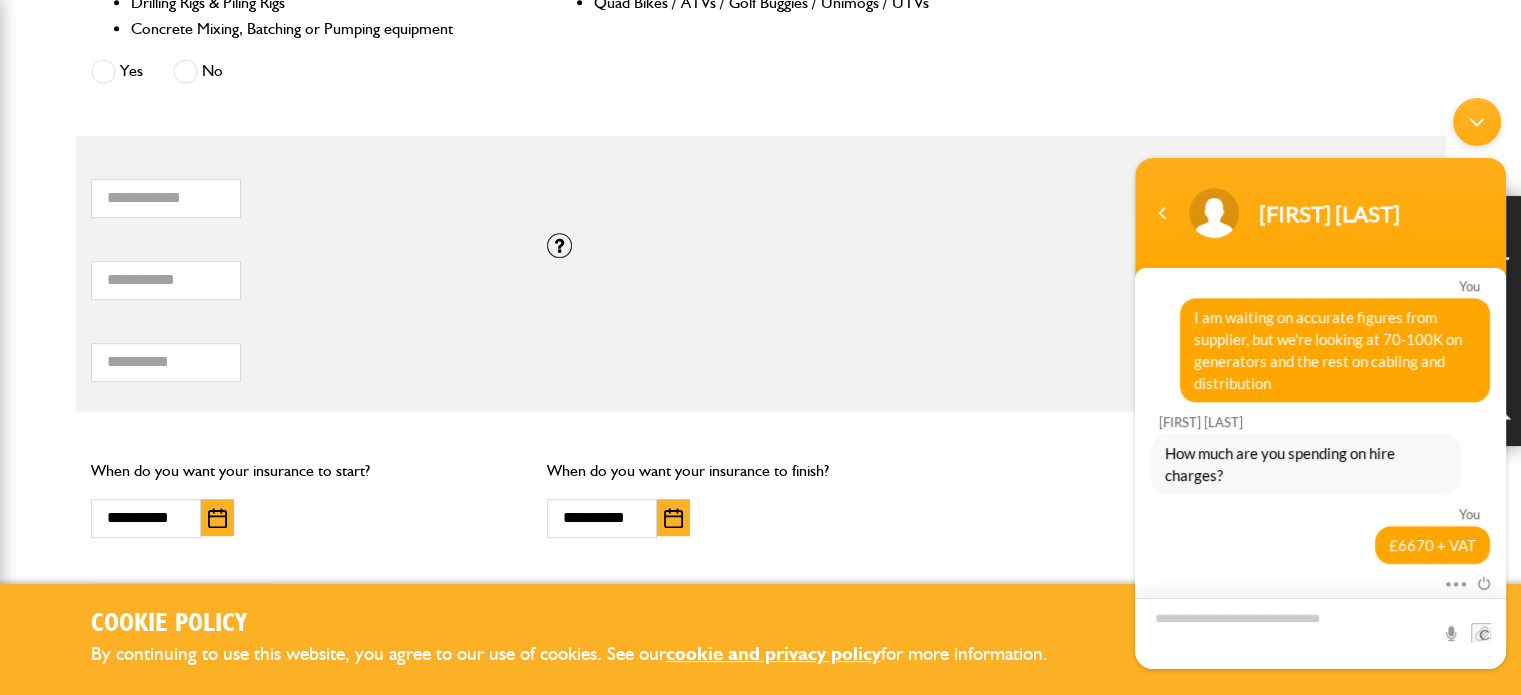scroll, scrollTop: 1473, scrollLeft: 0, axis: vertical 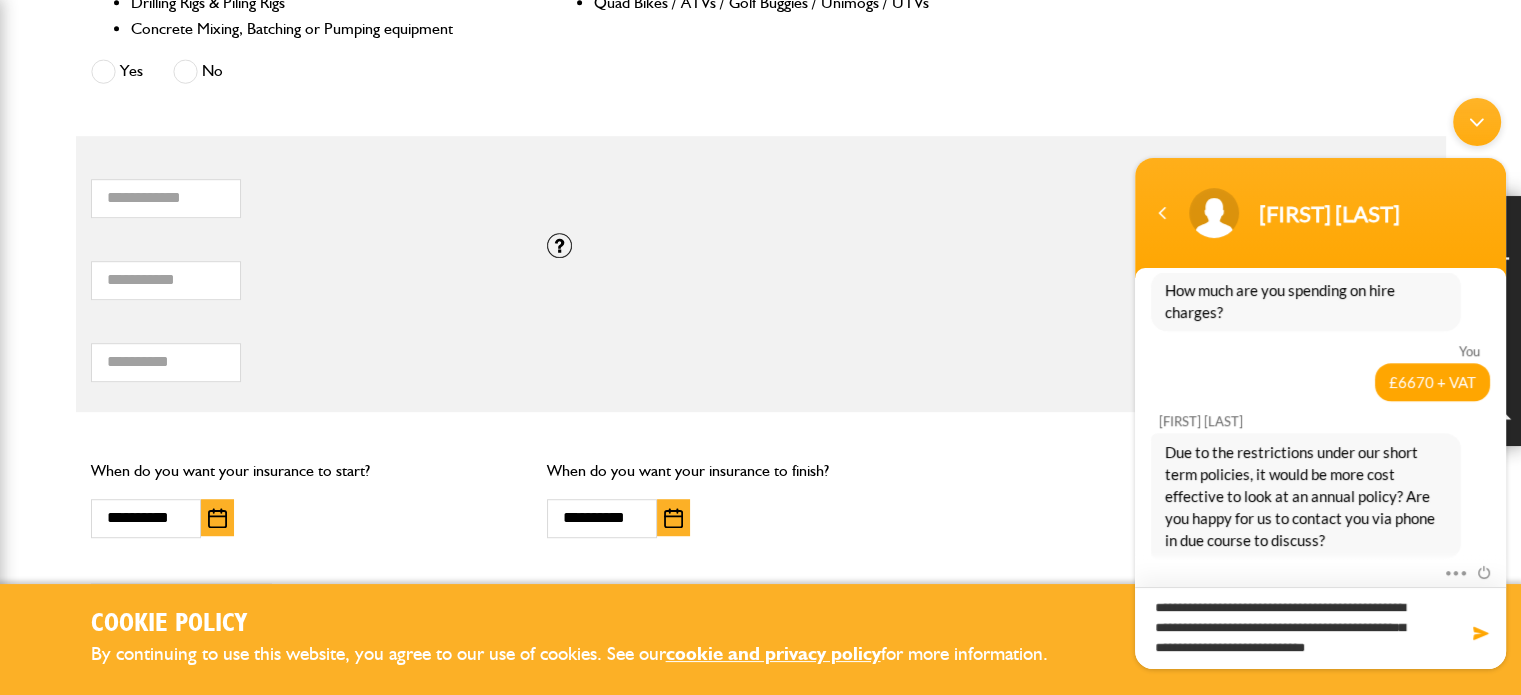 type on "**********" 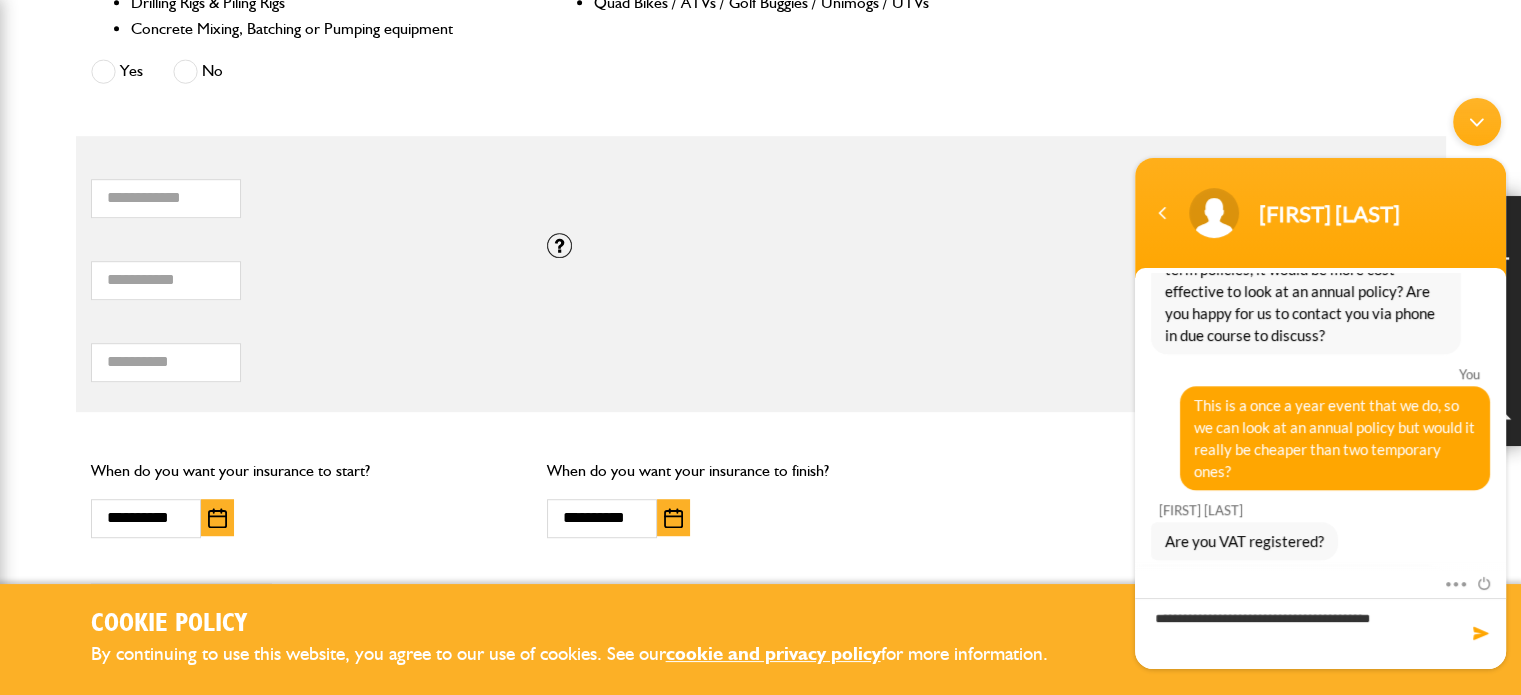 scroll, scrollTop: 1742, scrollLeft: 0, axis: vertical 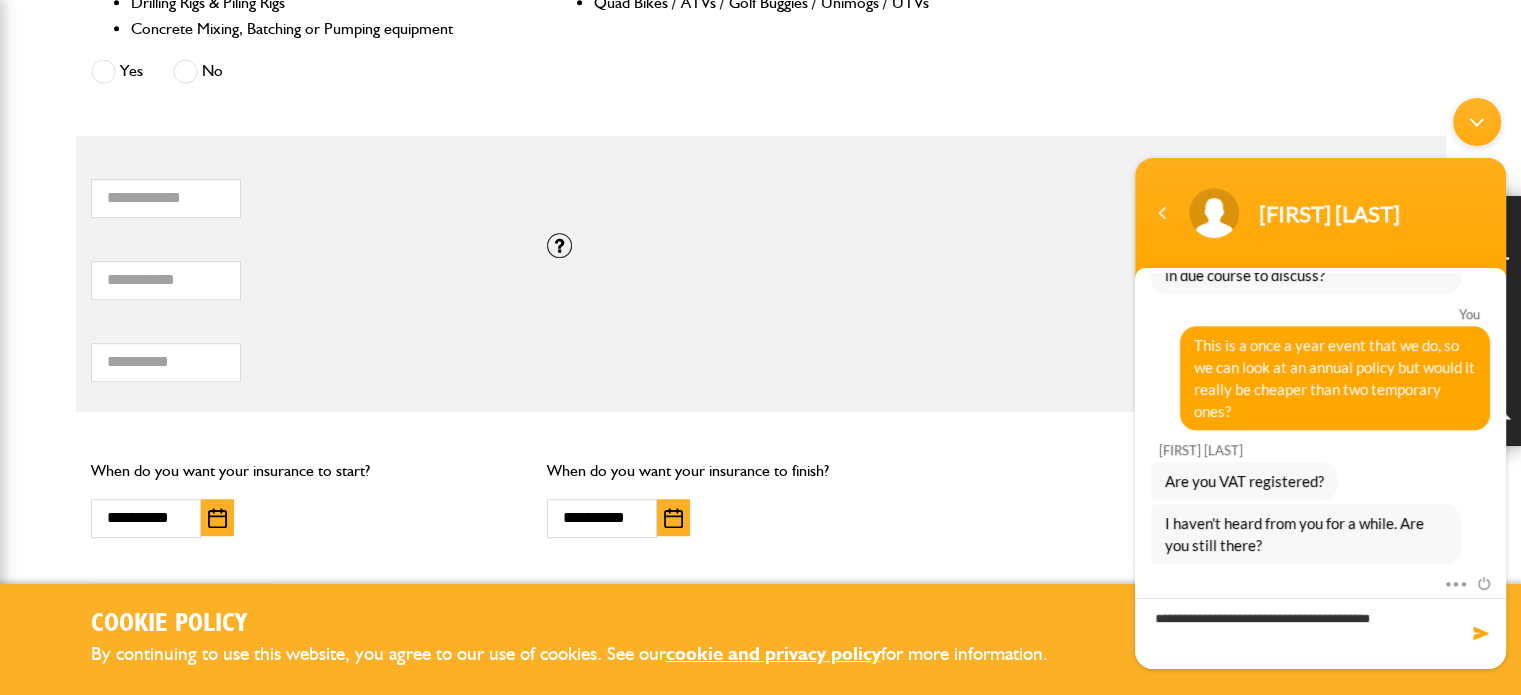 click on "**********" at bounding box center (761, 497) 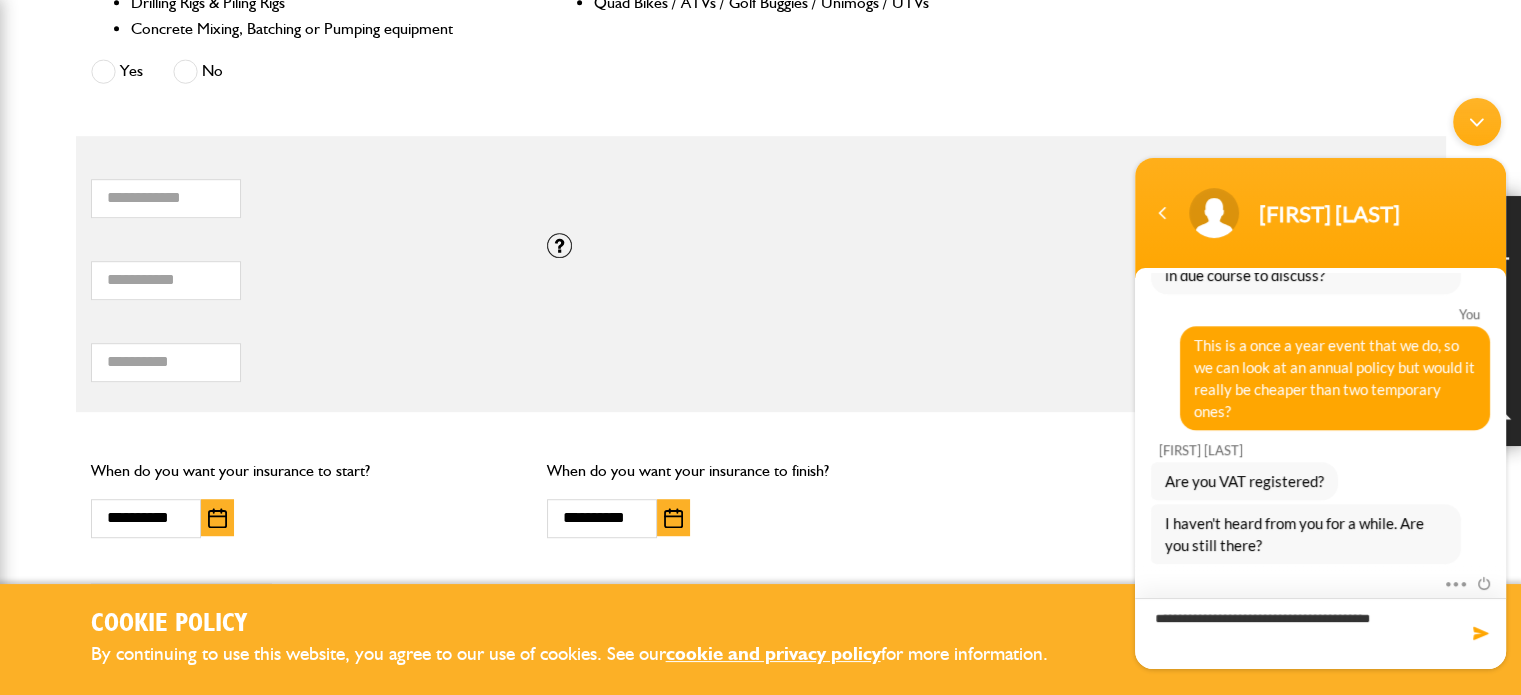 click on "**********" at bounding box center (1320, 633) 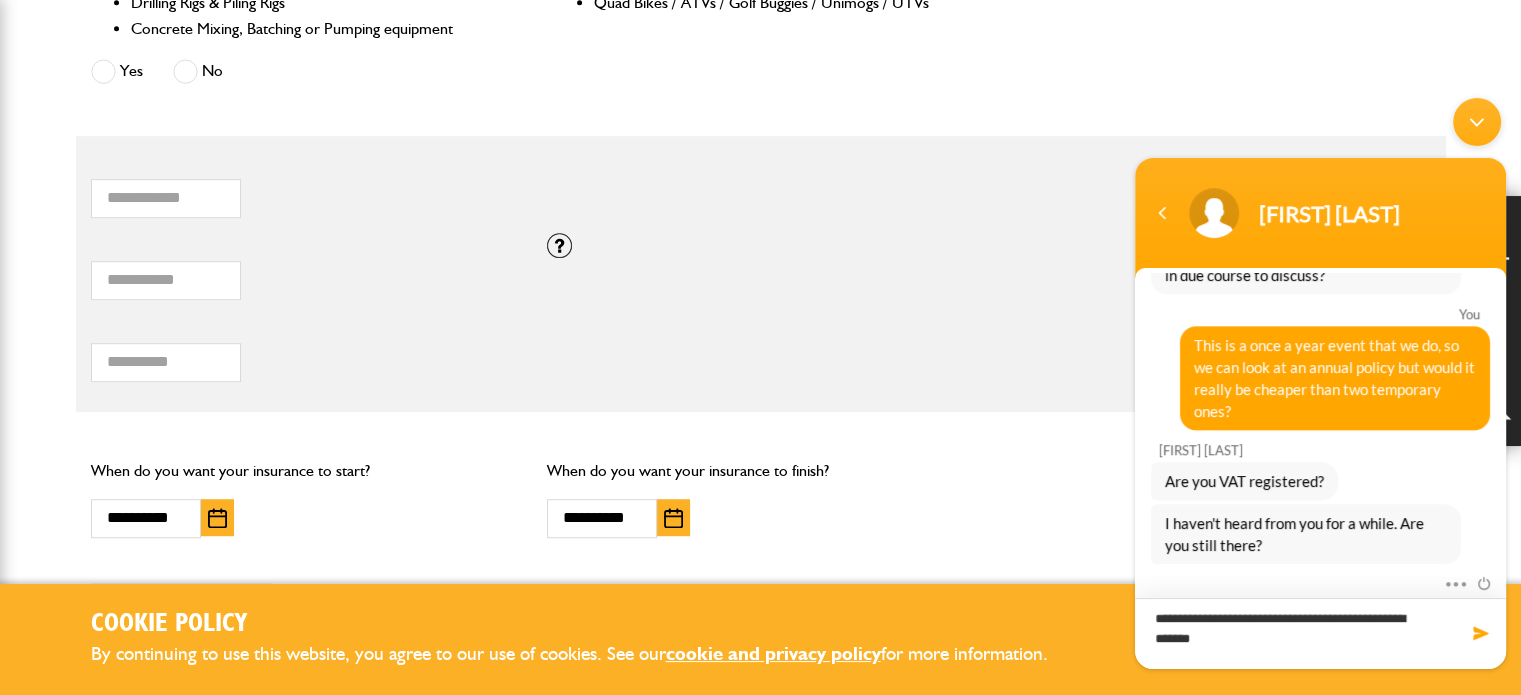 type on "**********" 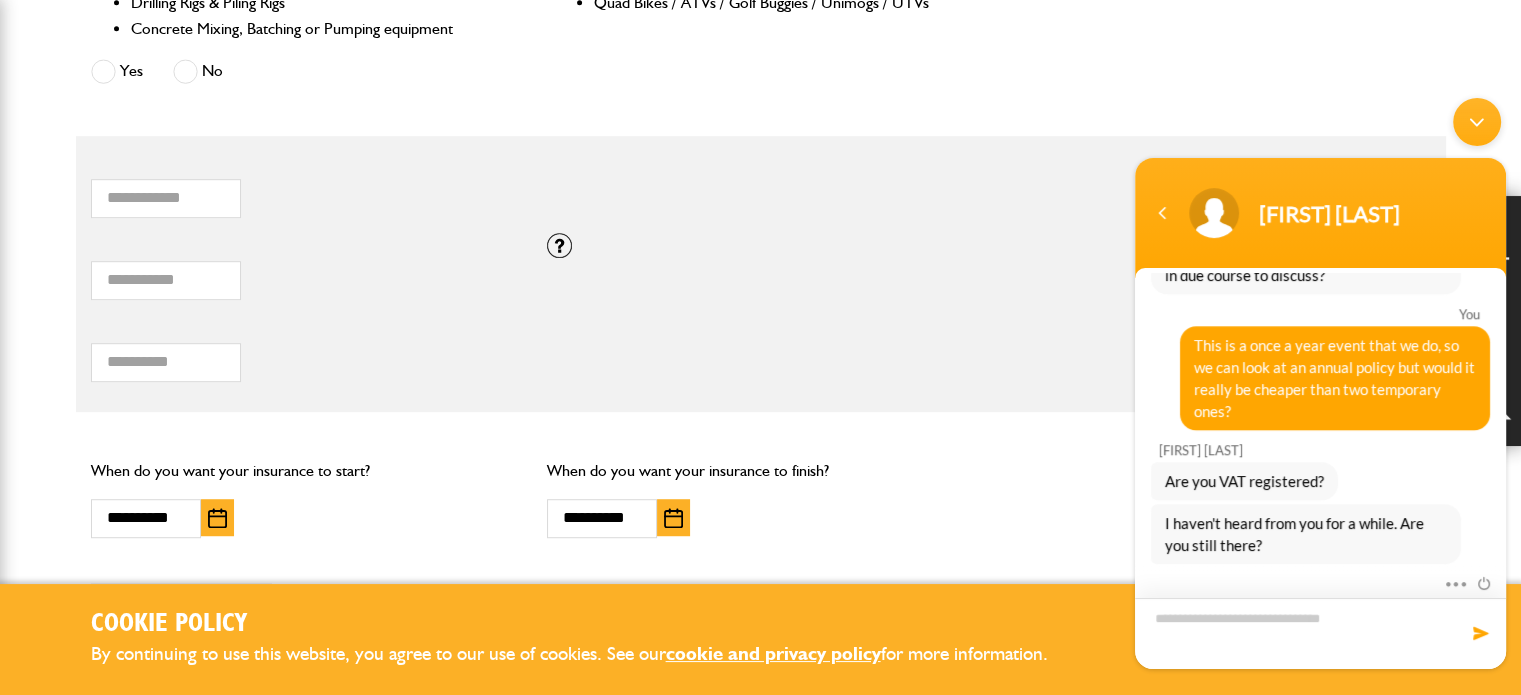 scroll, scrollTop: 1833, scrollLeft: 0, axis: vertical 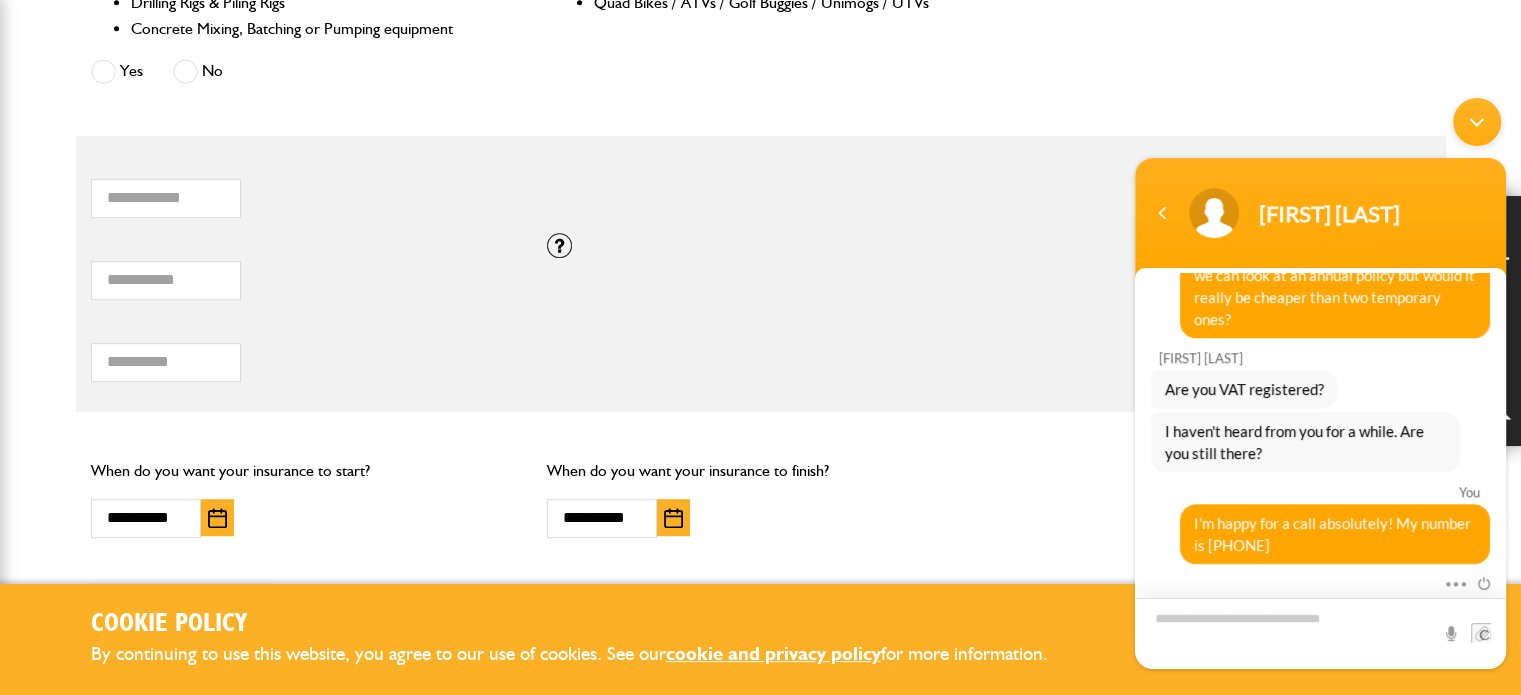 click at bounding box center [1320, 633] 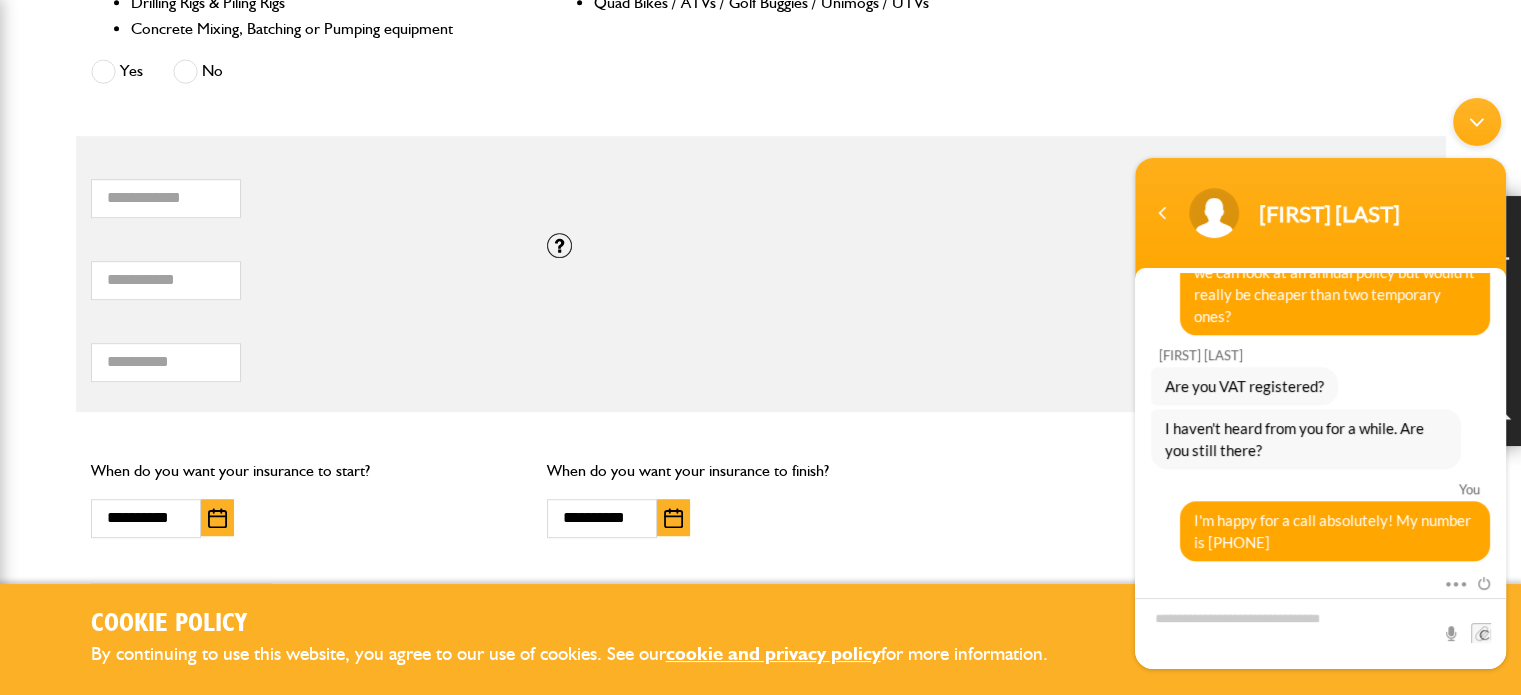 scroll, scrollTop: 1946, scrollLeft: 0, axis: vertical 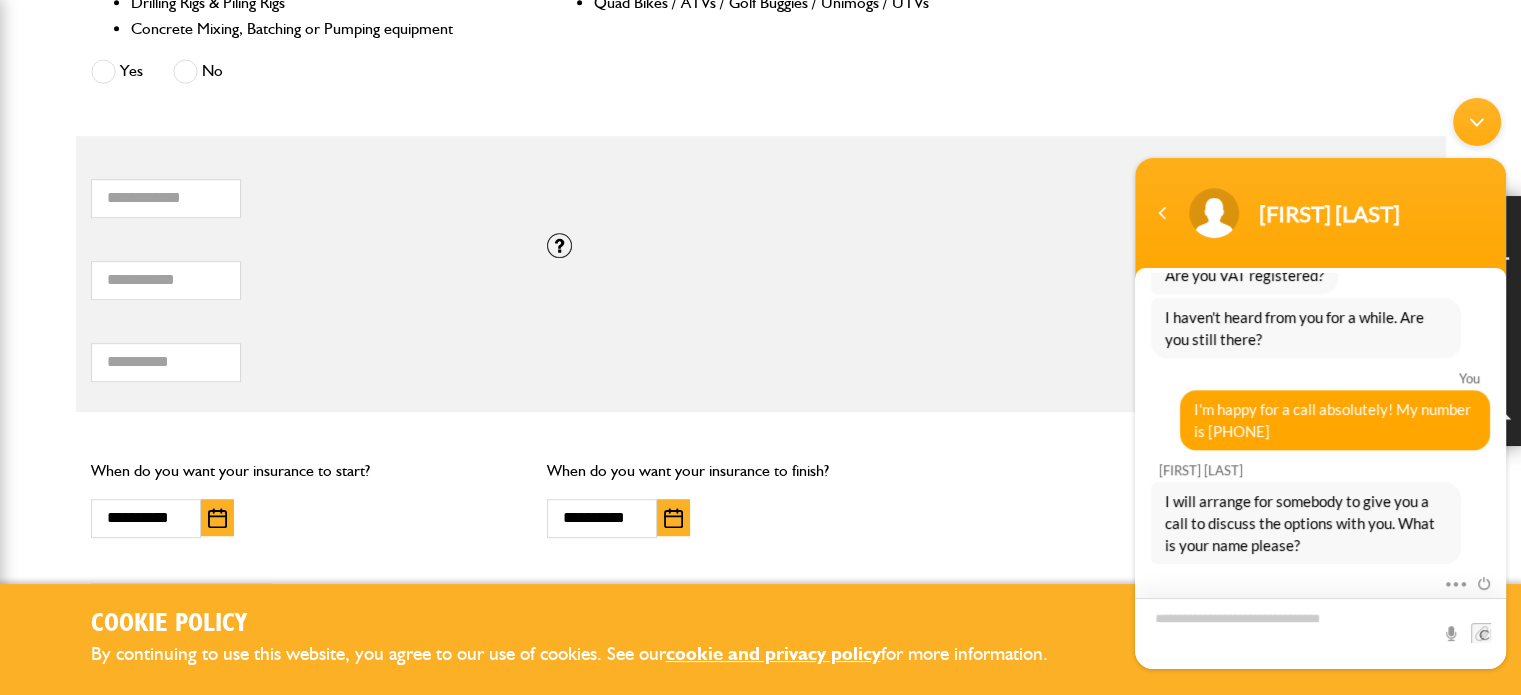 click at bounding box center [1320, 633] 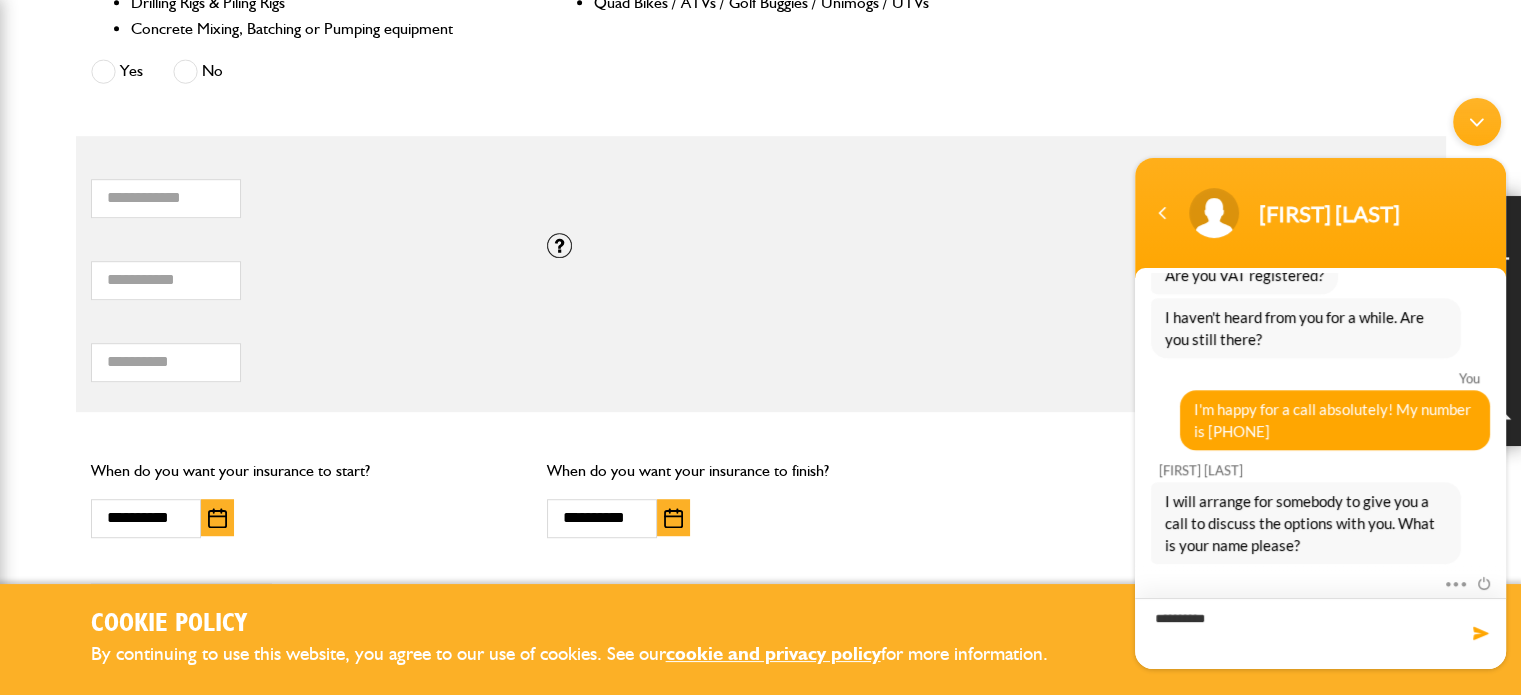 type on "**********" 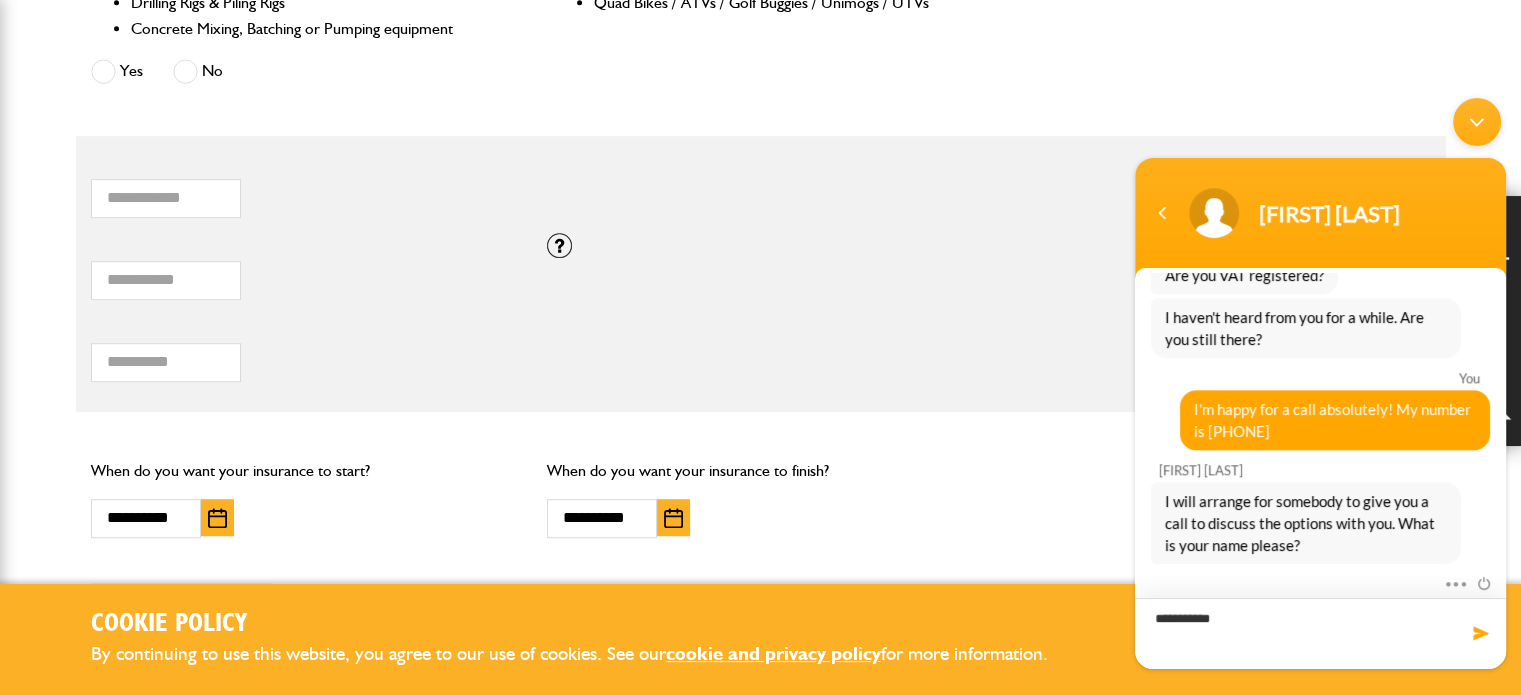 type 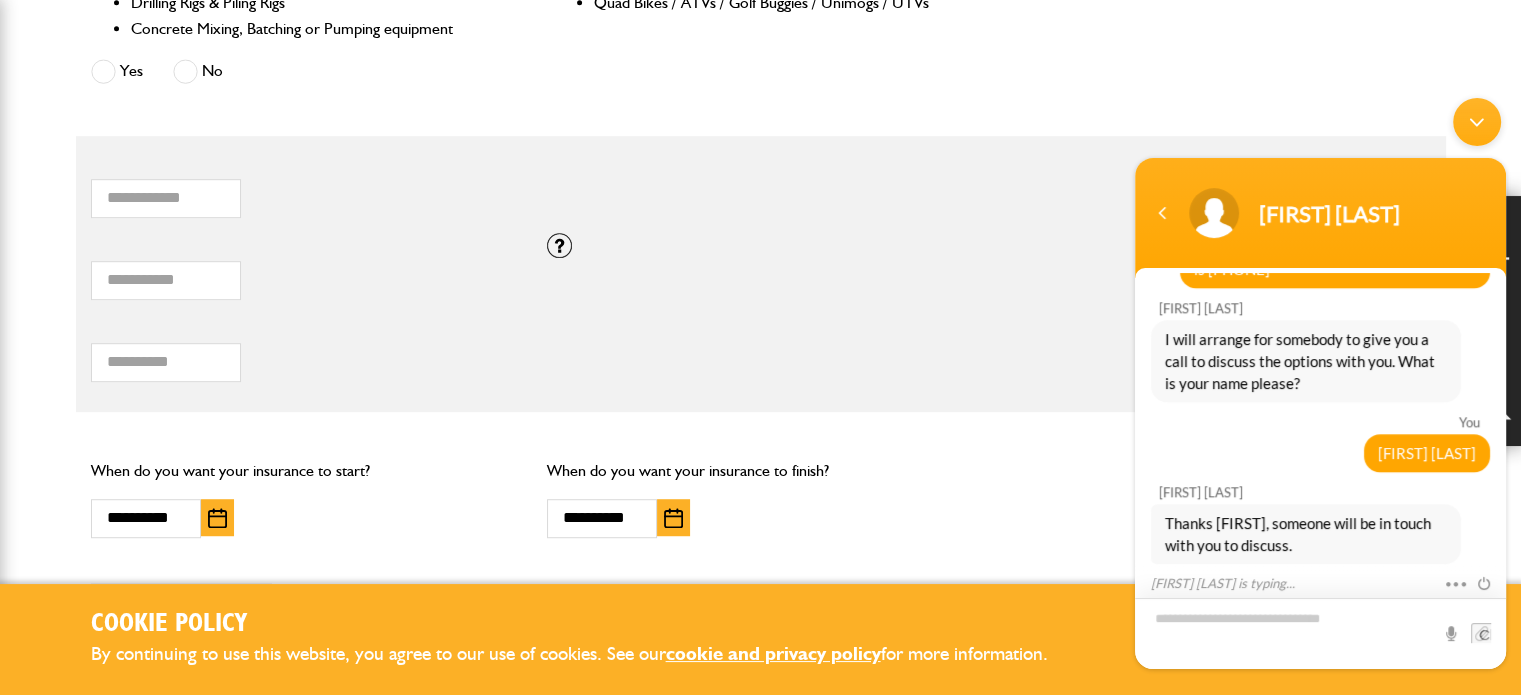 scroll, scrollTop: 2171, scrollLeft: 0, axis: vertical 